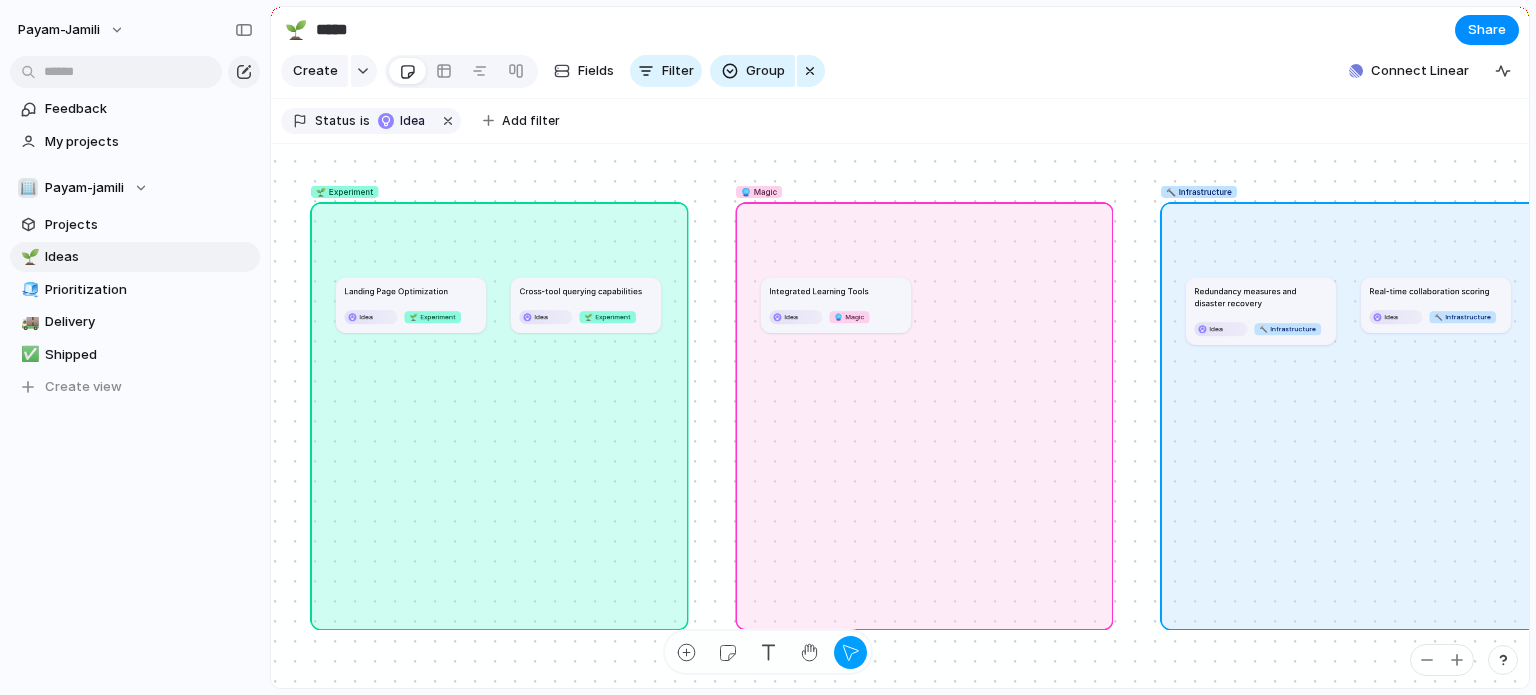 scroll, scrollTop: 0, scrollLeft: 0, axis: both 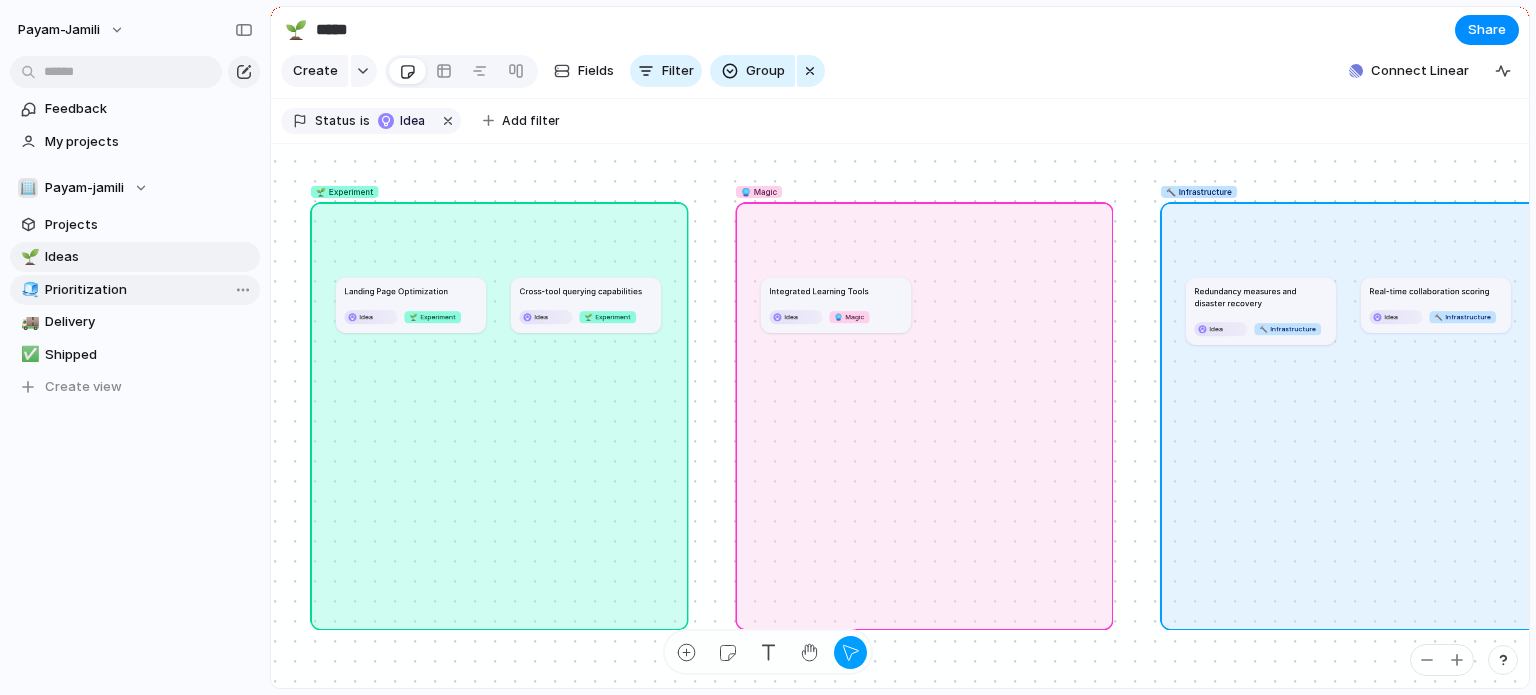 click on "Prioritization" at bounding box center [149, 290] 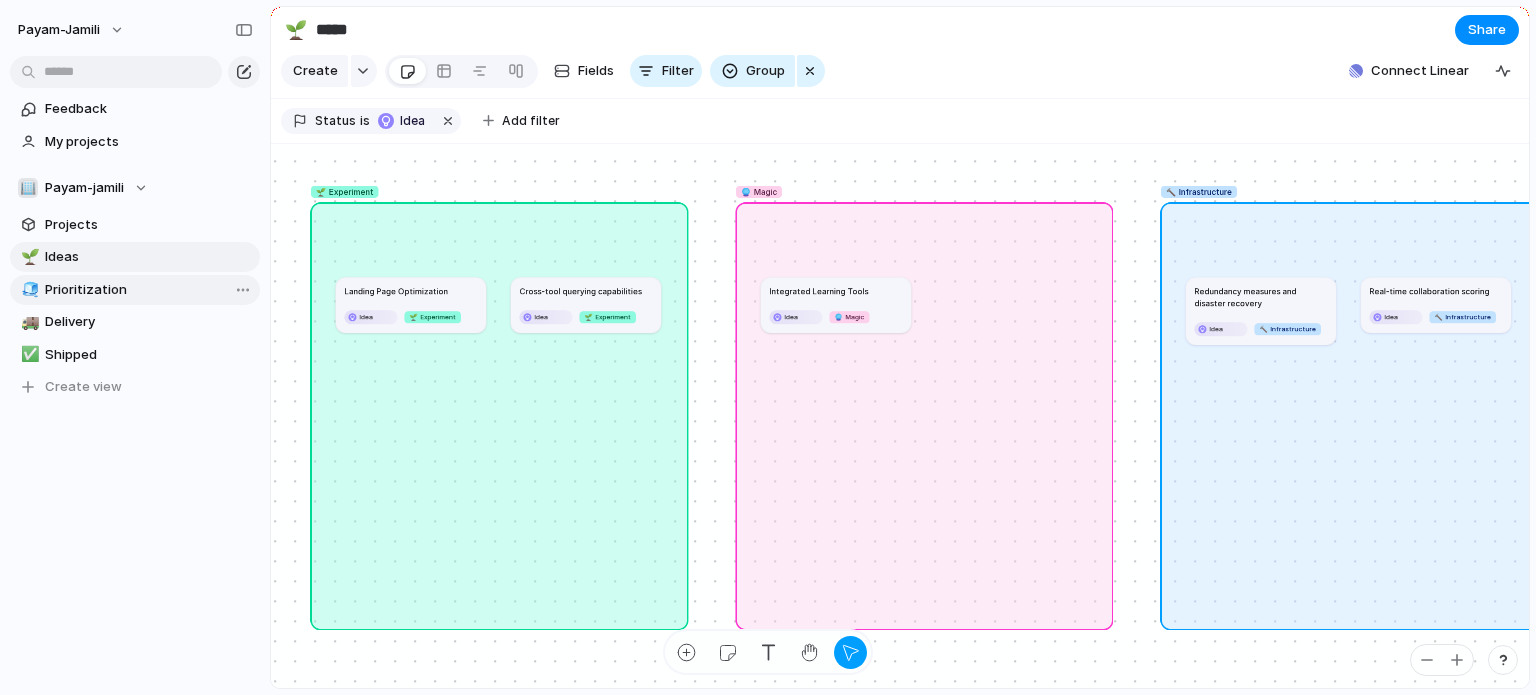 type on "**********" 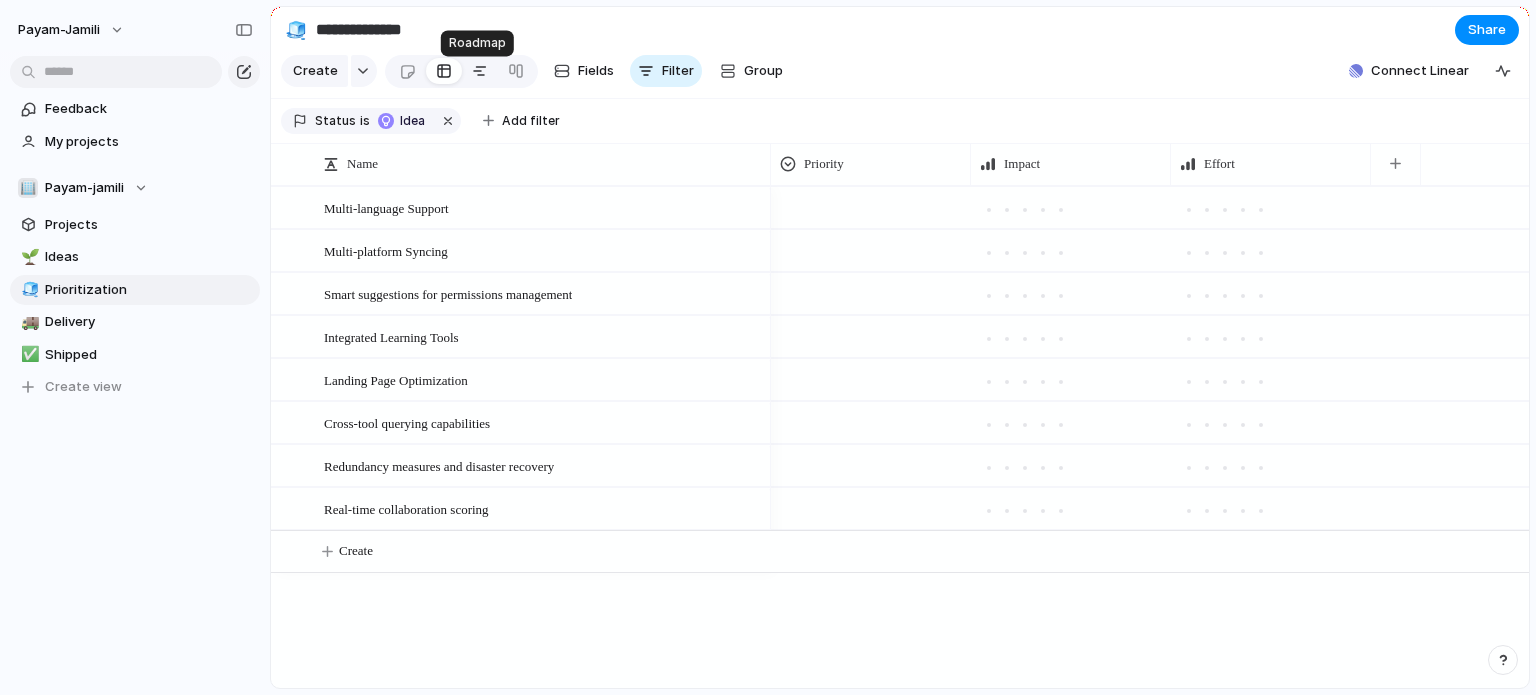 click at bounding box center [480, 71] 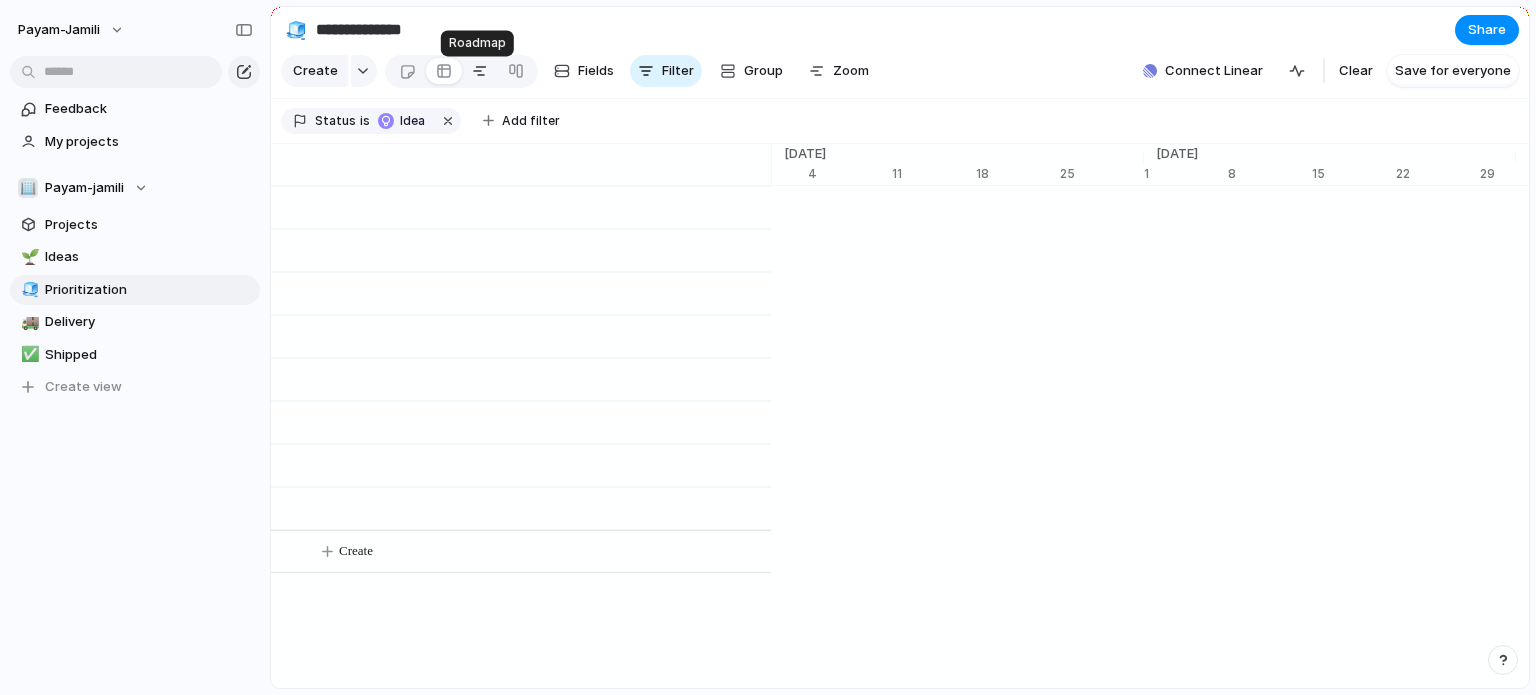 scroll, scrollTop: 0, scrollLeft: 12886, axis: horizontal 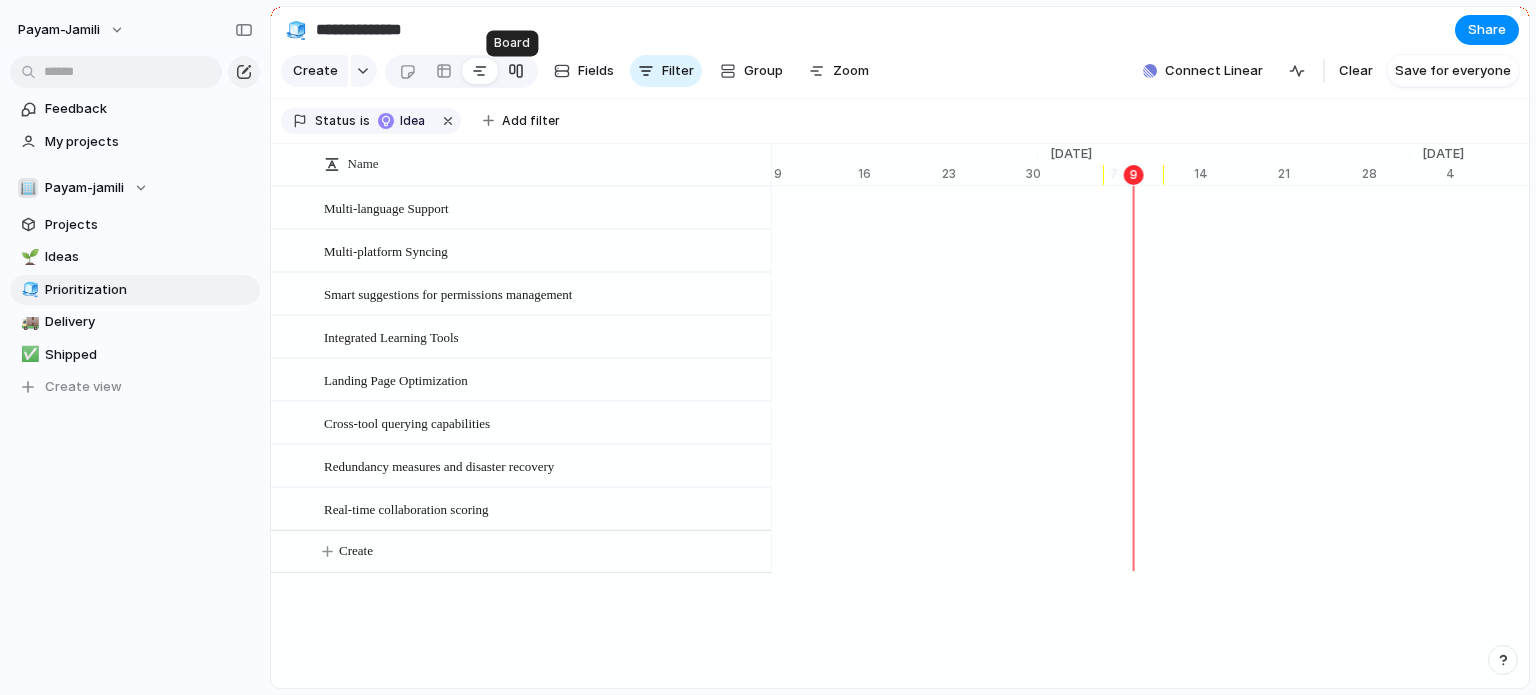 click at bounding box center [516, 71] 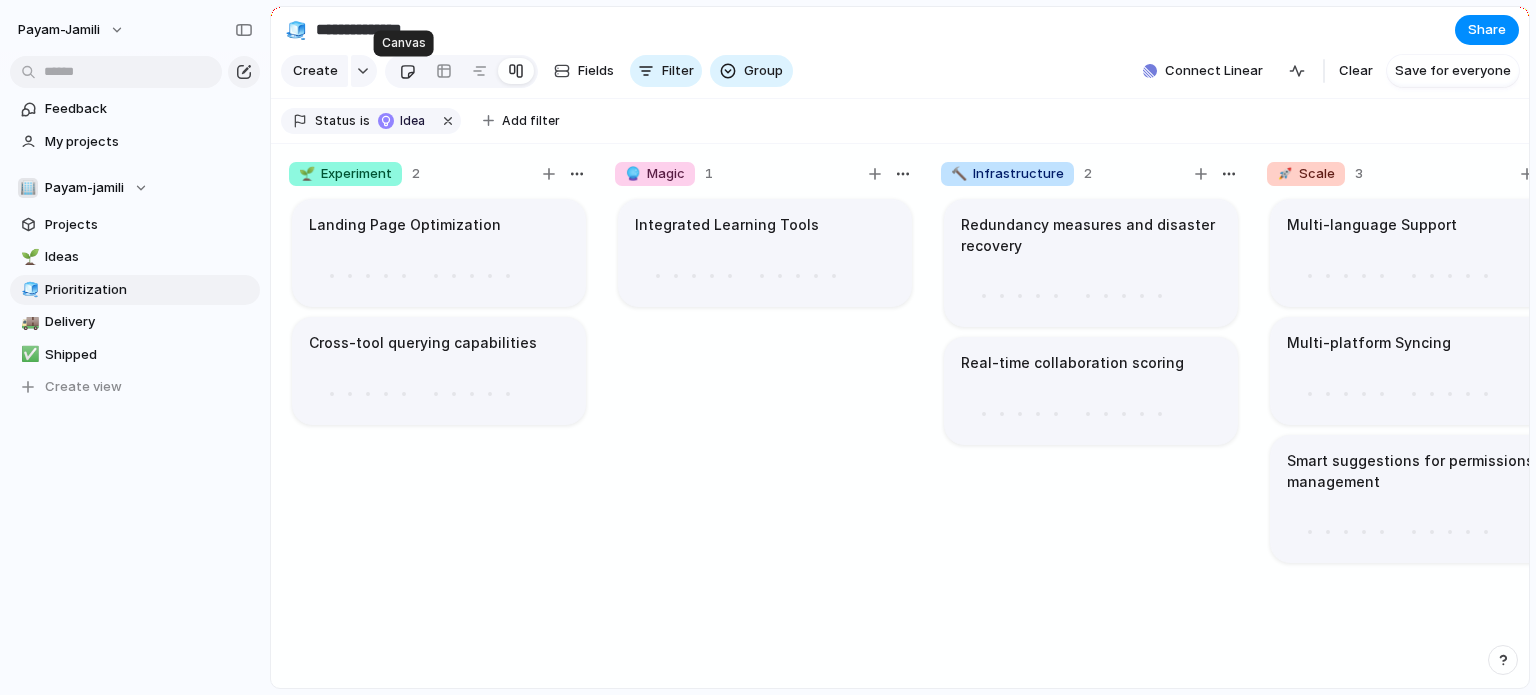 click at bounding box center [407, 71] 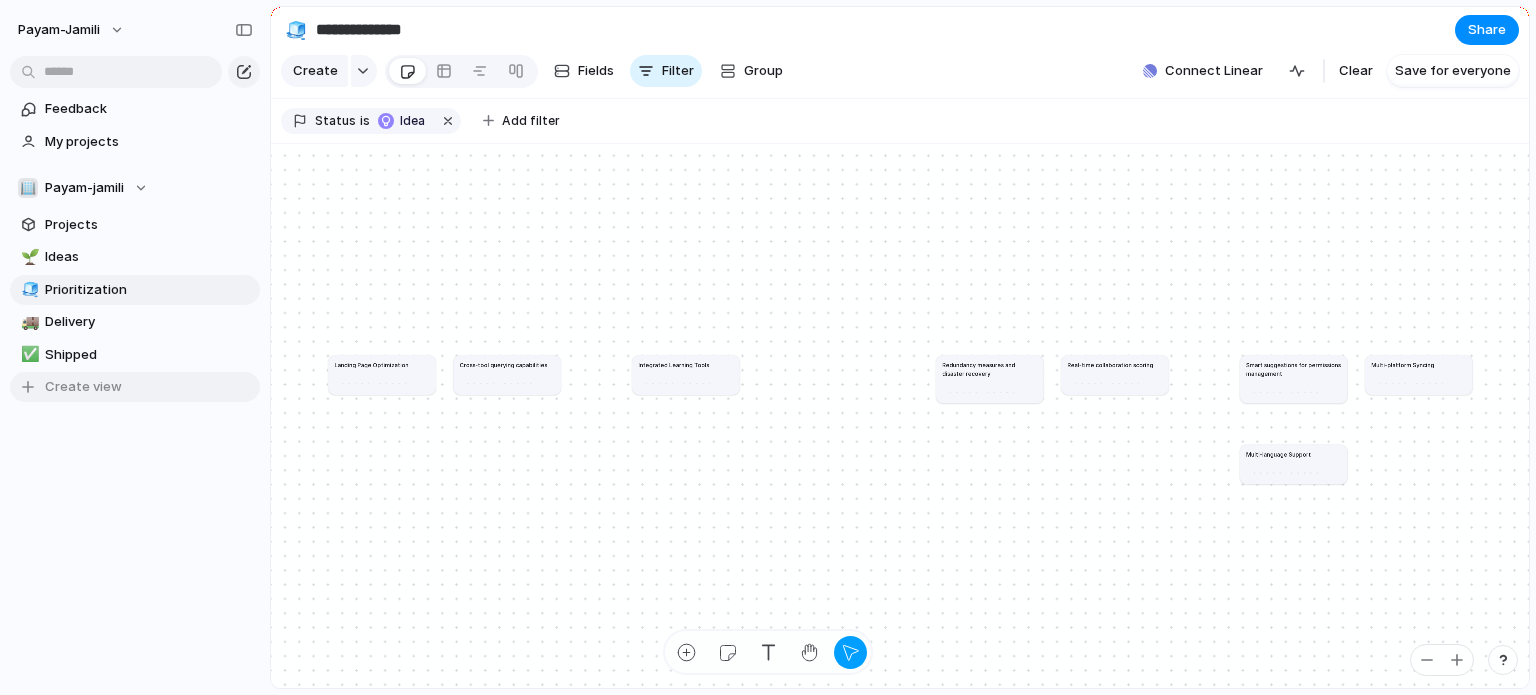 click on "Create view" at bounding box center (83, 387) 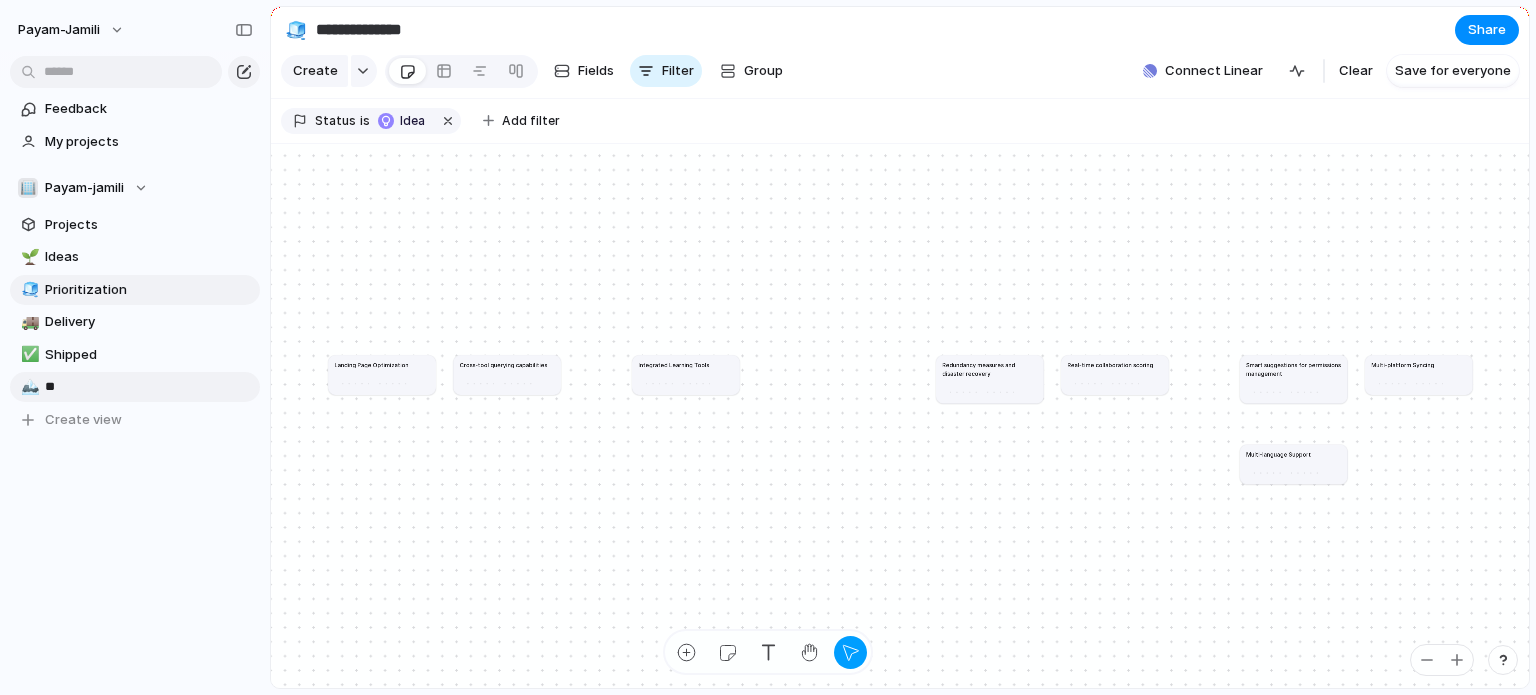 type on "***" 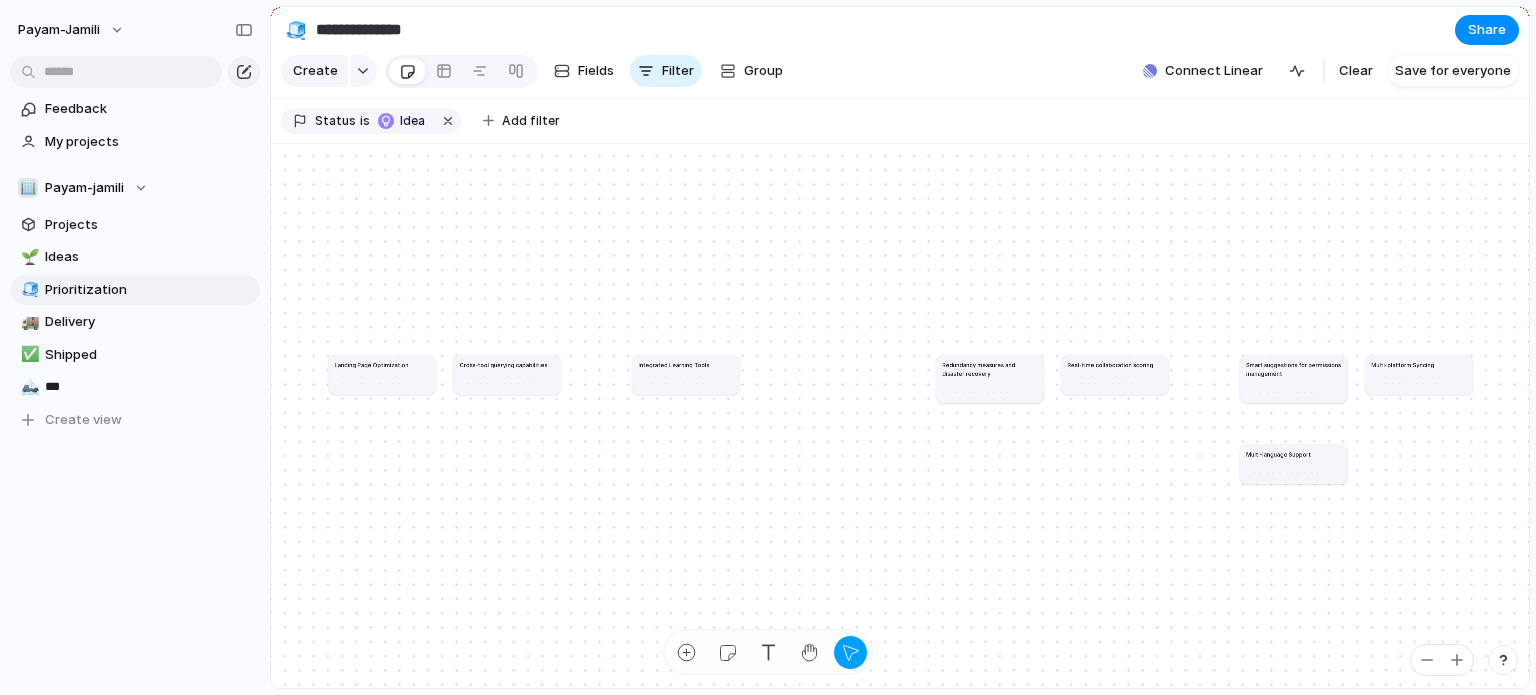 click on "Feedback My projects 🏢 Payam-jamili Projects 🌱 Ideas 🧊 Prioritization 🚚 Delivery ✅ Shipped 🏔️ ***
To pick up a draggable item, press the space bar.
While dragging, use the arrow keys to move the item.
Press space again to drop the item in its new position, or press escape to cancel.
Create view" at bounding box center [135, 298] 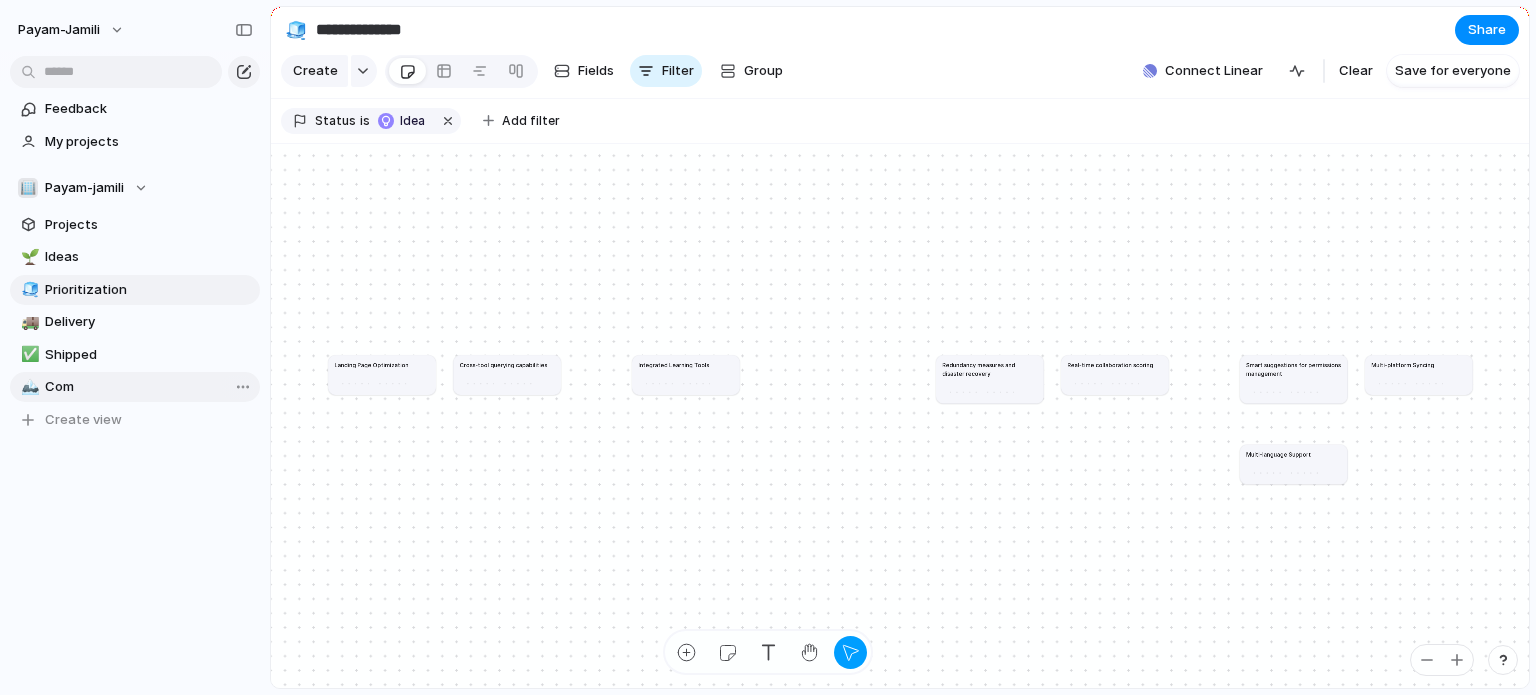 click on "Com" at bounding box center (149, 387) 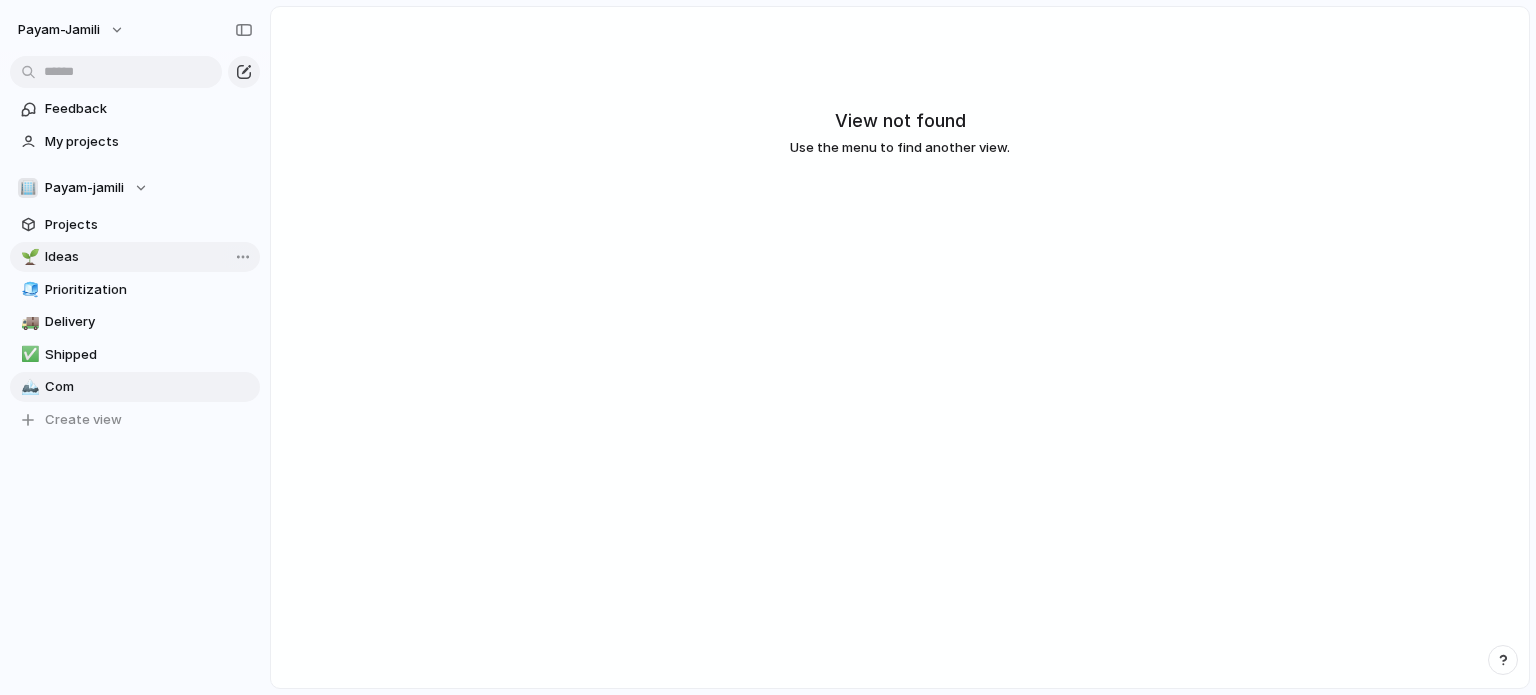 click on "Ideas" at bounding box center [149, 257] 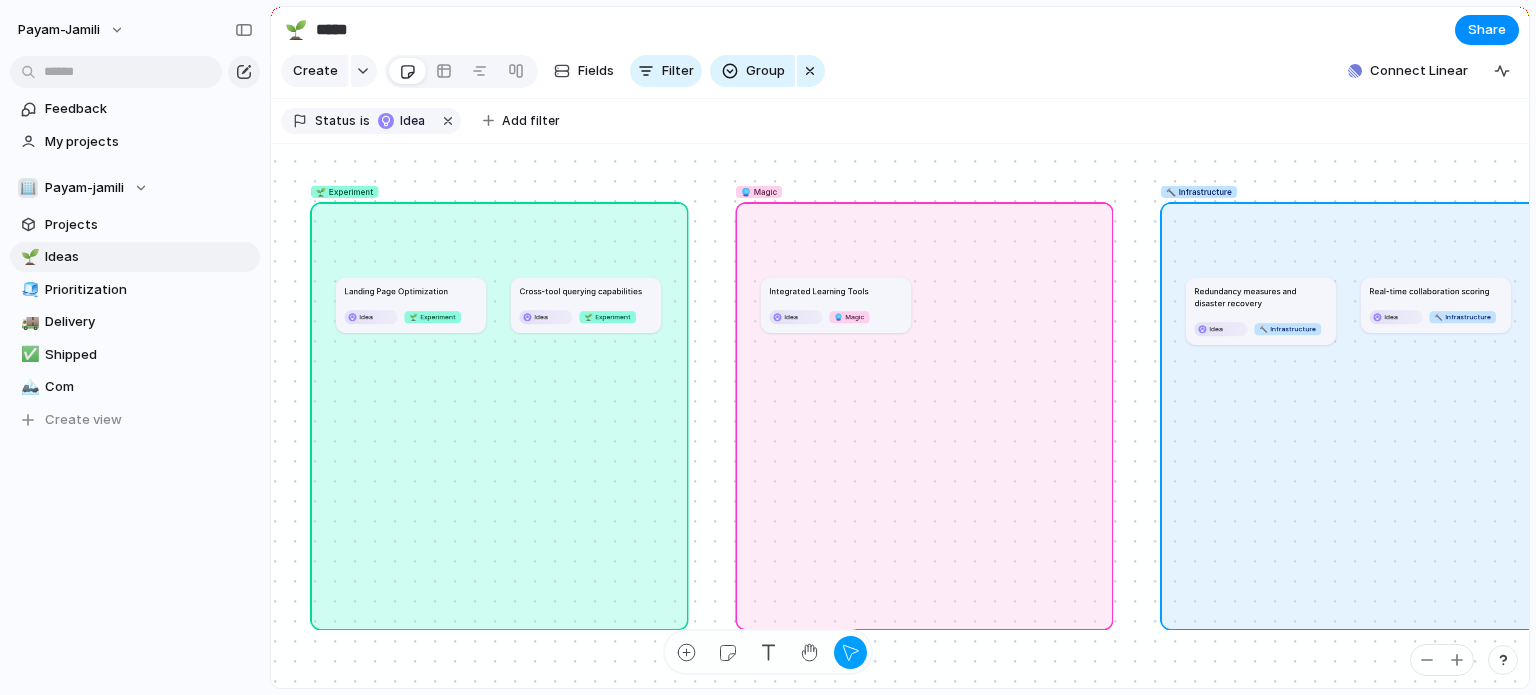 click on "🌱 Experiment" at bounding box center (345, 191) 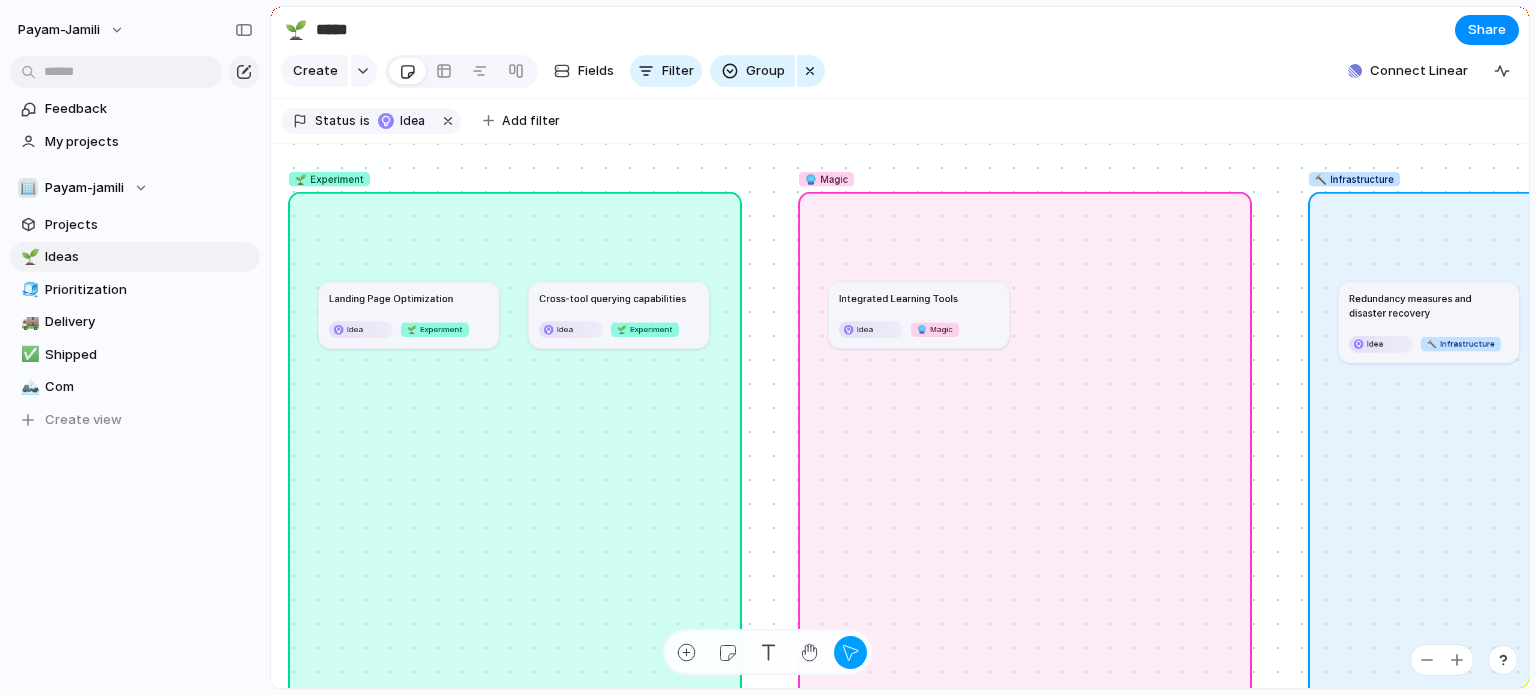 click on "🌱 Experiment" at bounding box center [329, 178] 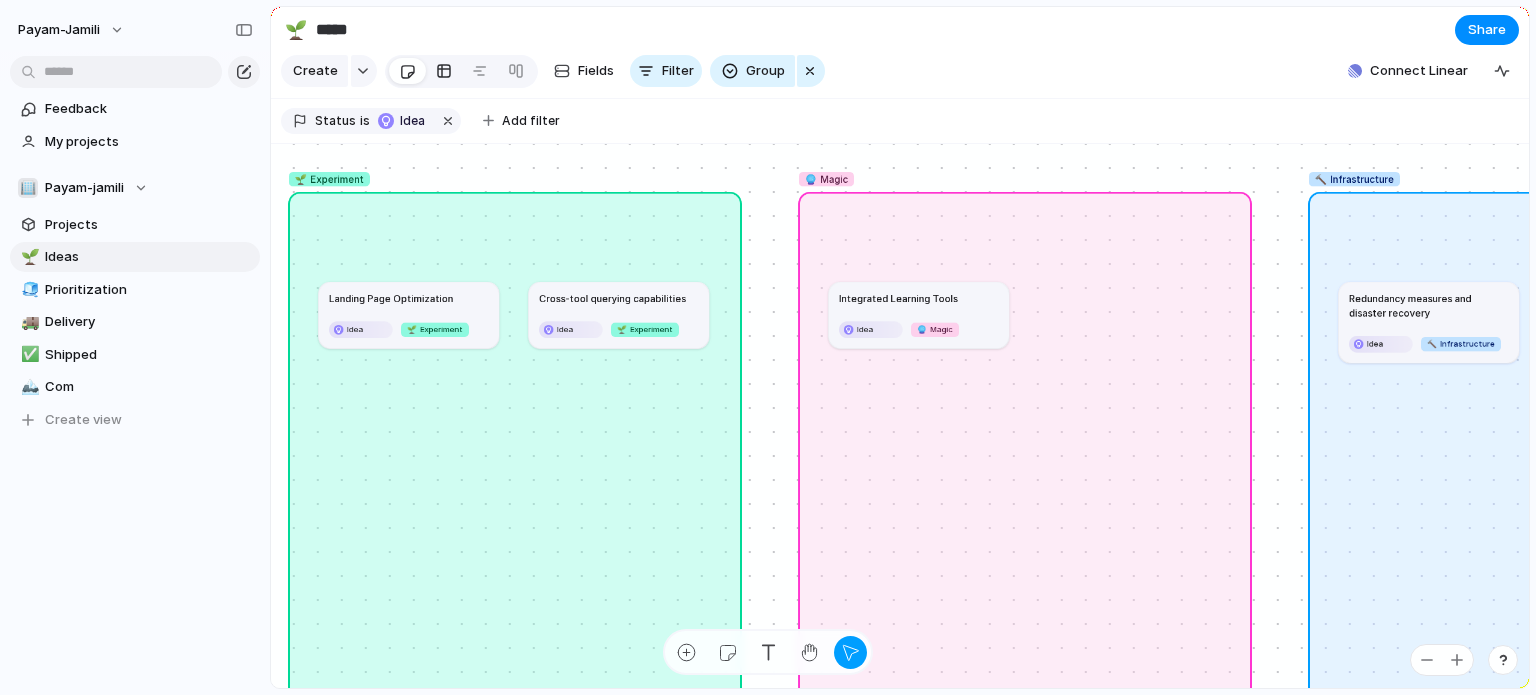 click at bounding box center [444, 71] 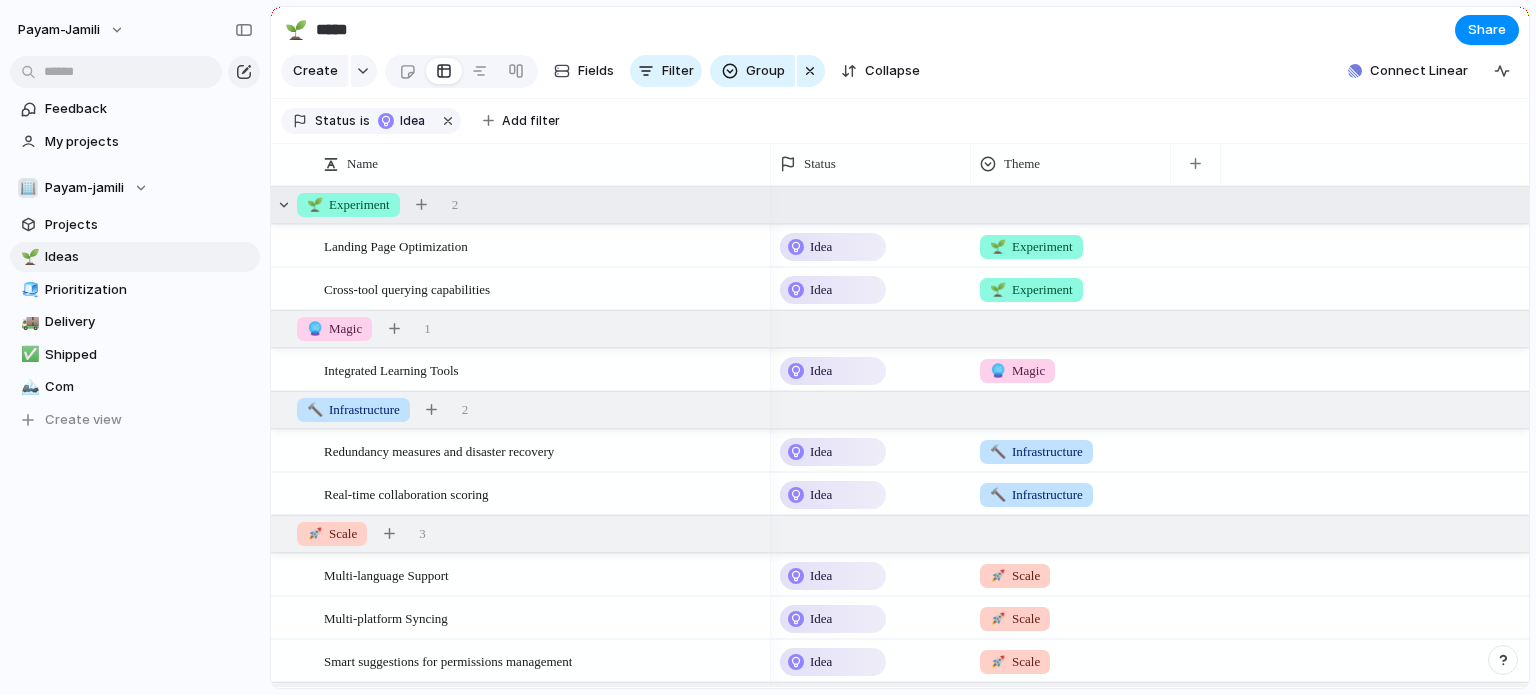 click on "🌱 Experiment" at bounding box center (348, 205) 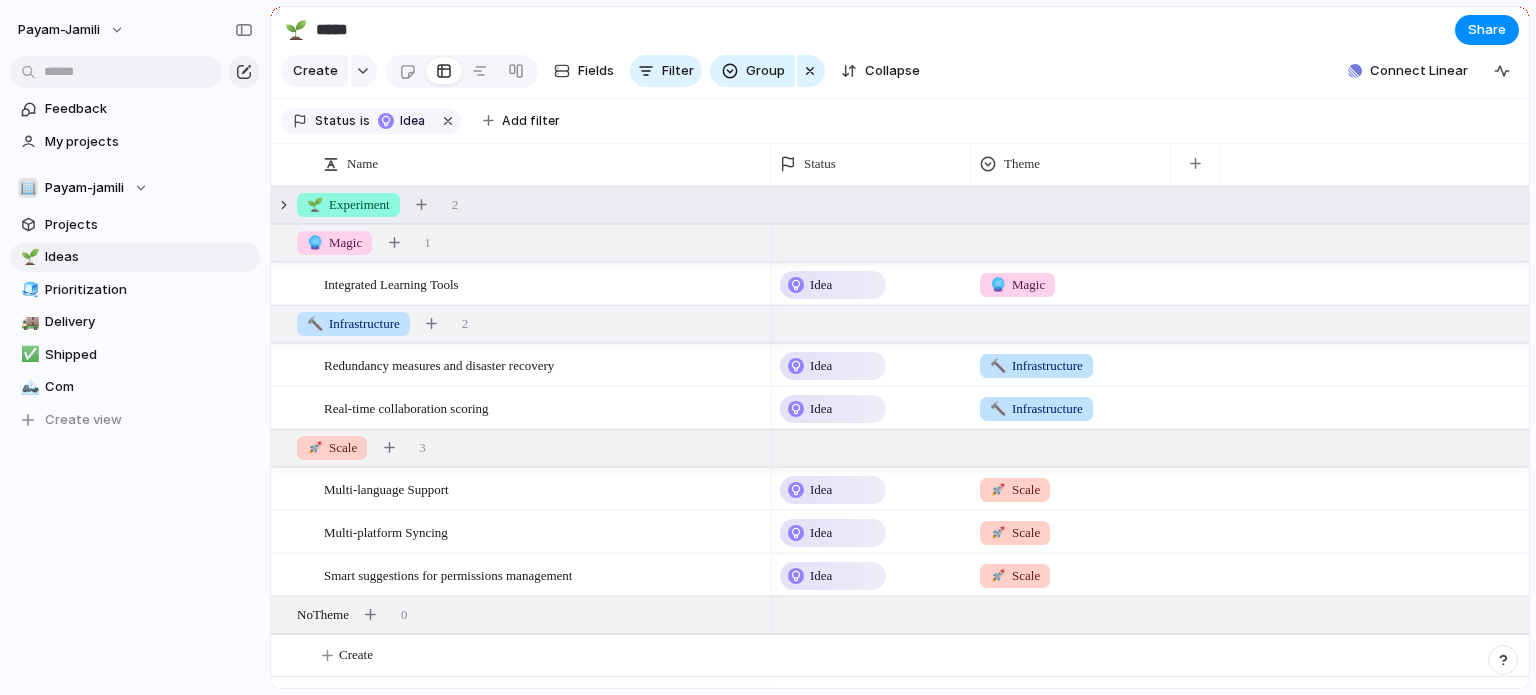 click on "🌱 Experiment" at bounding box center (348, 205) 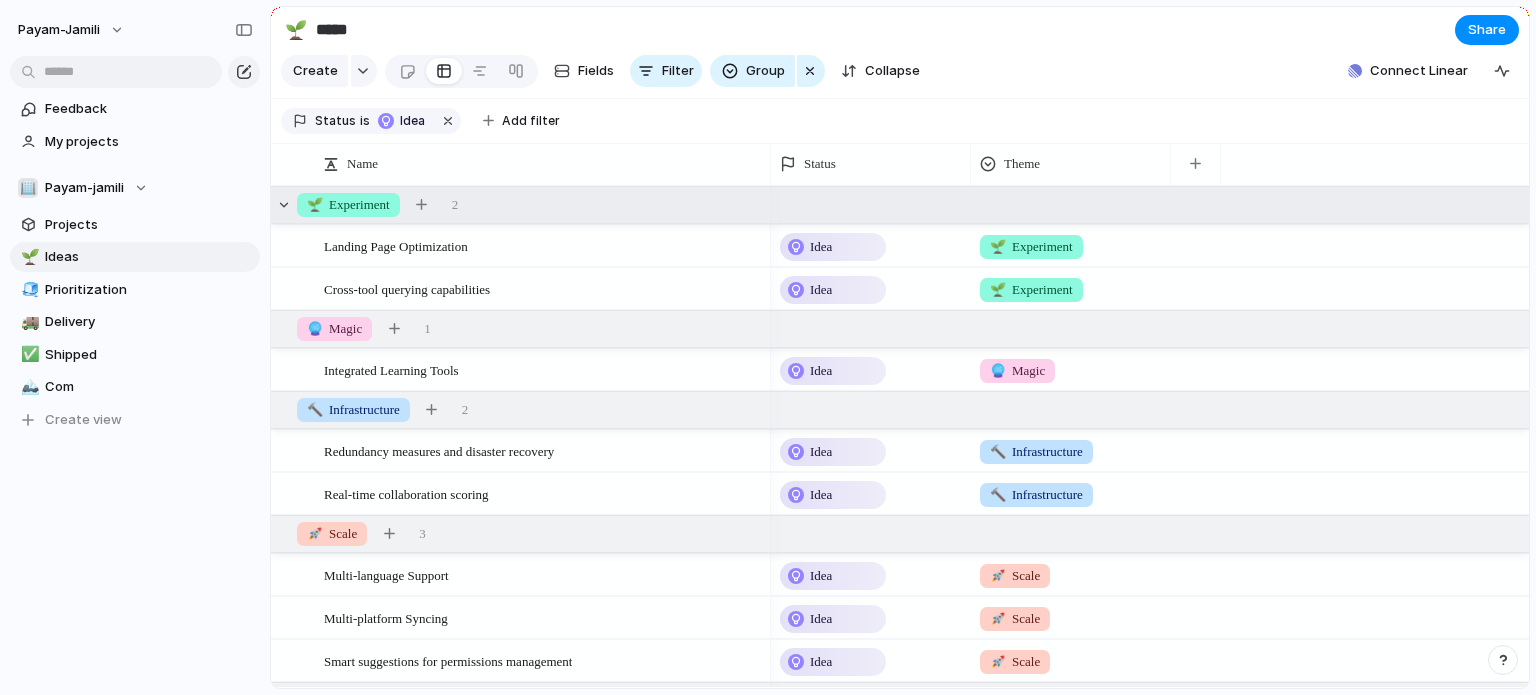 click on "🌱 Experiment" at bounding box center [348, 205] 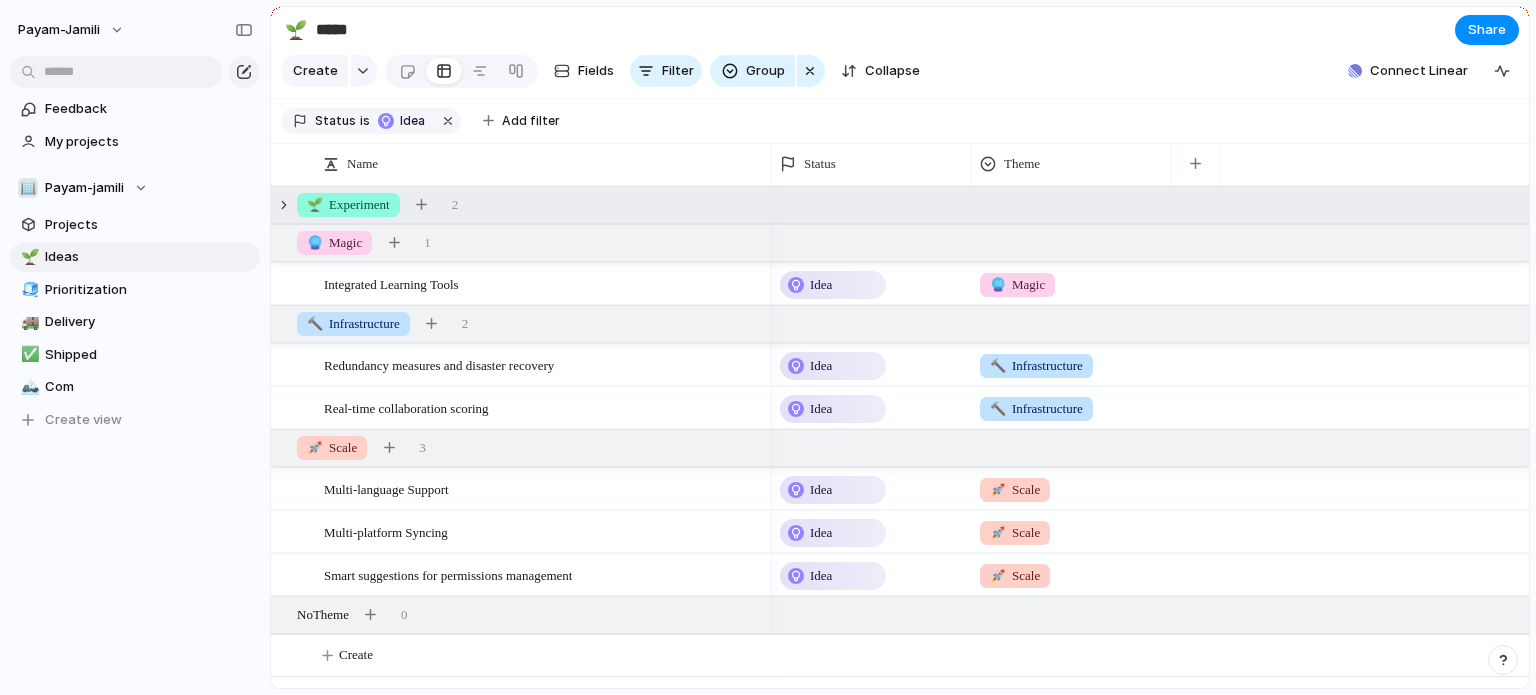 click on "🌱 Experiment" at bounding box center (348, 205) 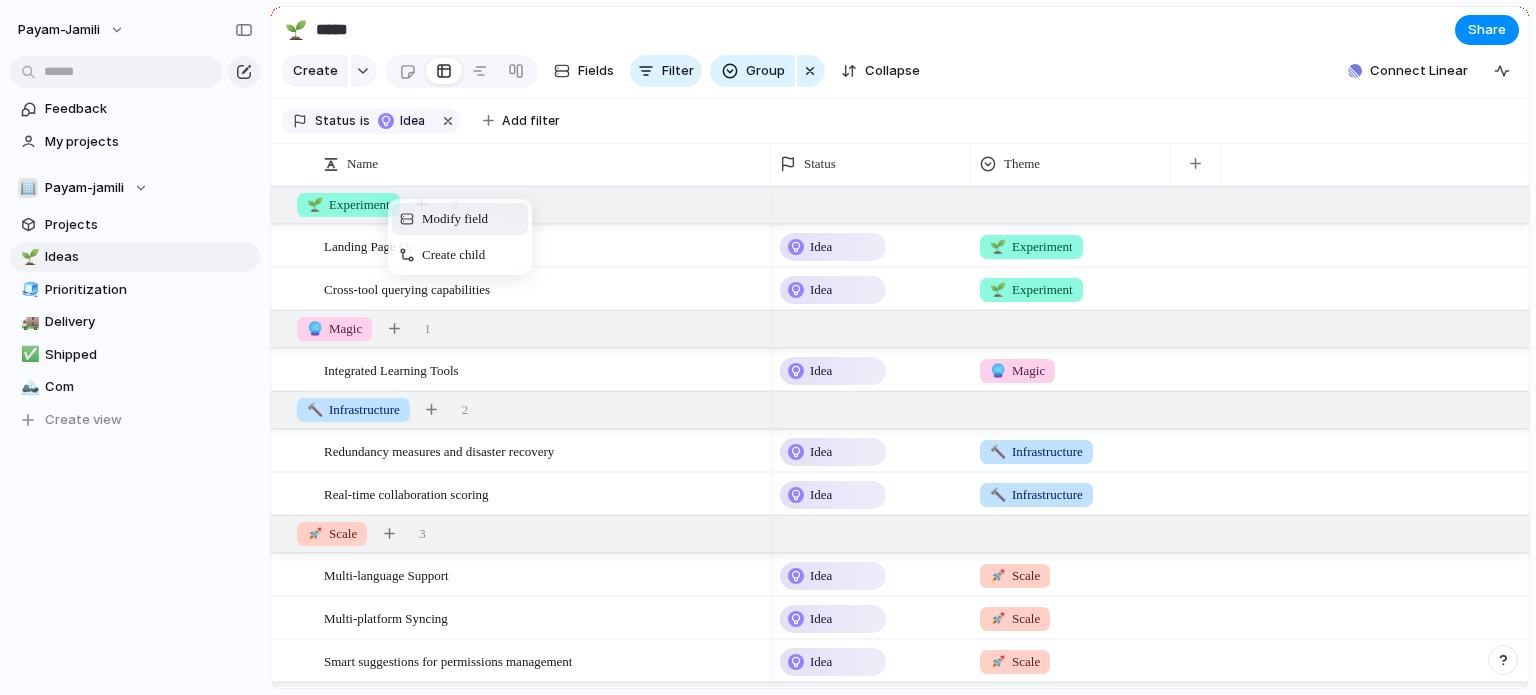 click on "Modify field" at bounding box center (460, 219) 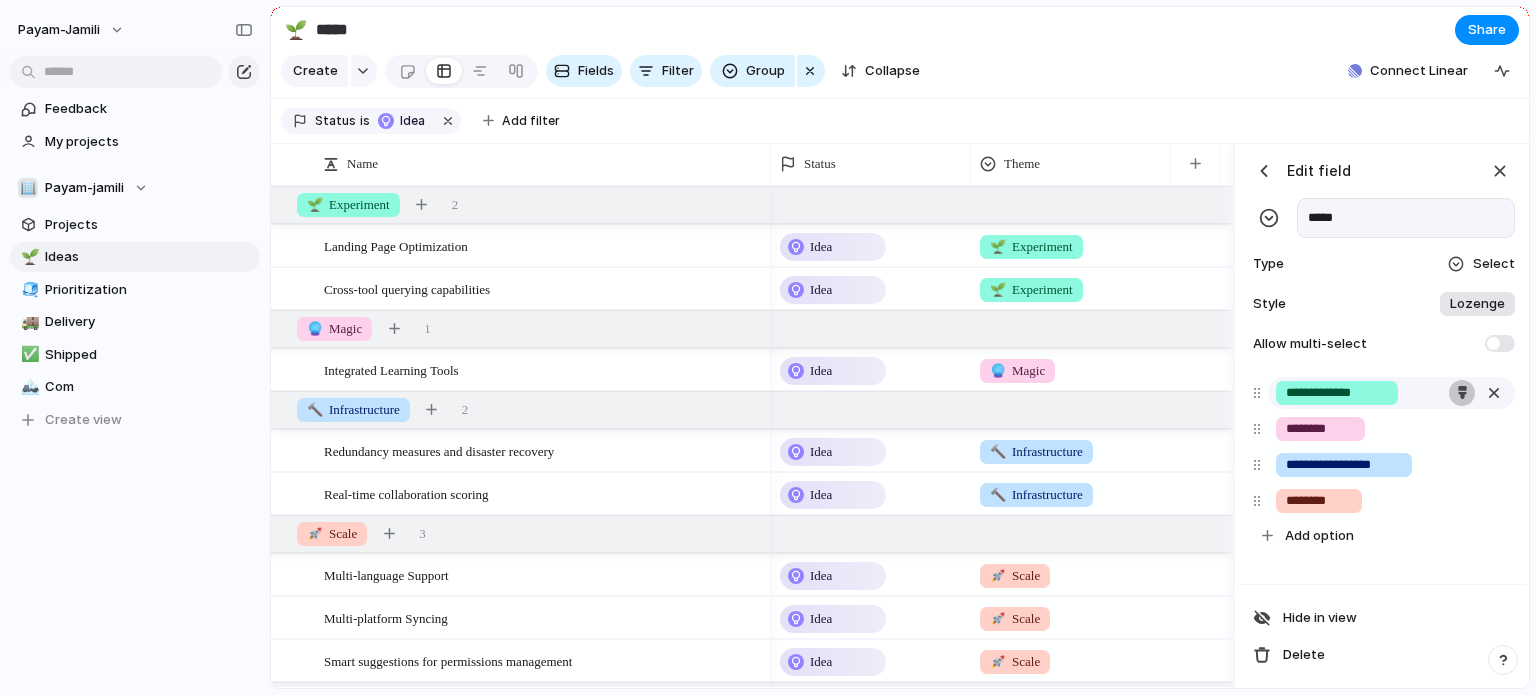 click at bounding box center [1462, 392] 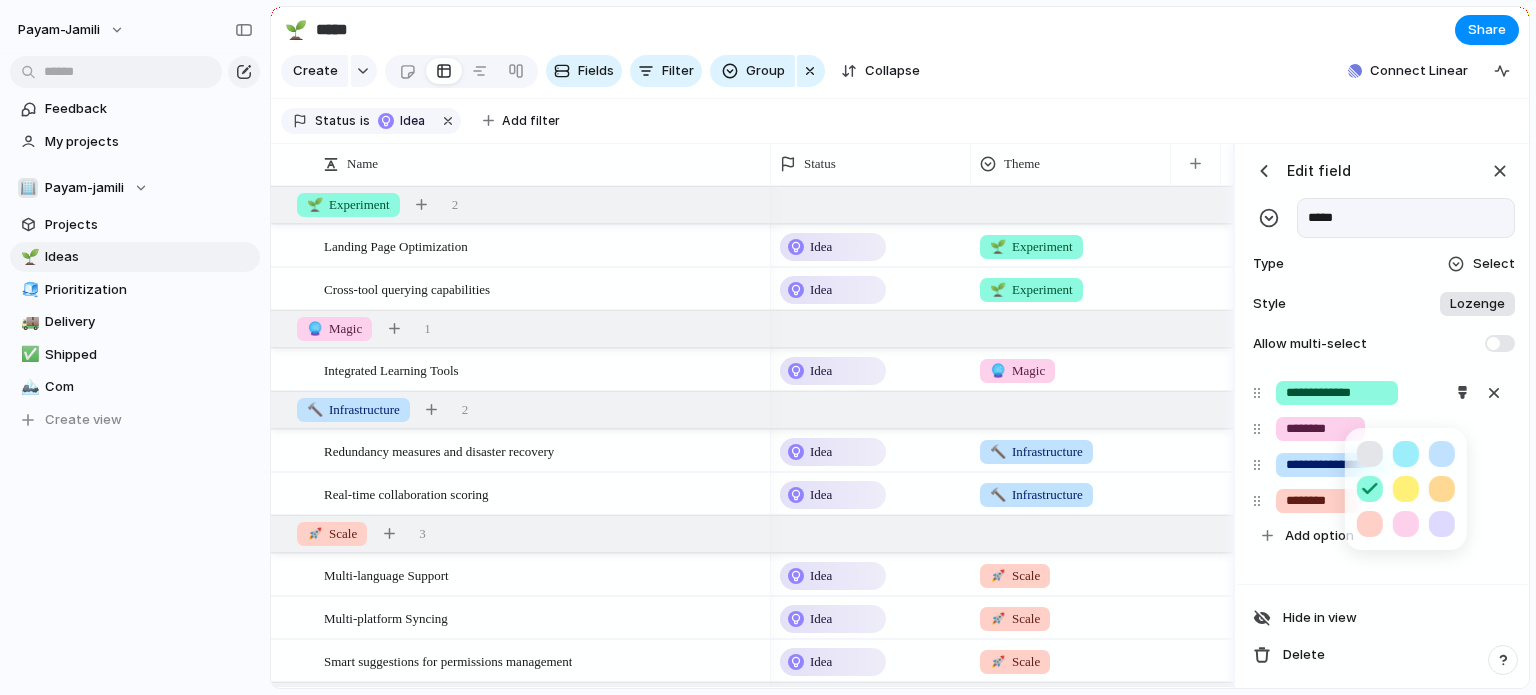 click at bounding box center (768, 347) 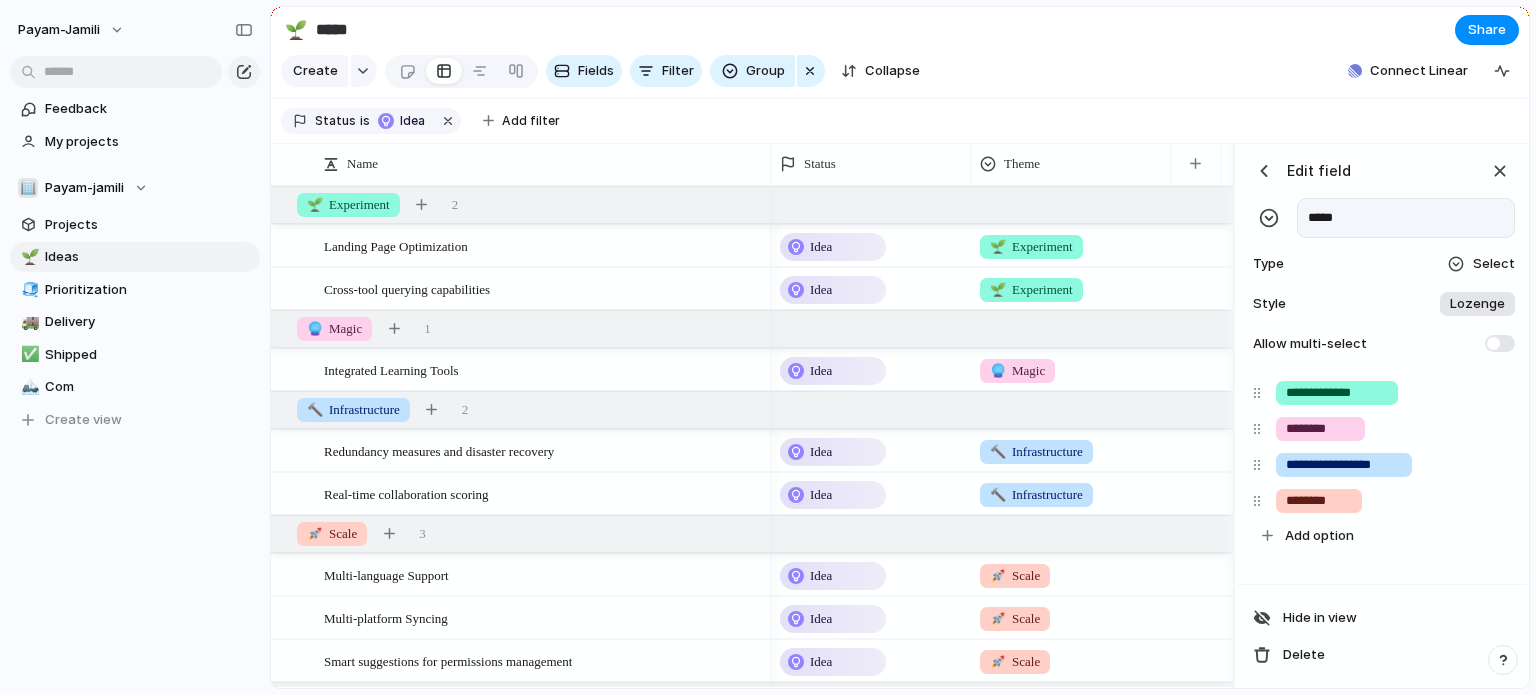 click on "**********" at bounding box center [1337, 393] 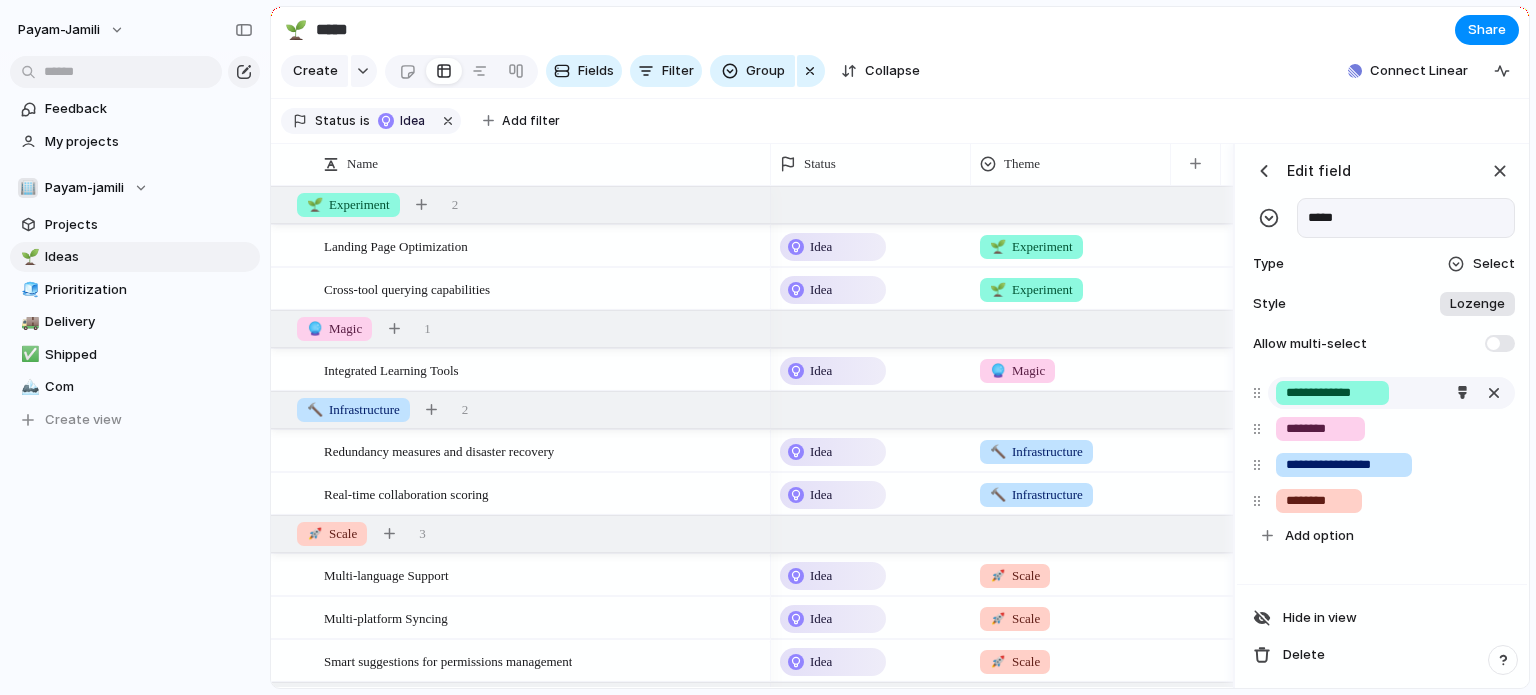 click on "**********" at bounding box center [1332, 393] 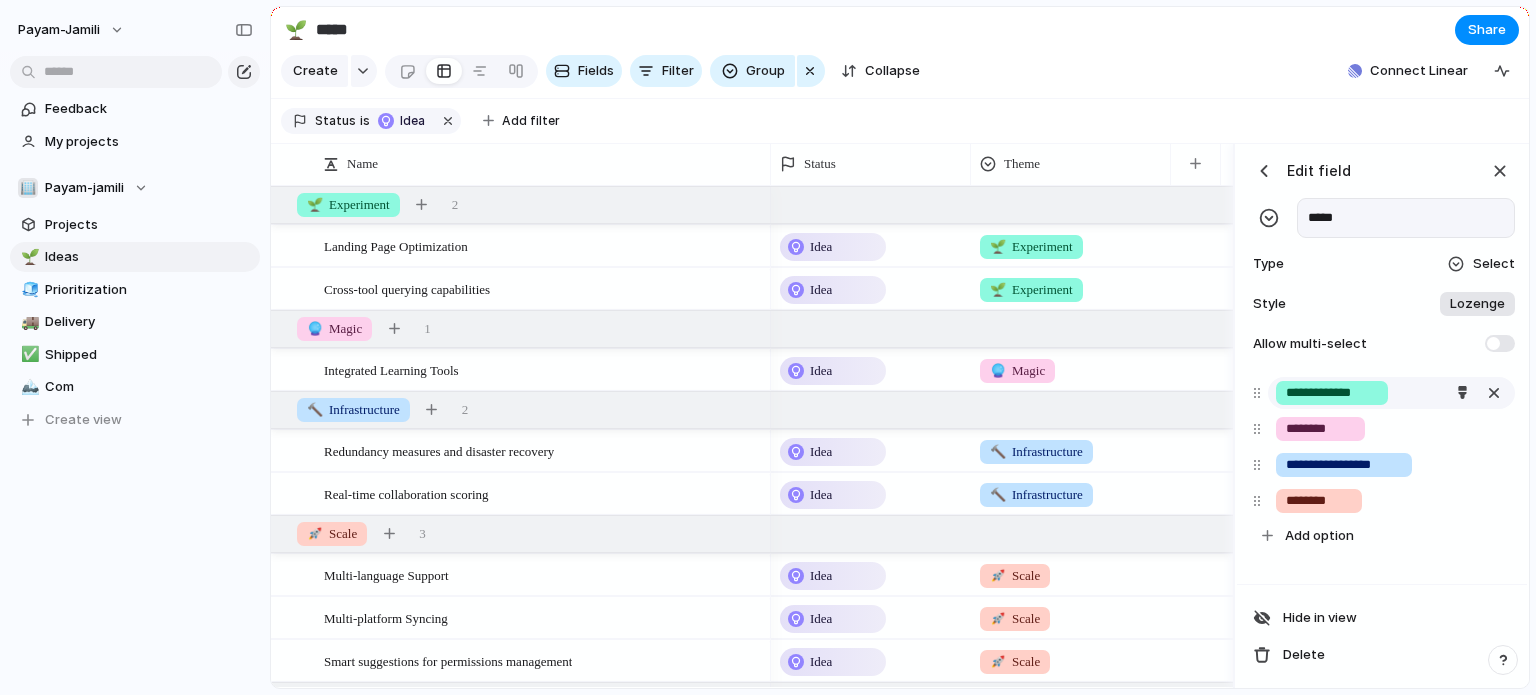 type on "**********" 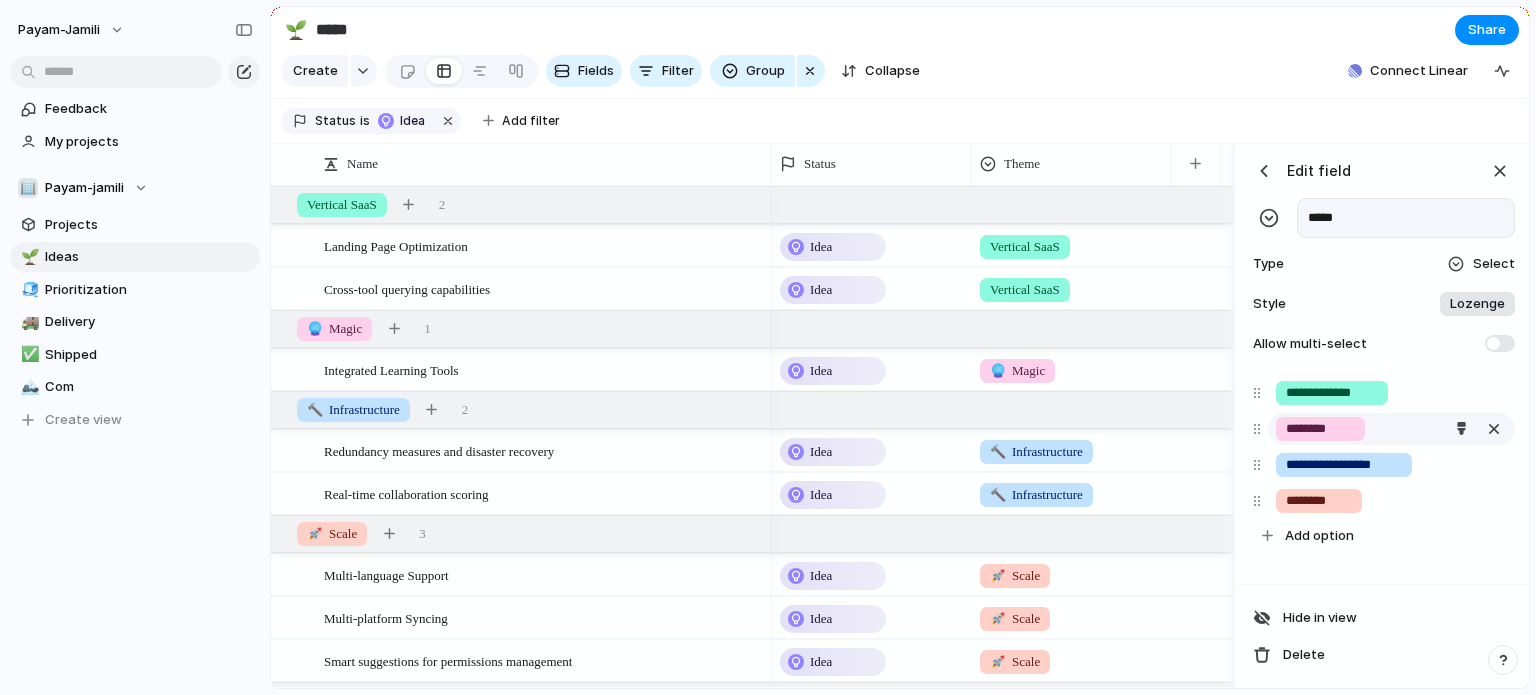 click on "********" at bounding box center (1391, 429) 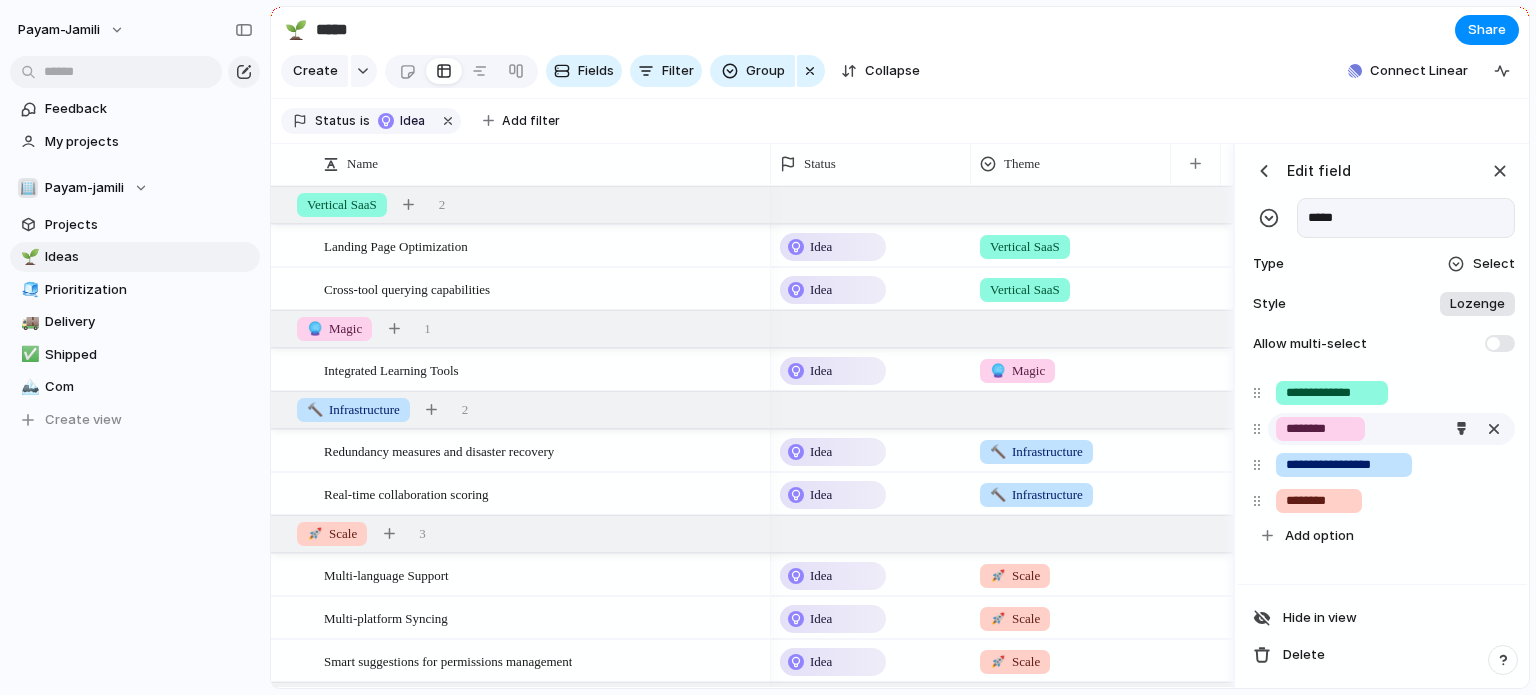 click on "********" at bounding box center [1320, 429] 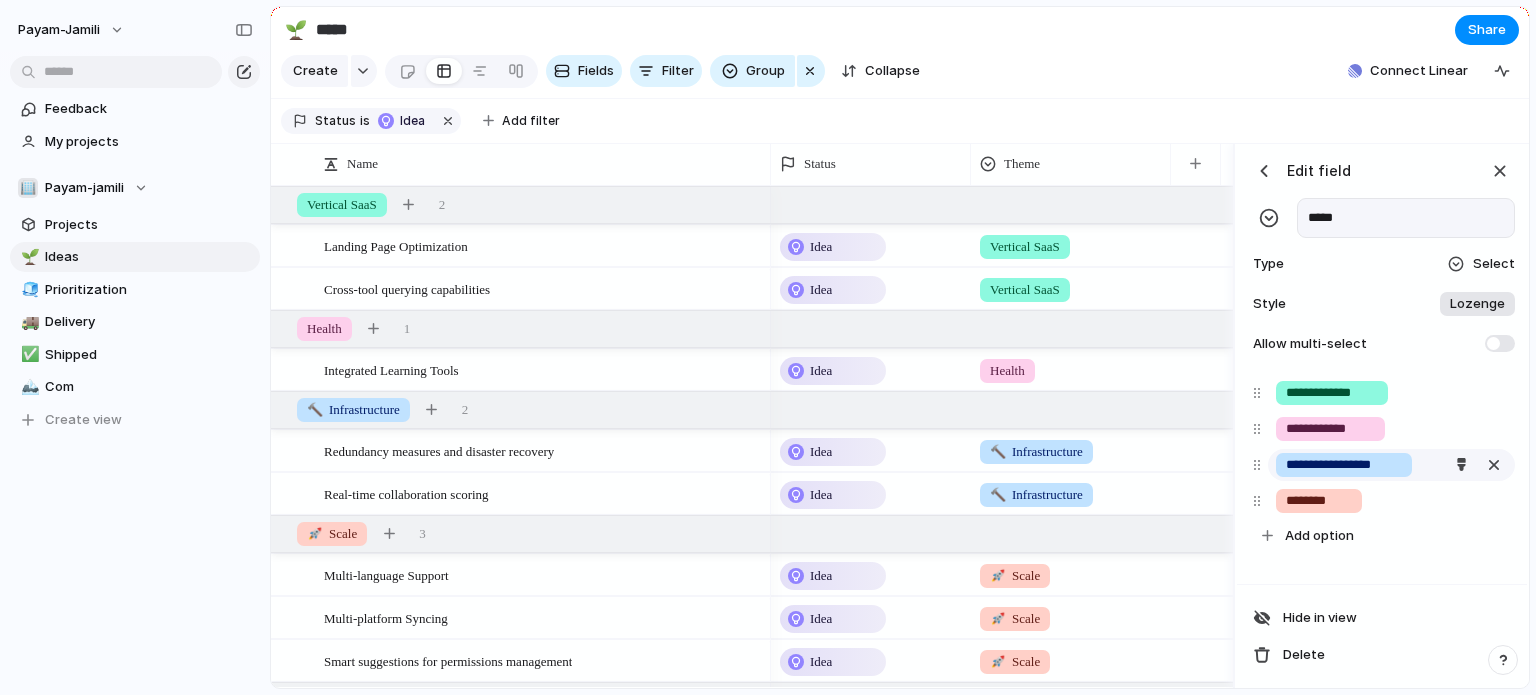 type on "**********" 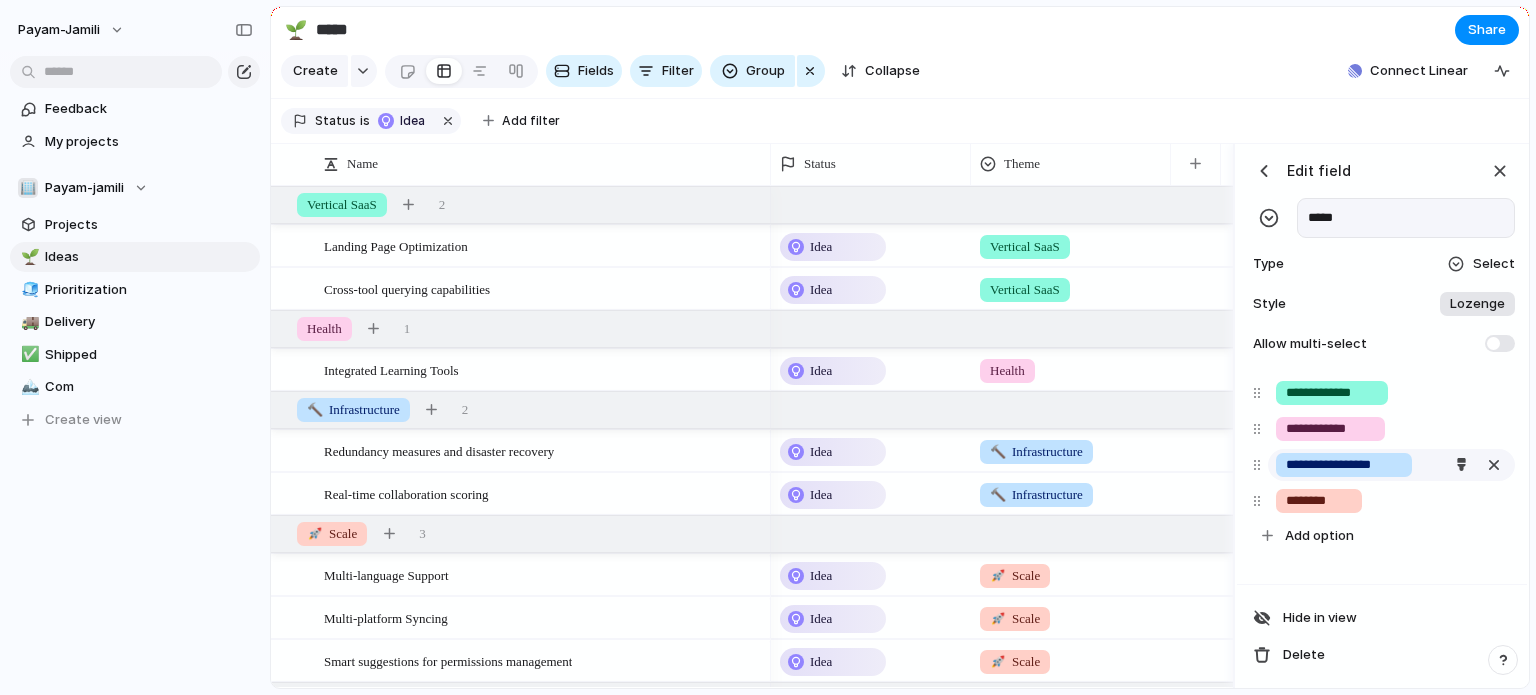 click on "**********" at bounding box center (1344, 465) 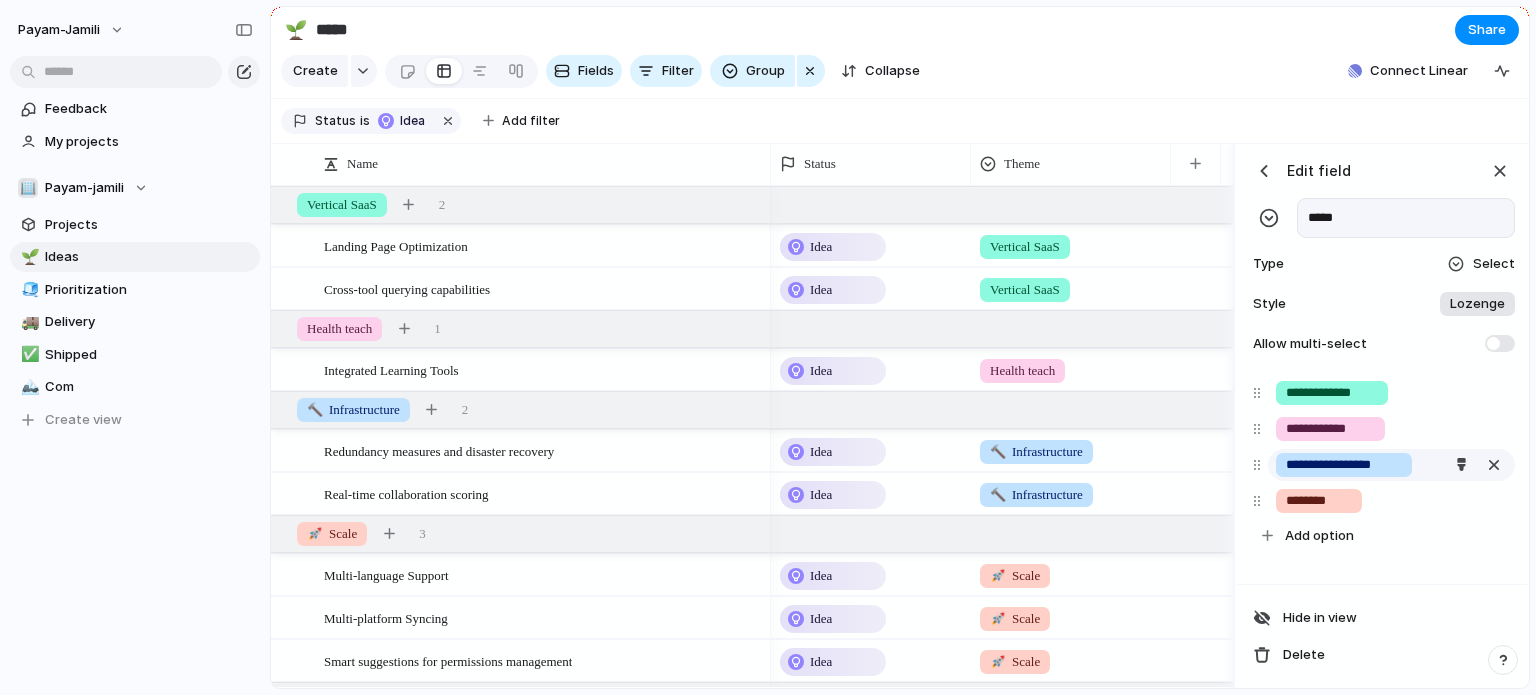 click on "**********" at bounding box center [1344, 465] 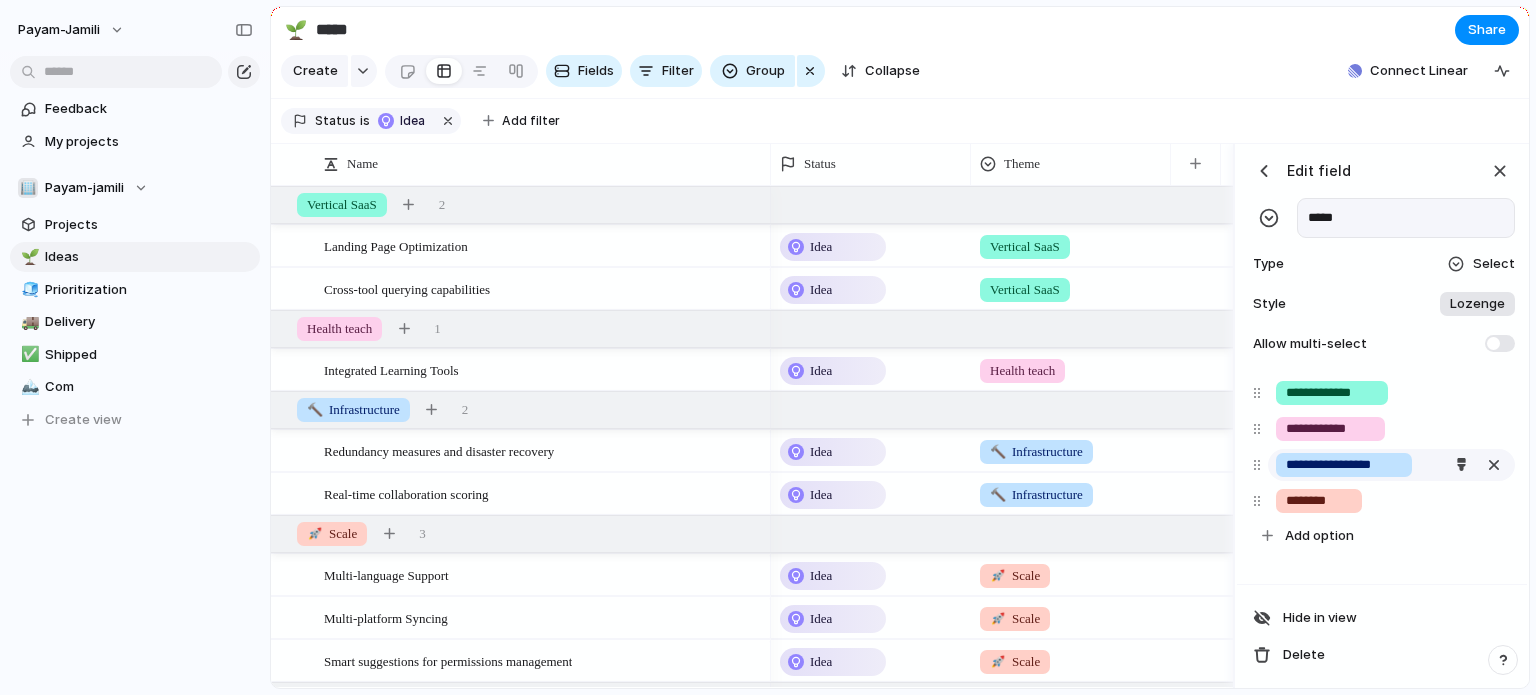 click on "**********" at bounding box center [1344, 465] 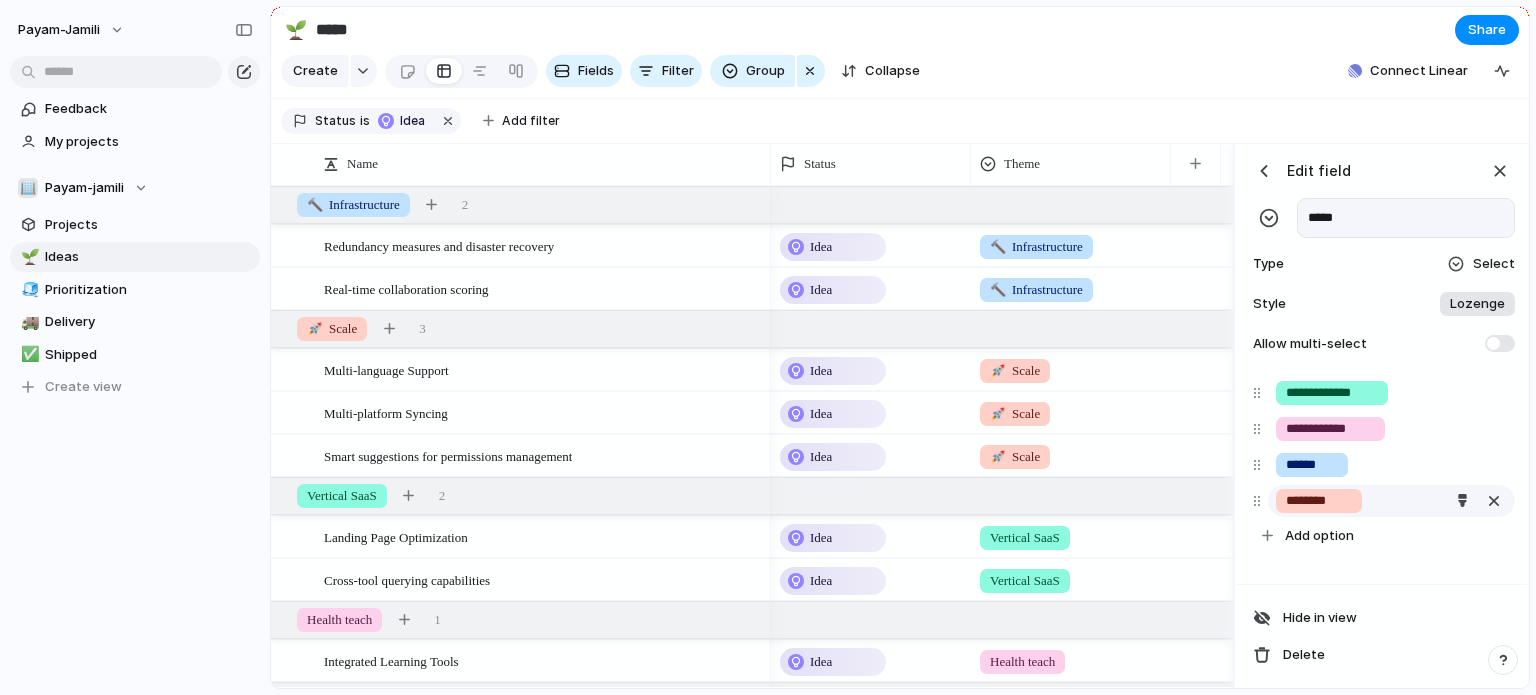 type on "******" 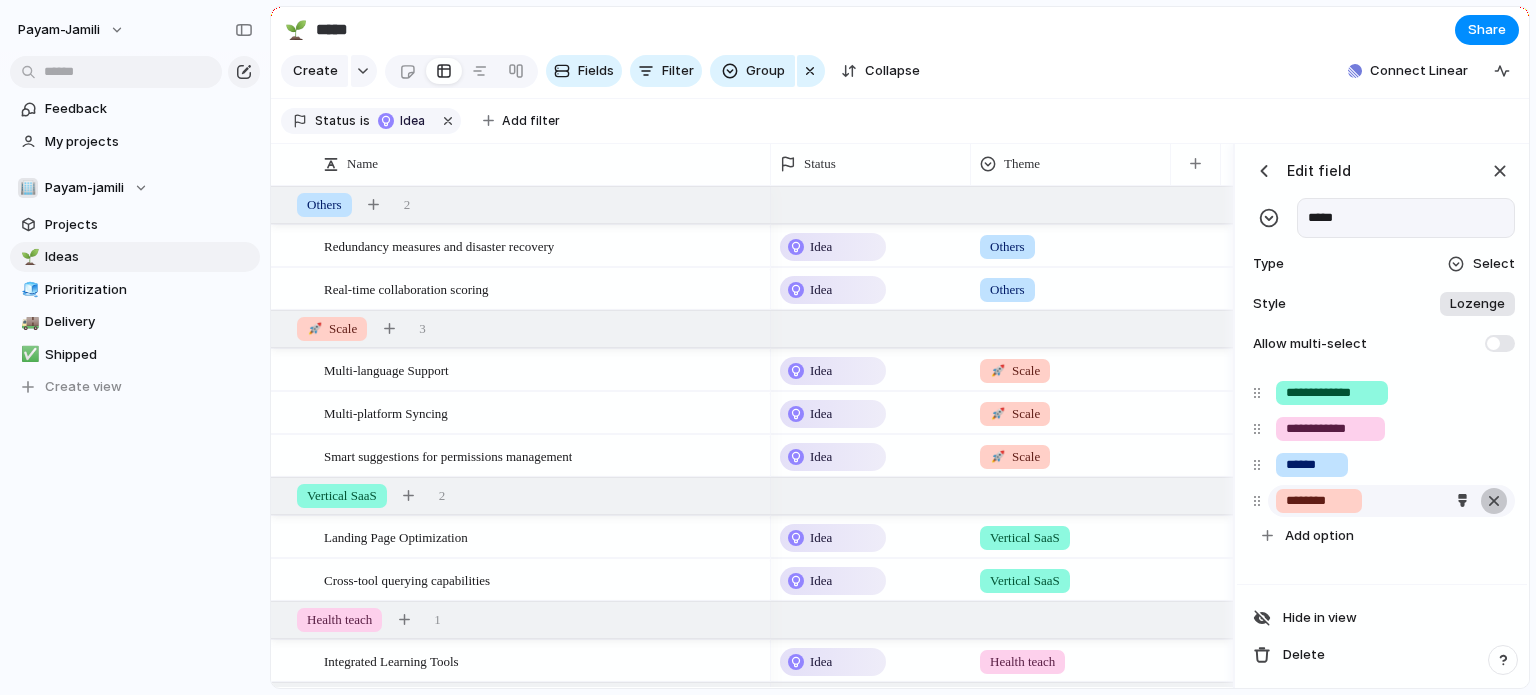 click at bounding box center [1494, 501] 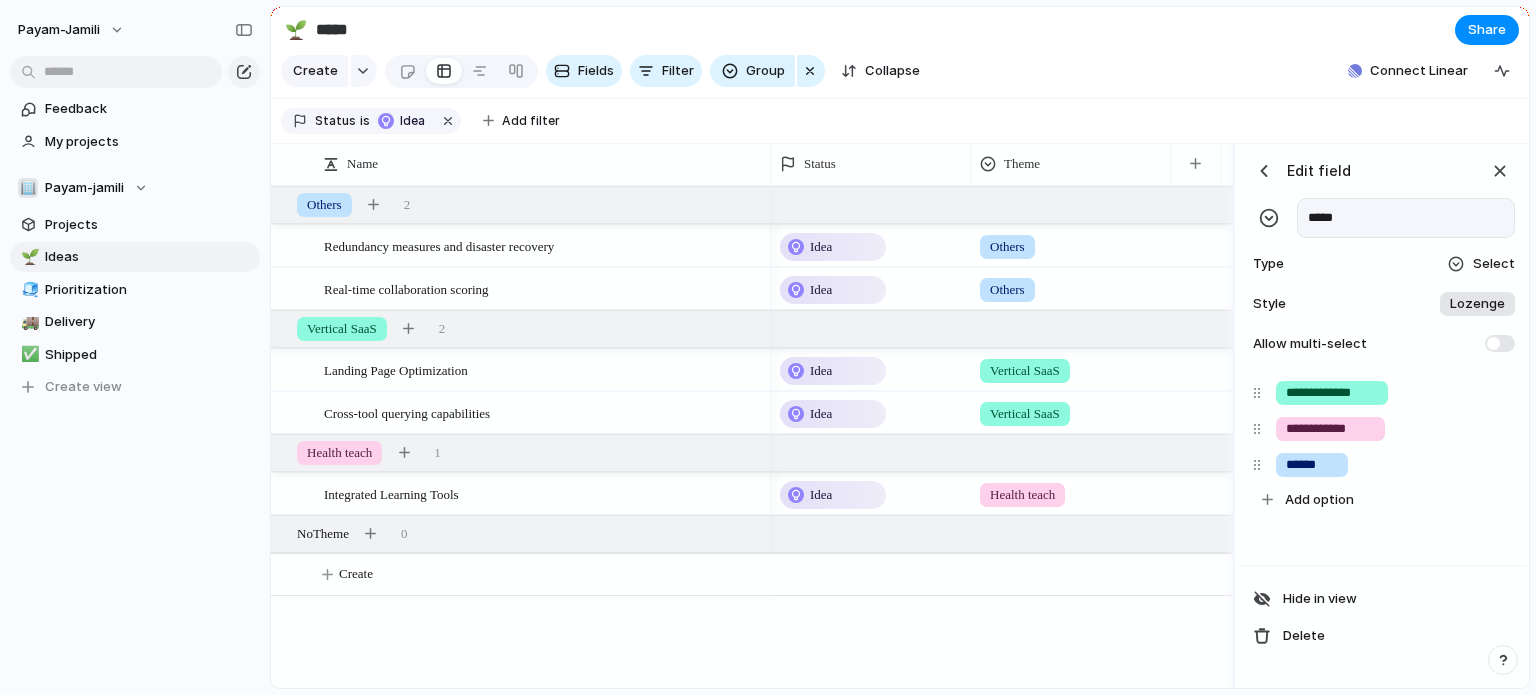 click at bounding box center (1264, 171) 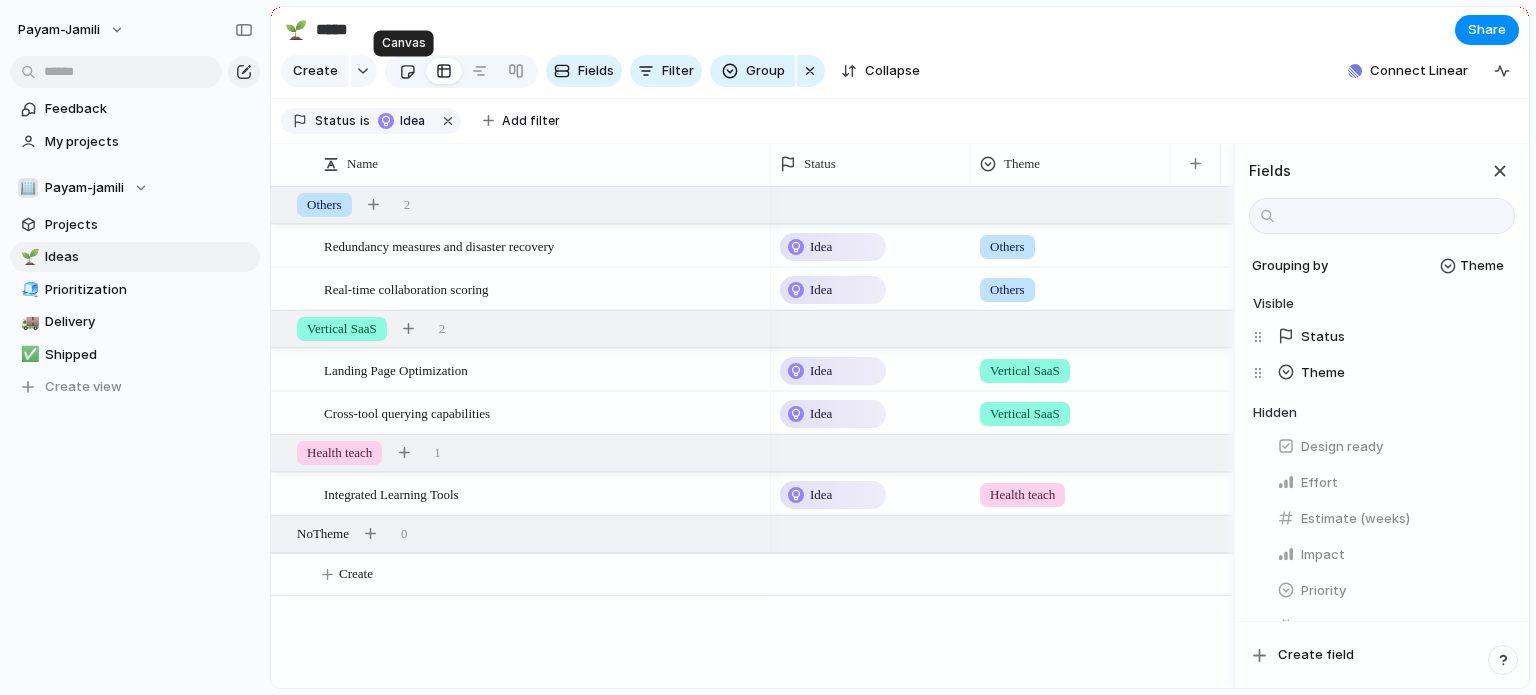 click at bounding box center (407, 71) 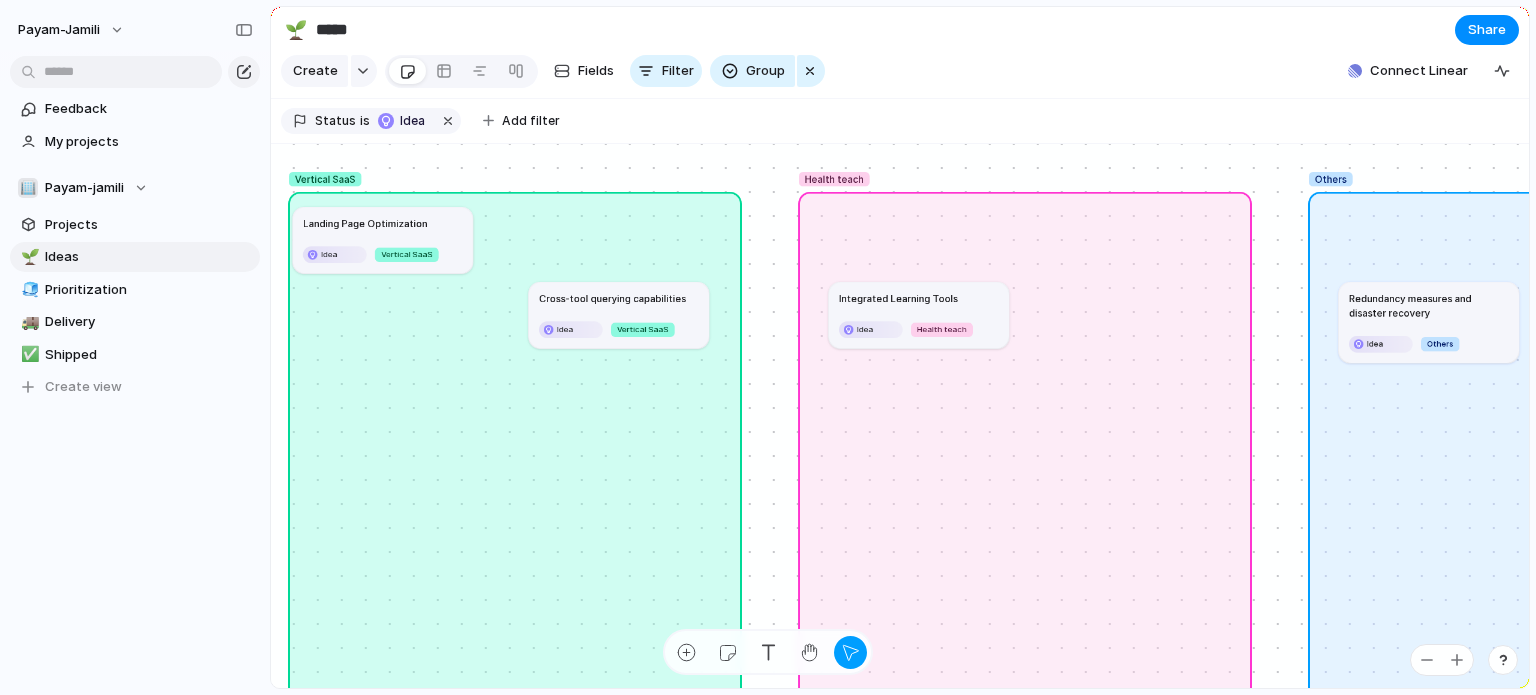drag, startPoint x: 465, startPoint y: 339, endPoint x: 439, endPoint y: 265, distance: 78.434685 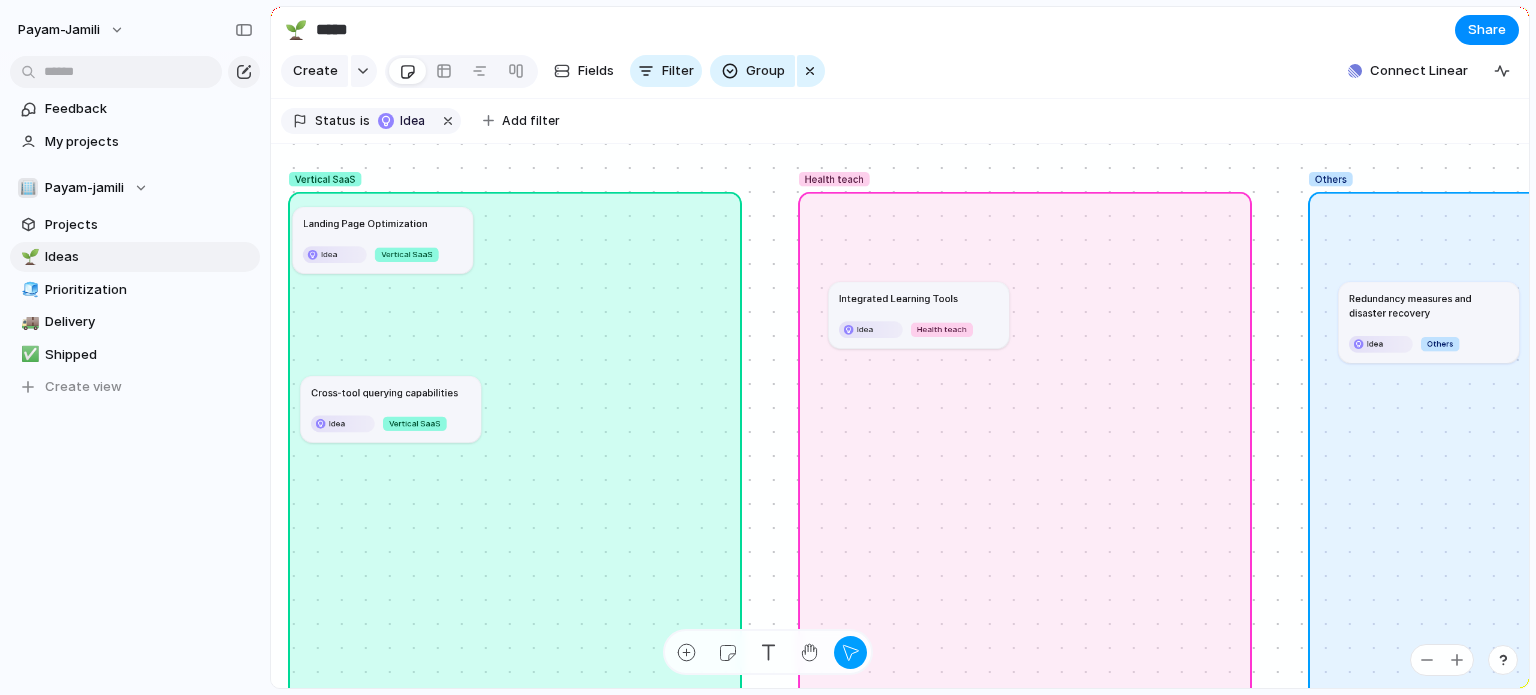 drag, startPoint x: 636, startPoint y: 315, endPoint x: 410, endPoint y: 407, distance: 244.0082 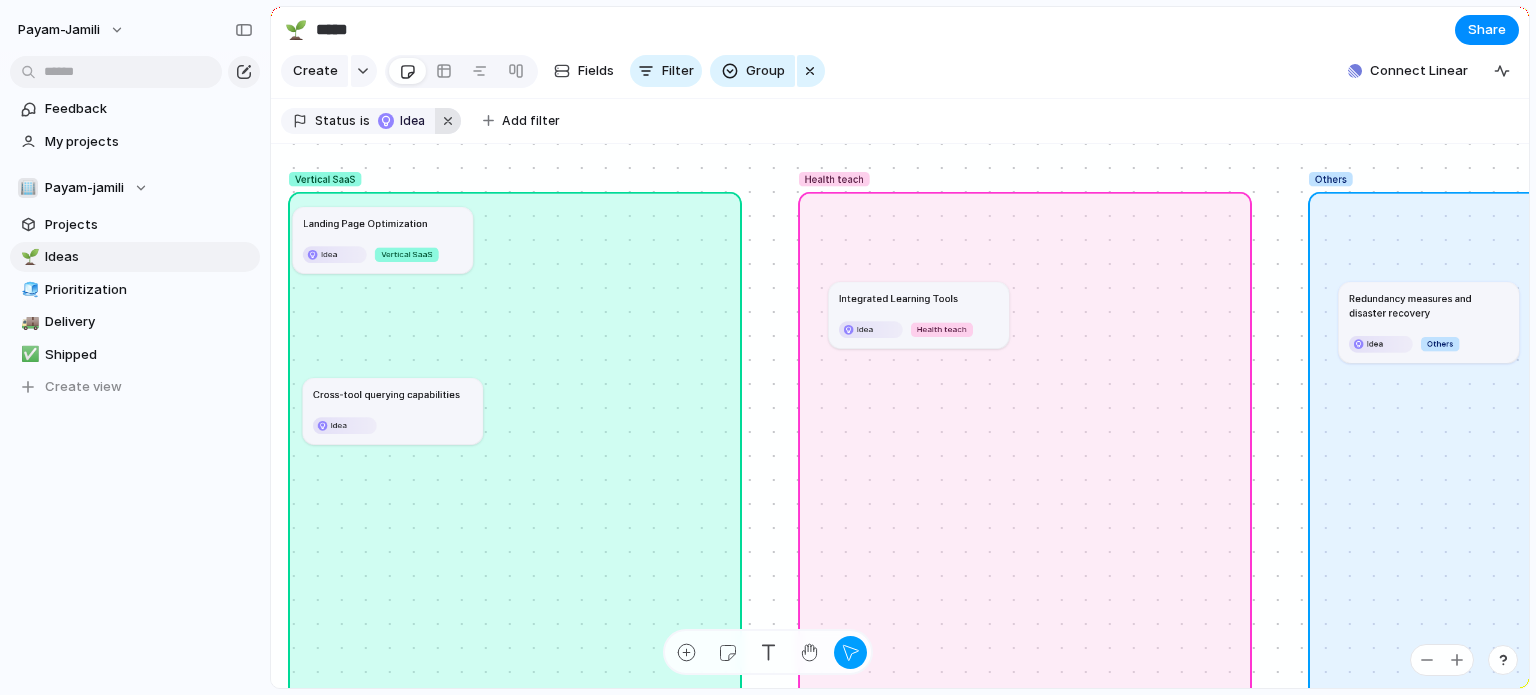 click at bounding box center (448, 121) 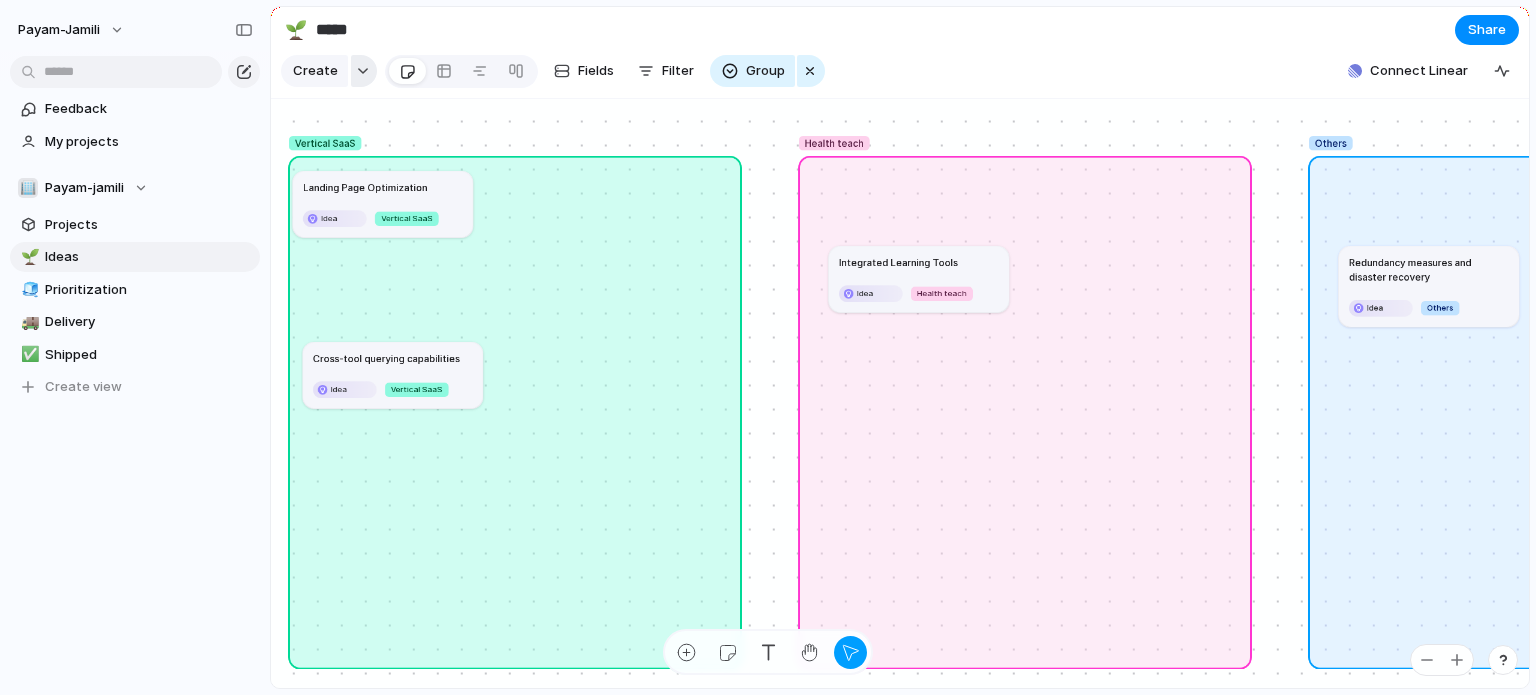 click at bounding box center (364, 71) 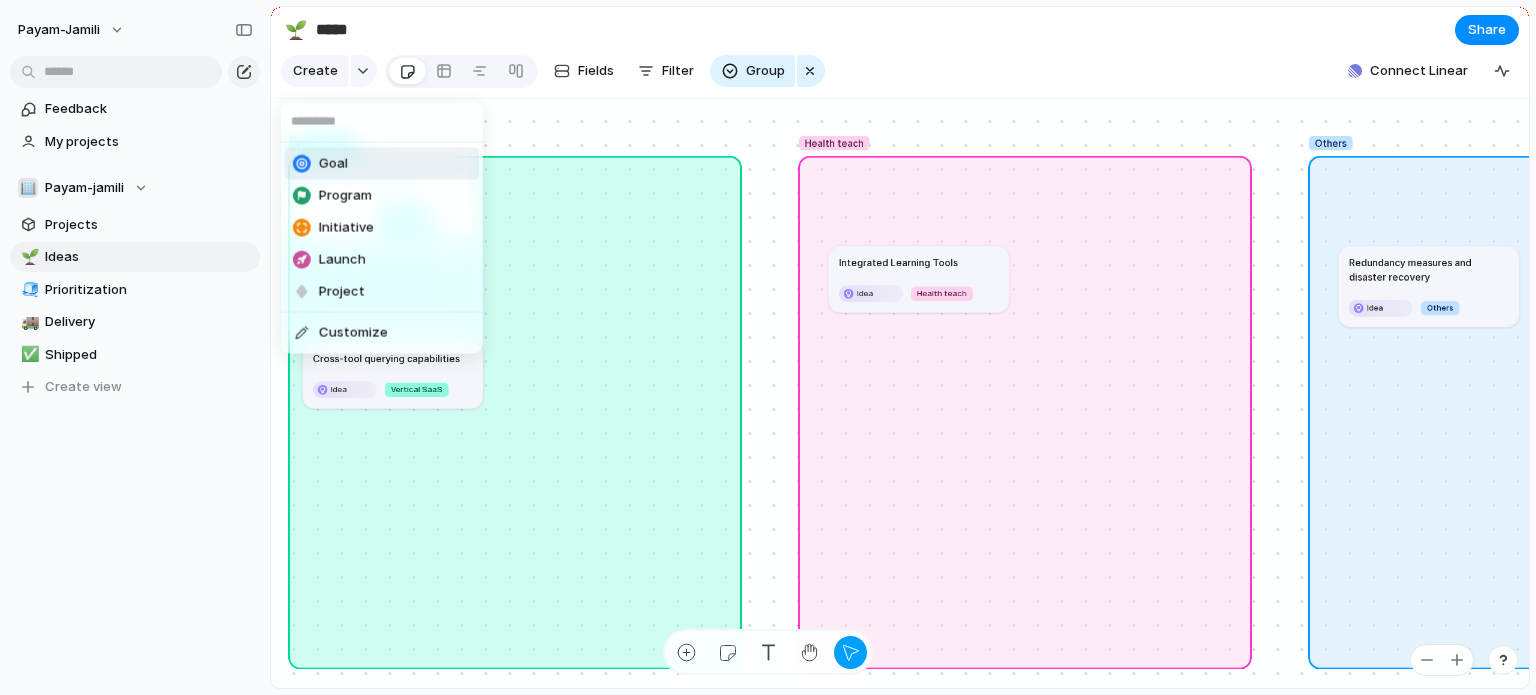 click on "Goal" at bounding box center [382, 164] 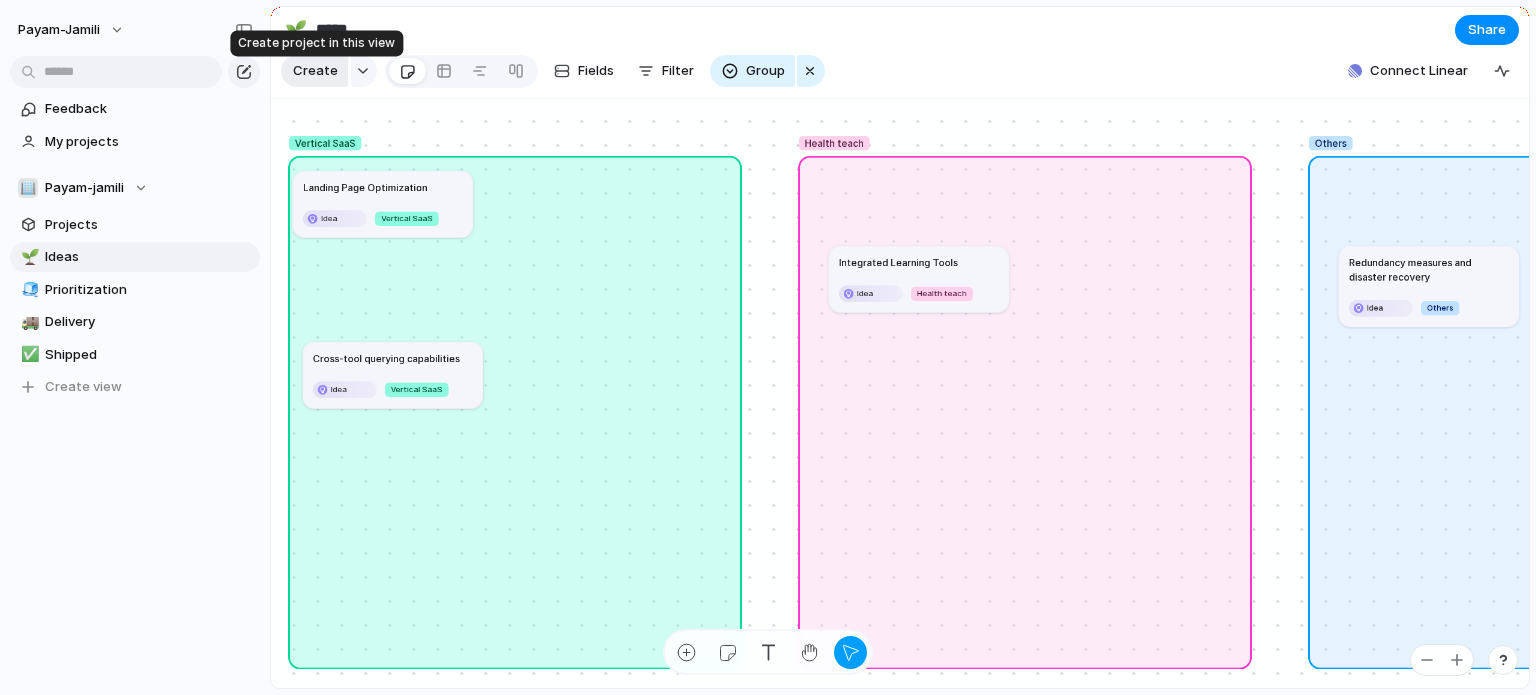 click on "Create" at bounding box center (315, 71) 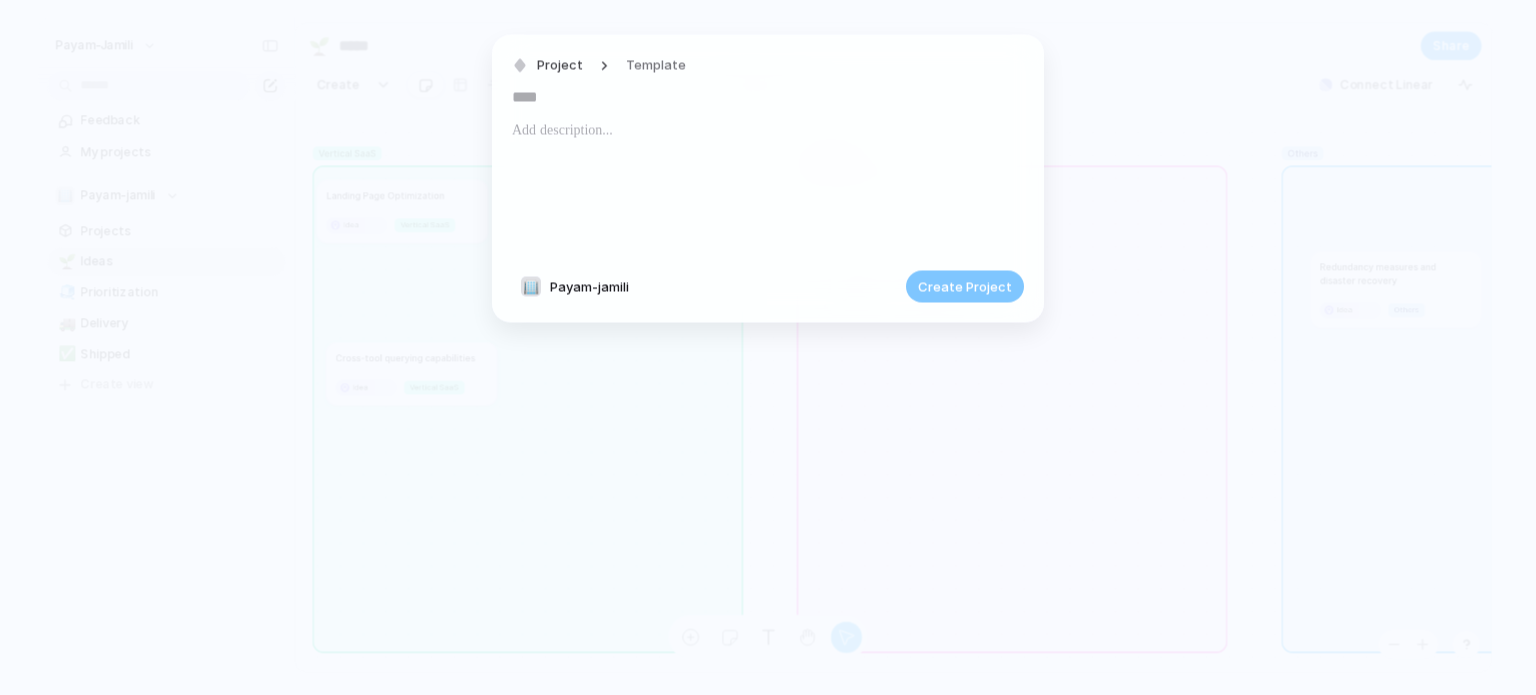 paste on "**********" 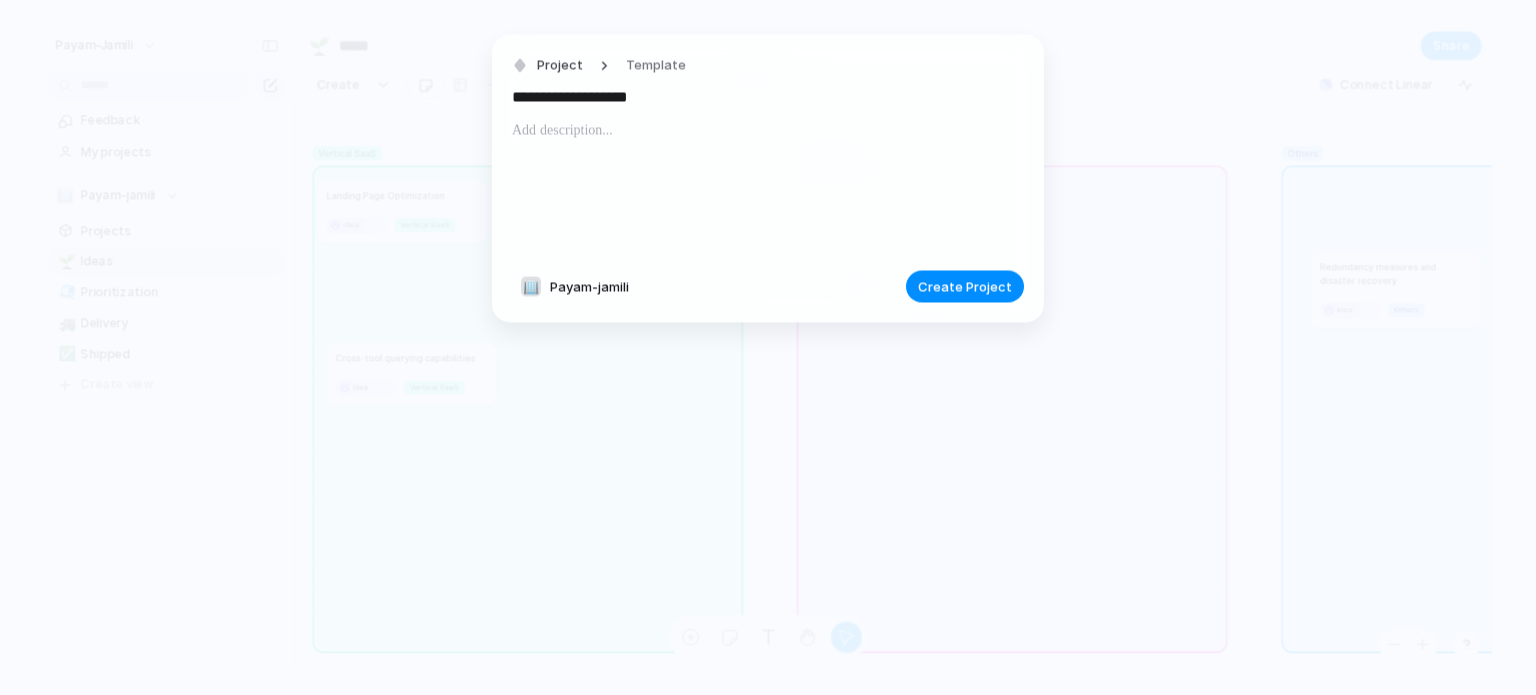 drag, startPoint x: 558, startPoint y: 91, endPoint x: 542, endPoint y: 98, distance: 17.464249 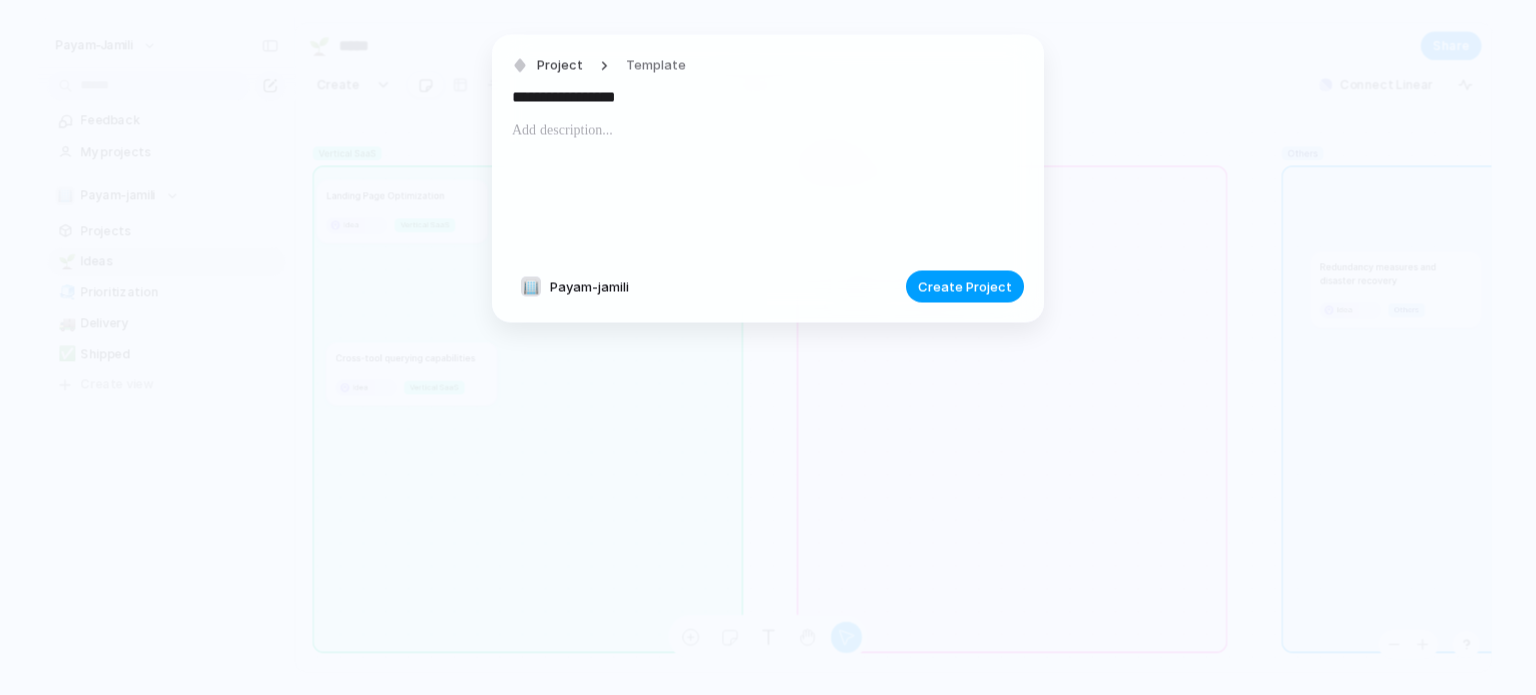 type on "**********" 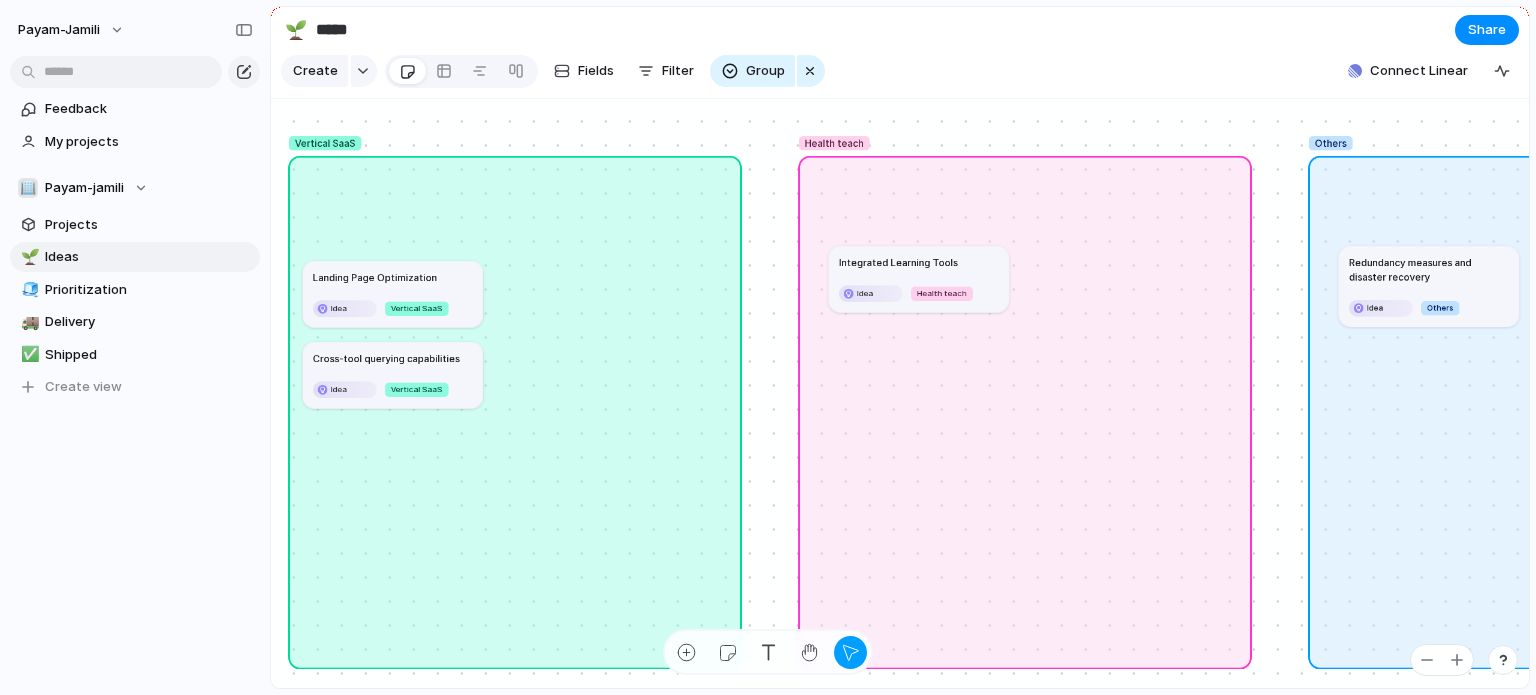 drag, startPoint x: 426, startPoint y: 207, endPoint x: 436, endPoint y: 297, distance: 90.55385 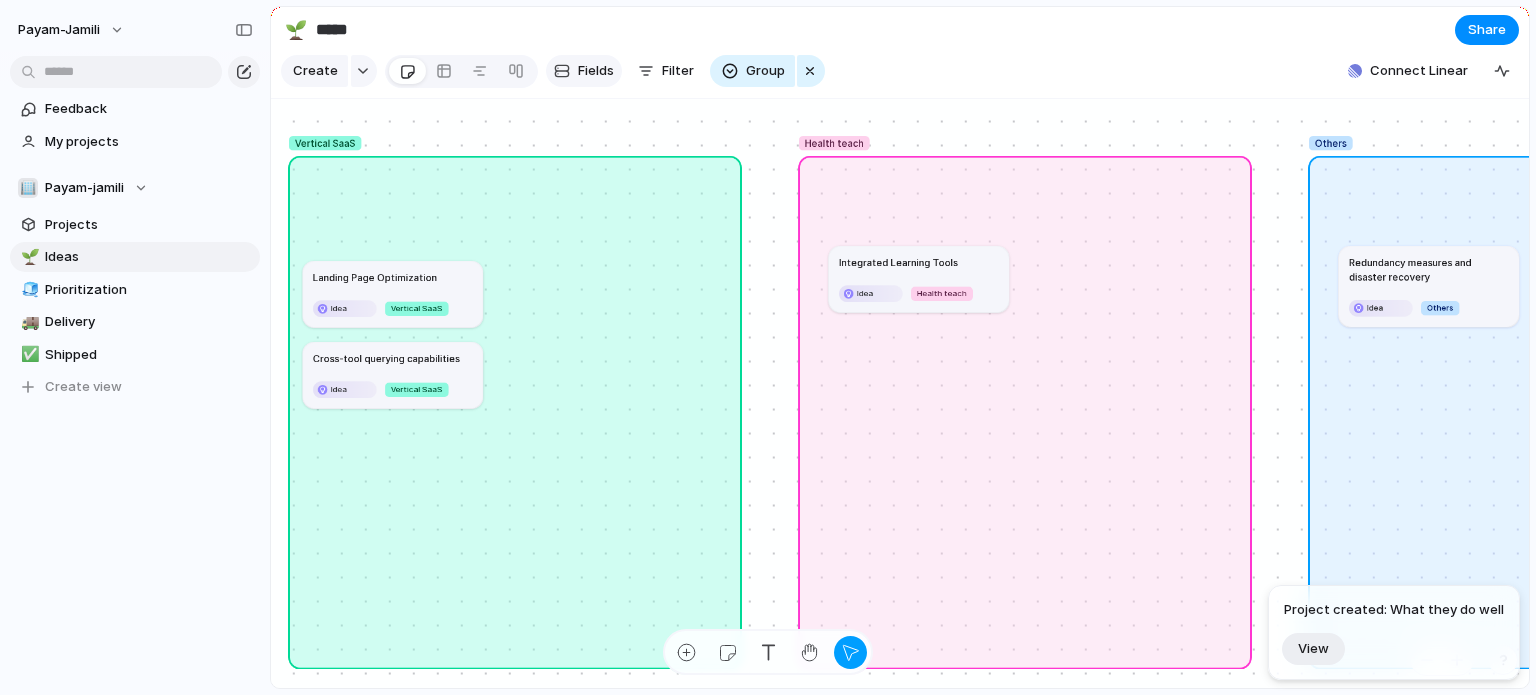 click on "Fields" at bounding box center (596, 71) 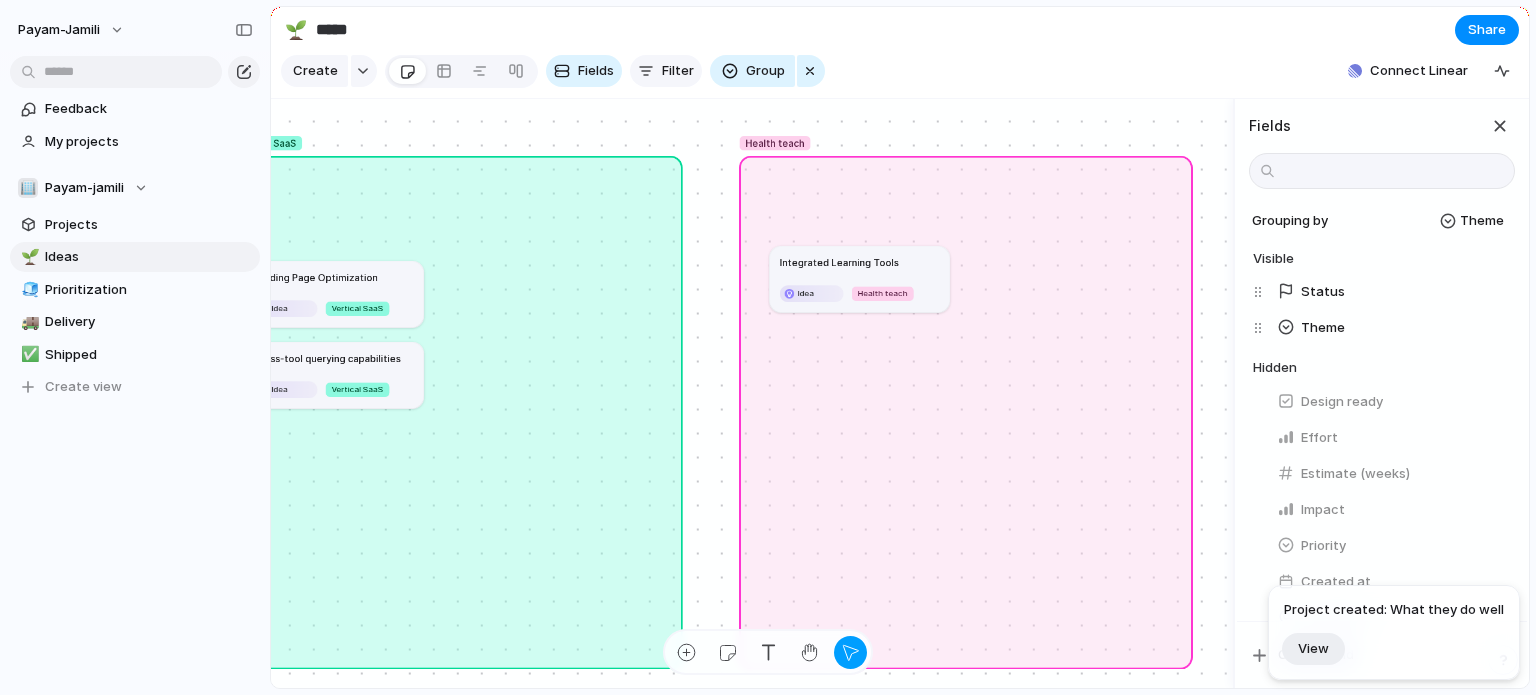 click on "Filter" at bounding box center (666, 71) 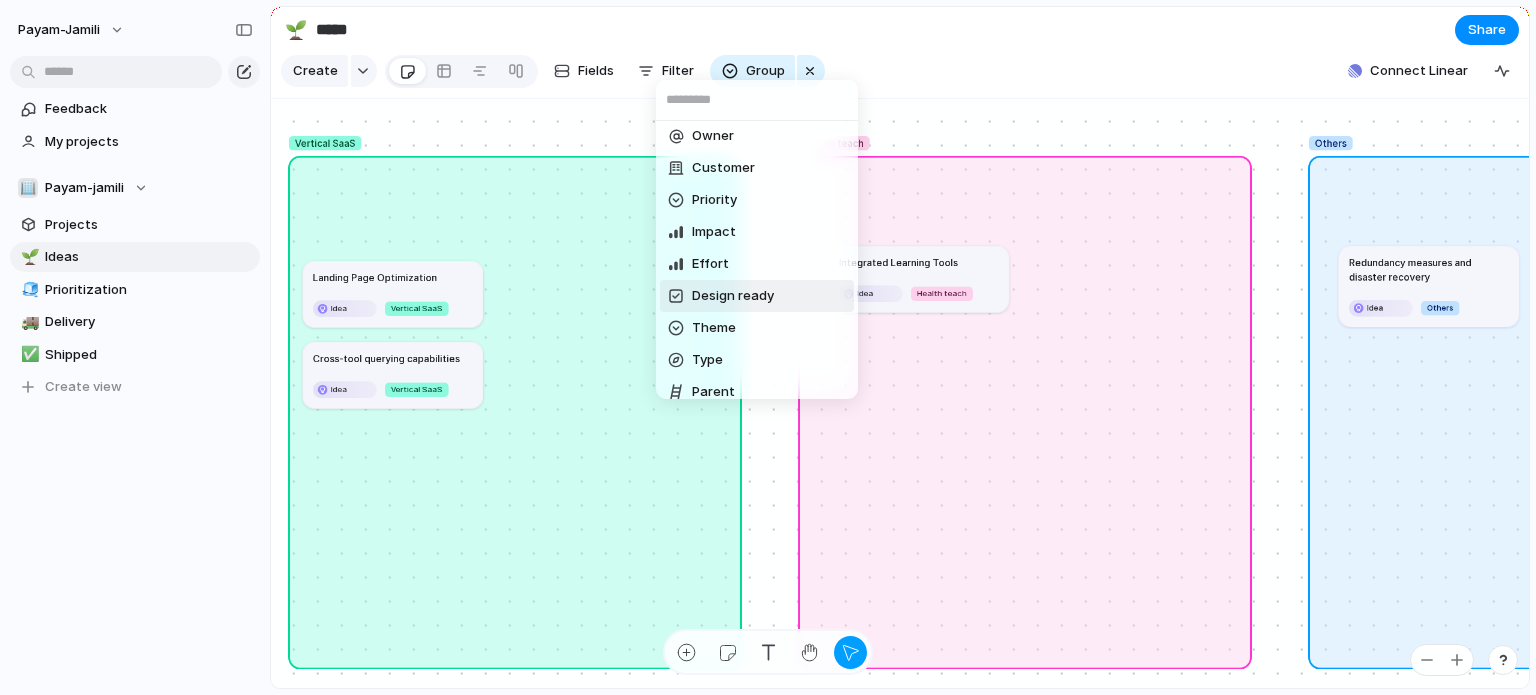scroll, scrollTop: 0, scrollLeft: 0, axis: both 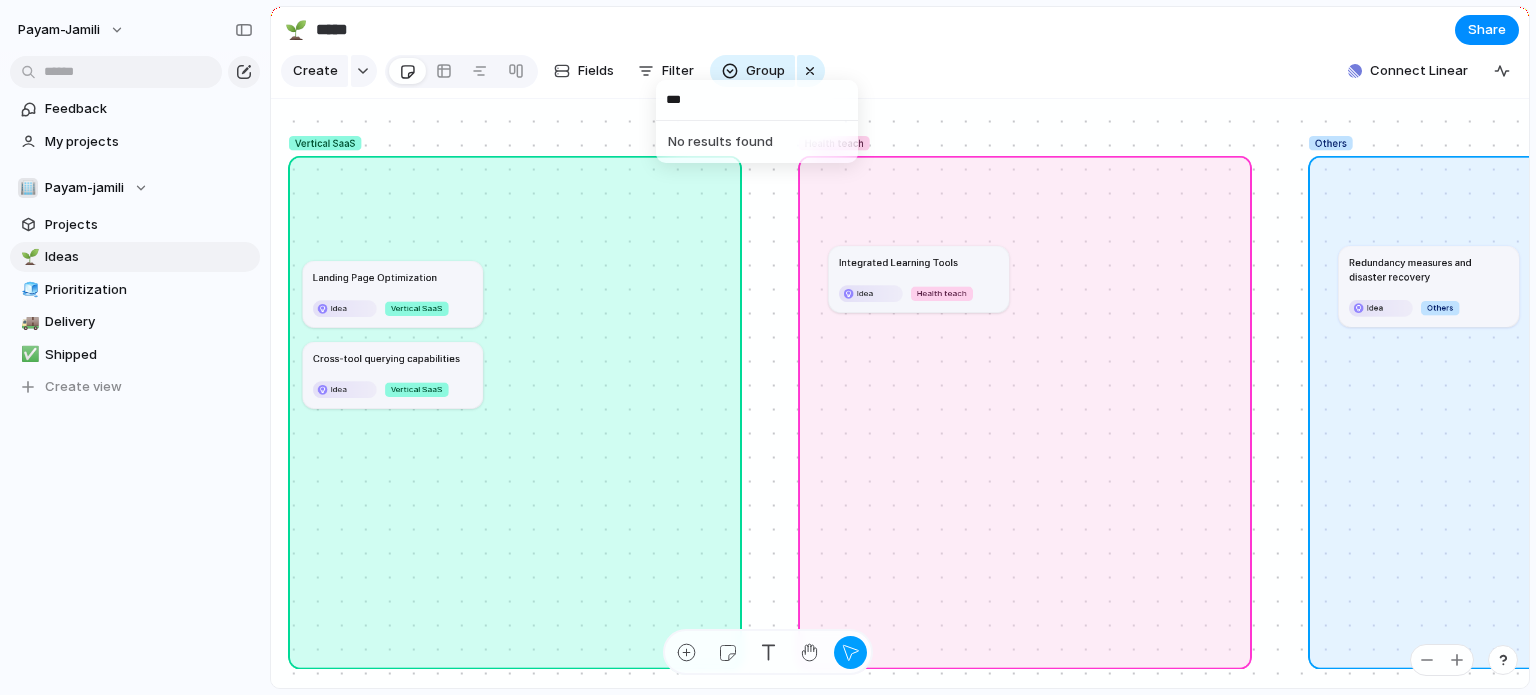 type on "***" 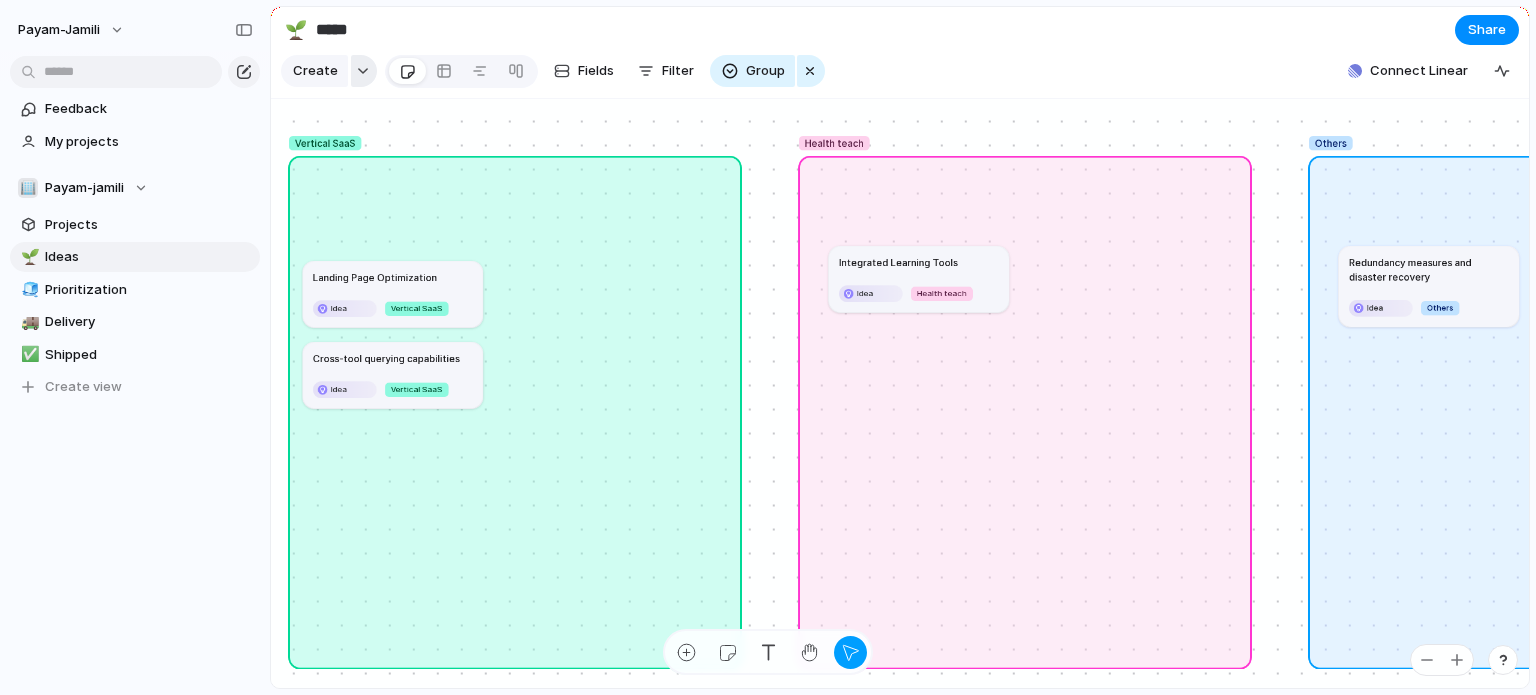 click at bounding box center [363, 71] 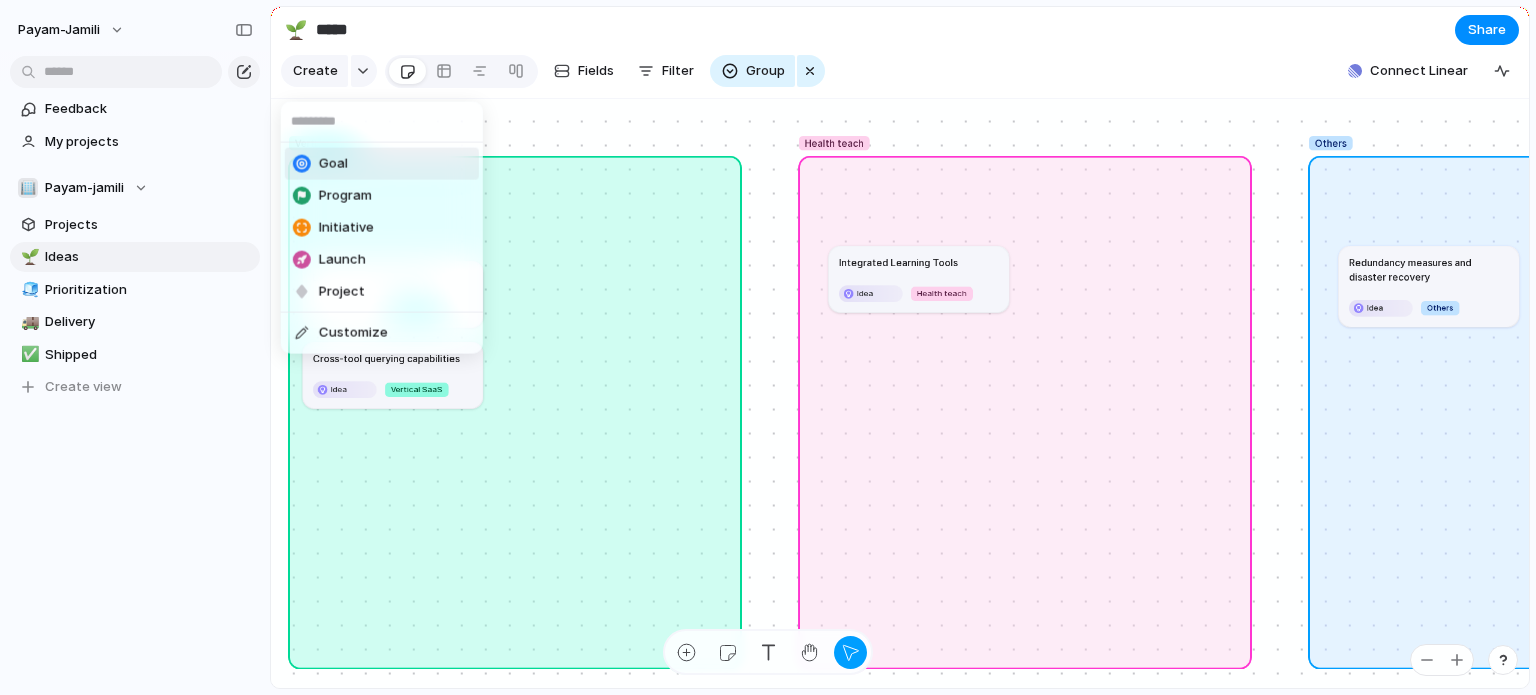 click on "Goal   Program   Initiative   Launch   Project   Customize" at bounding box center (768, 347) 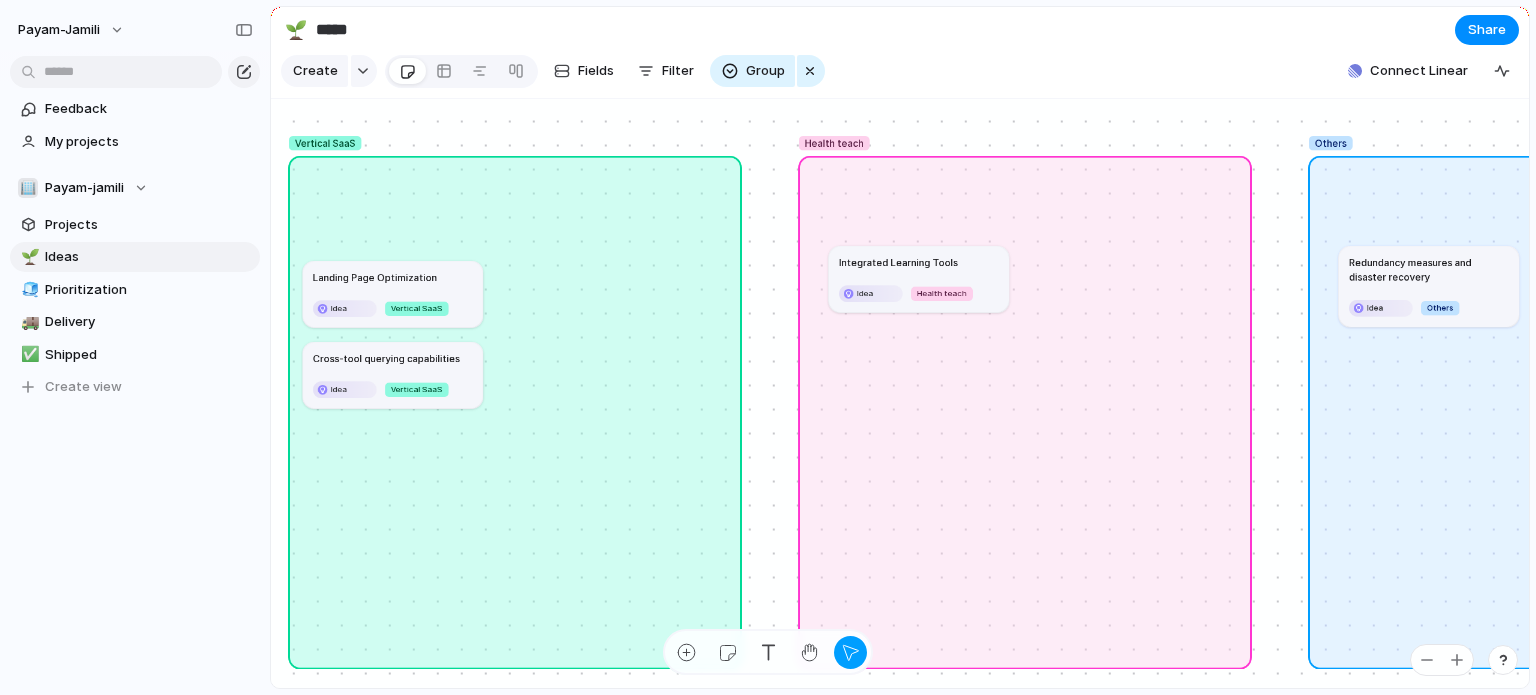 click on "Group" at bounding box center [765, 71] 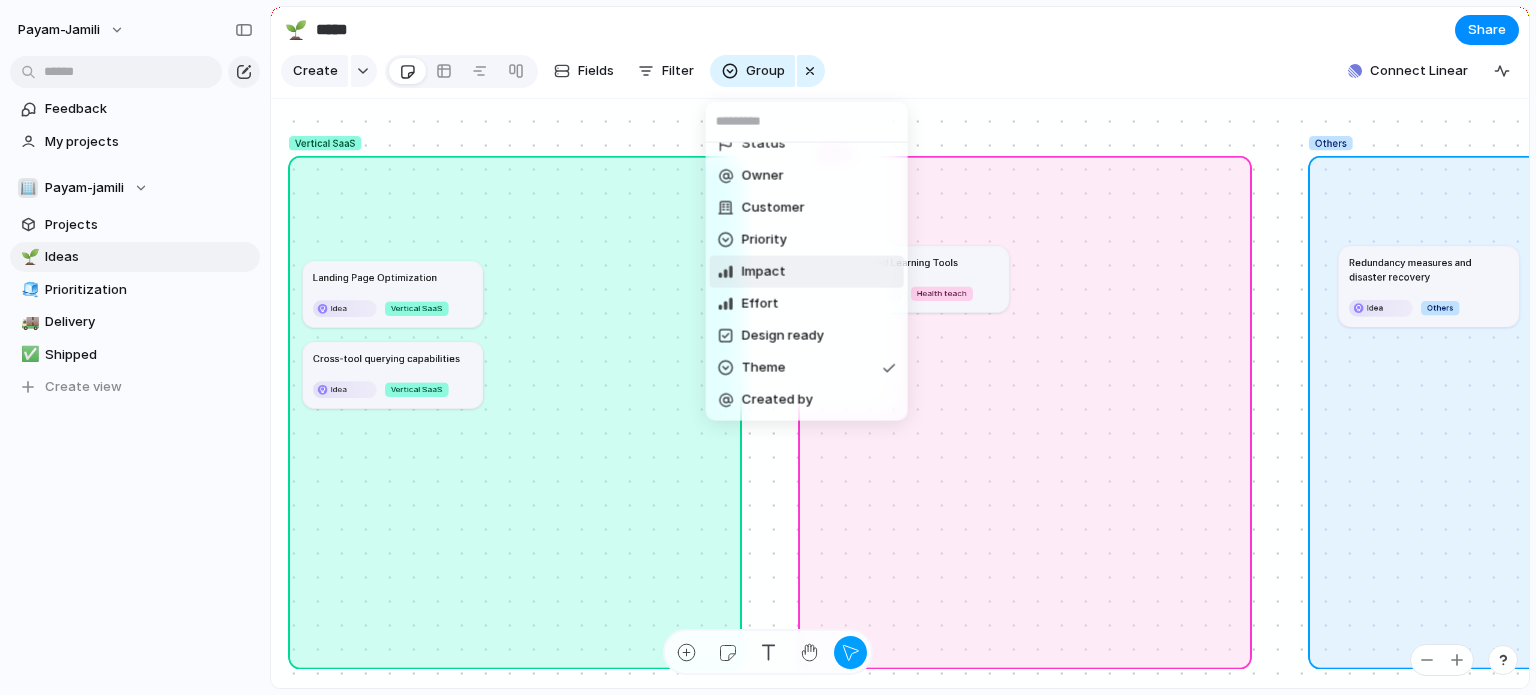scroll, scrollTop: 0, scrollLeft: 0, axis: both 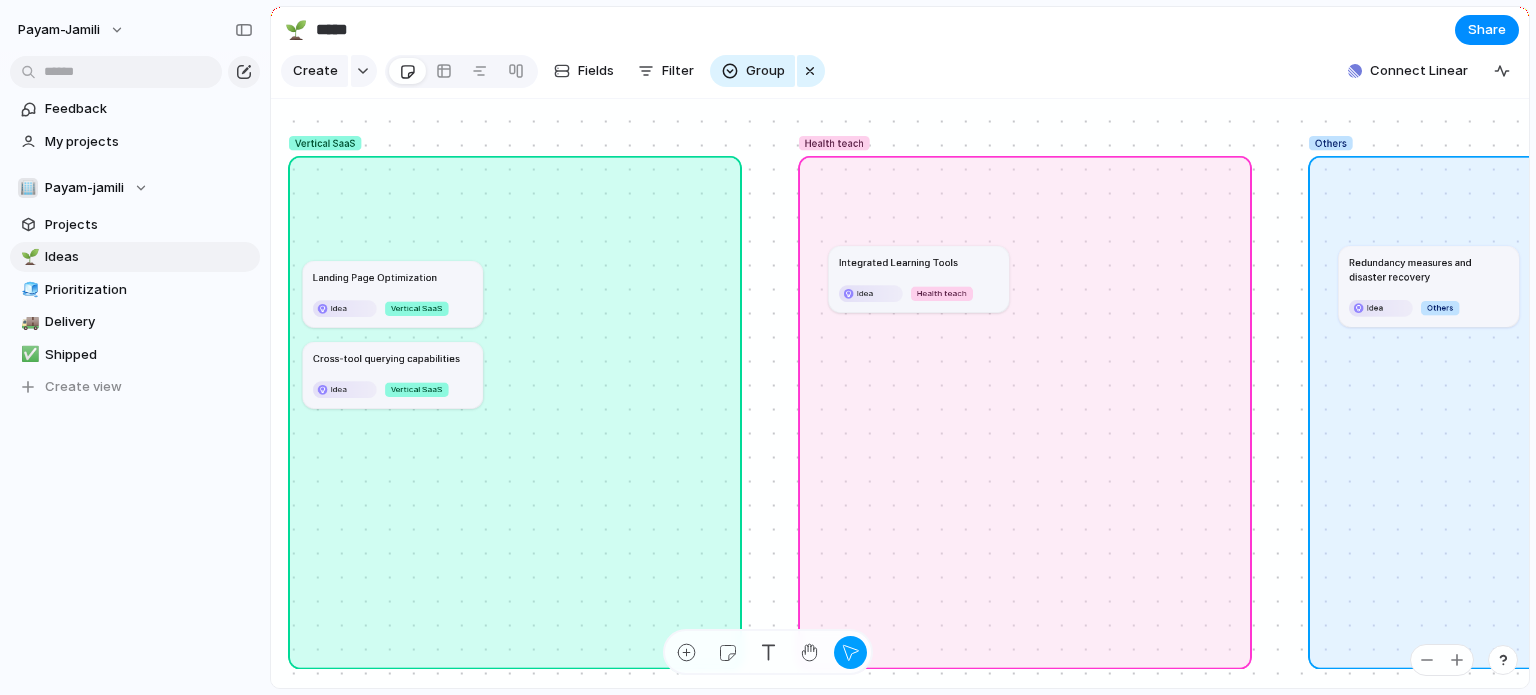 click on "Status             Owner   Customer   Priority   Impact   Effort   Design ready   Theme             Created by" at bounding box center (768, 347) 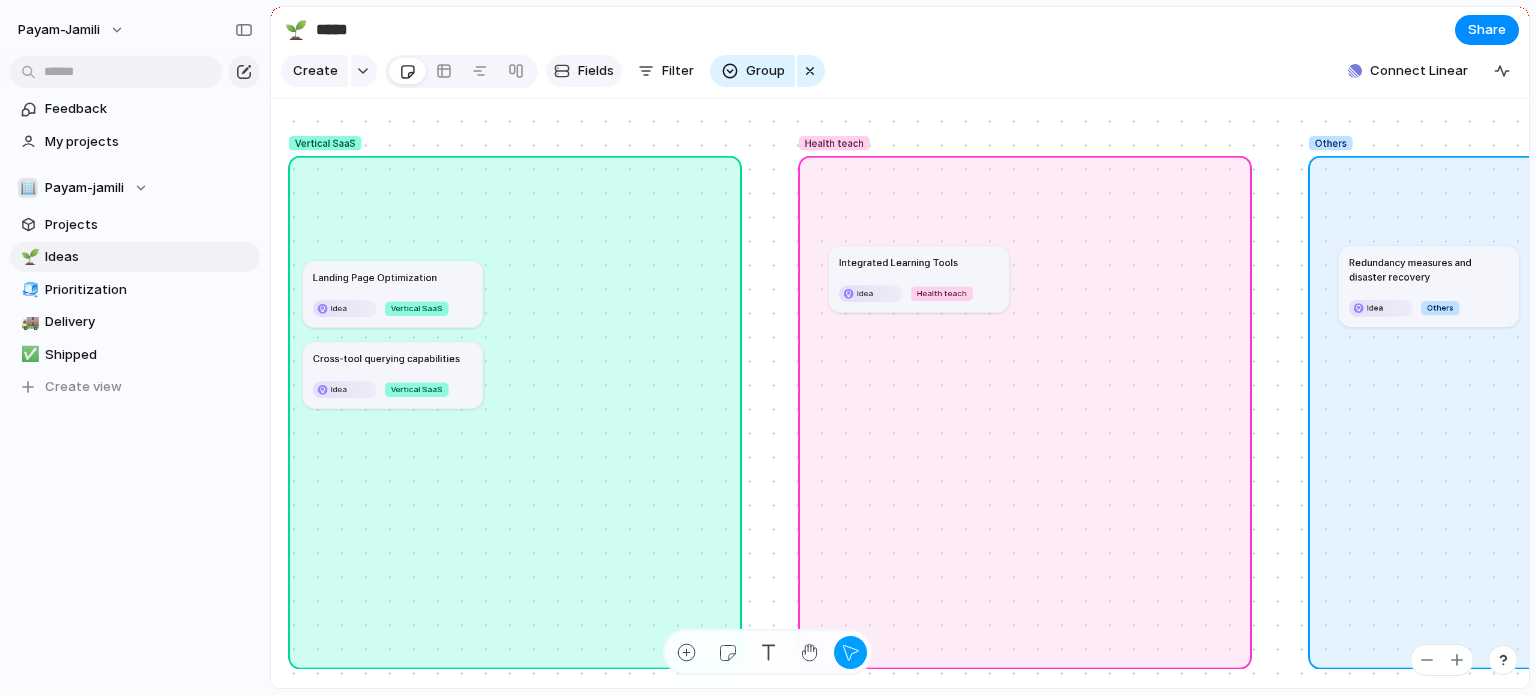 click on "Fields" at bounding box center [596, 71] 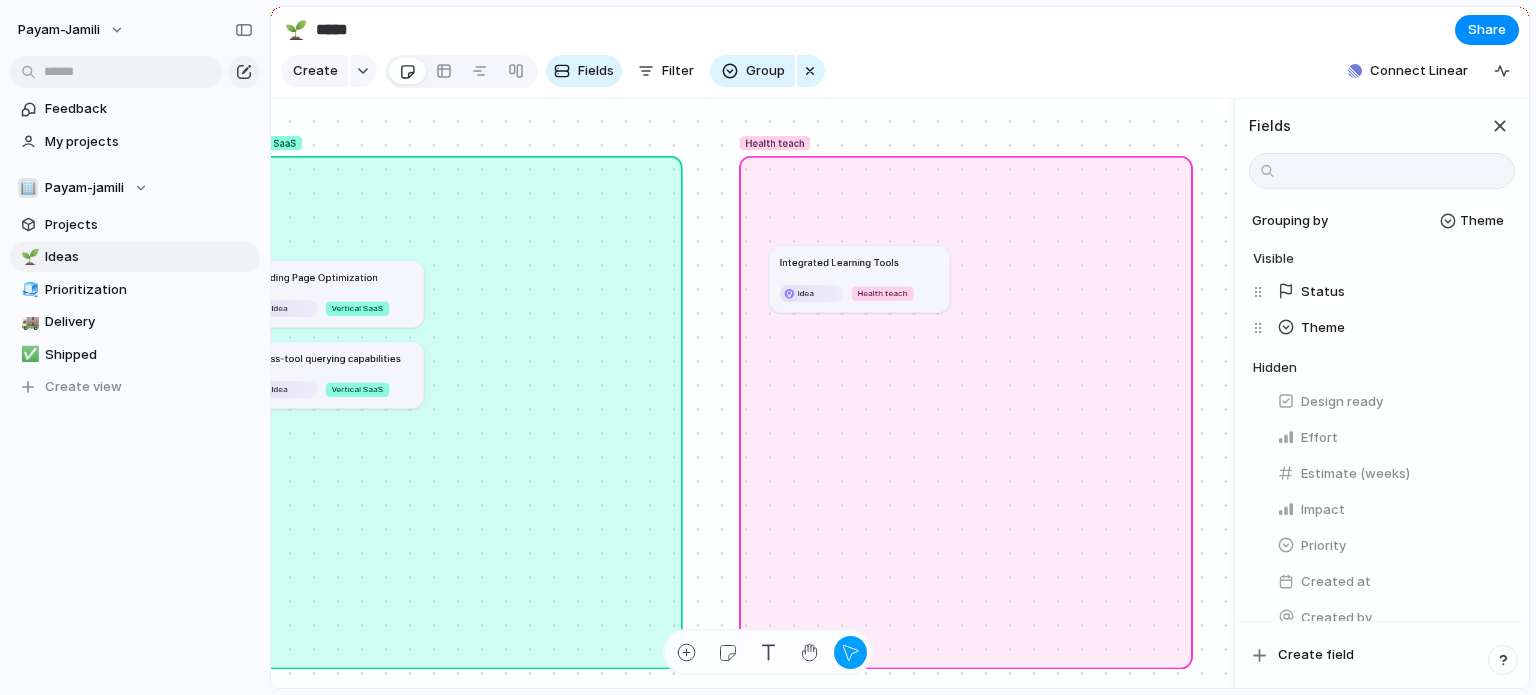 type on "*" 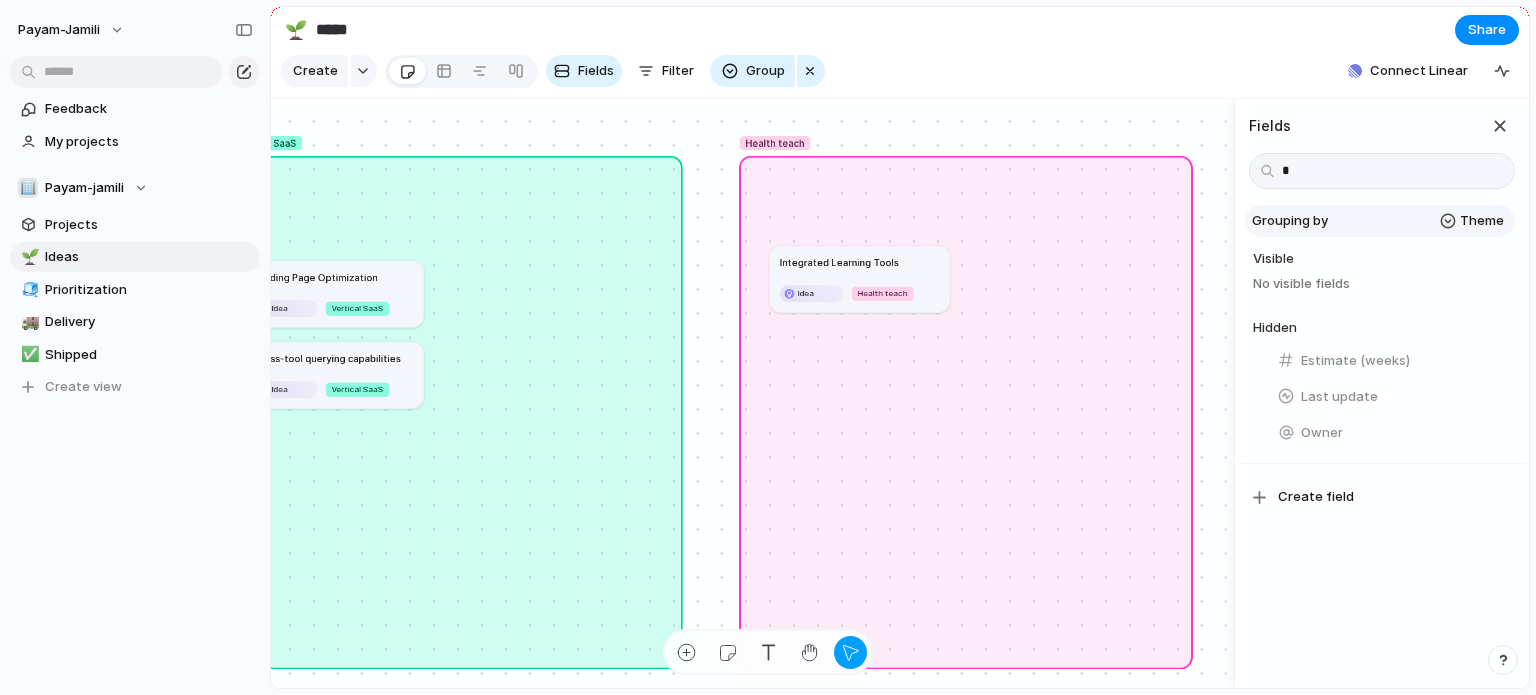 type 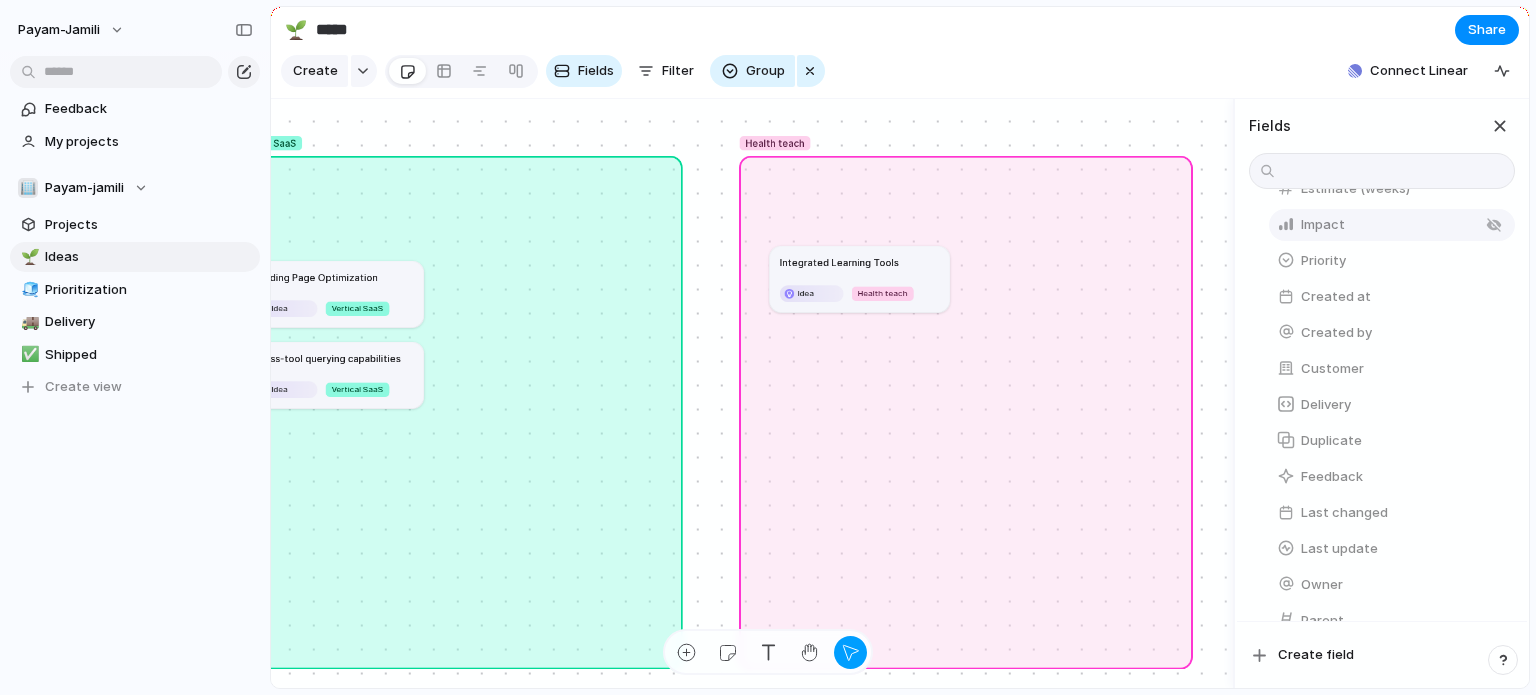 scroll, scrollTop: 300, scrollLeft: 0, axis: vertical 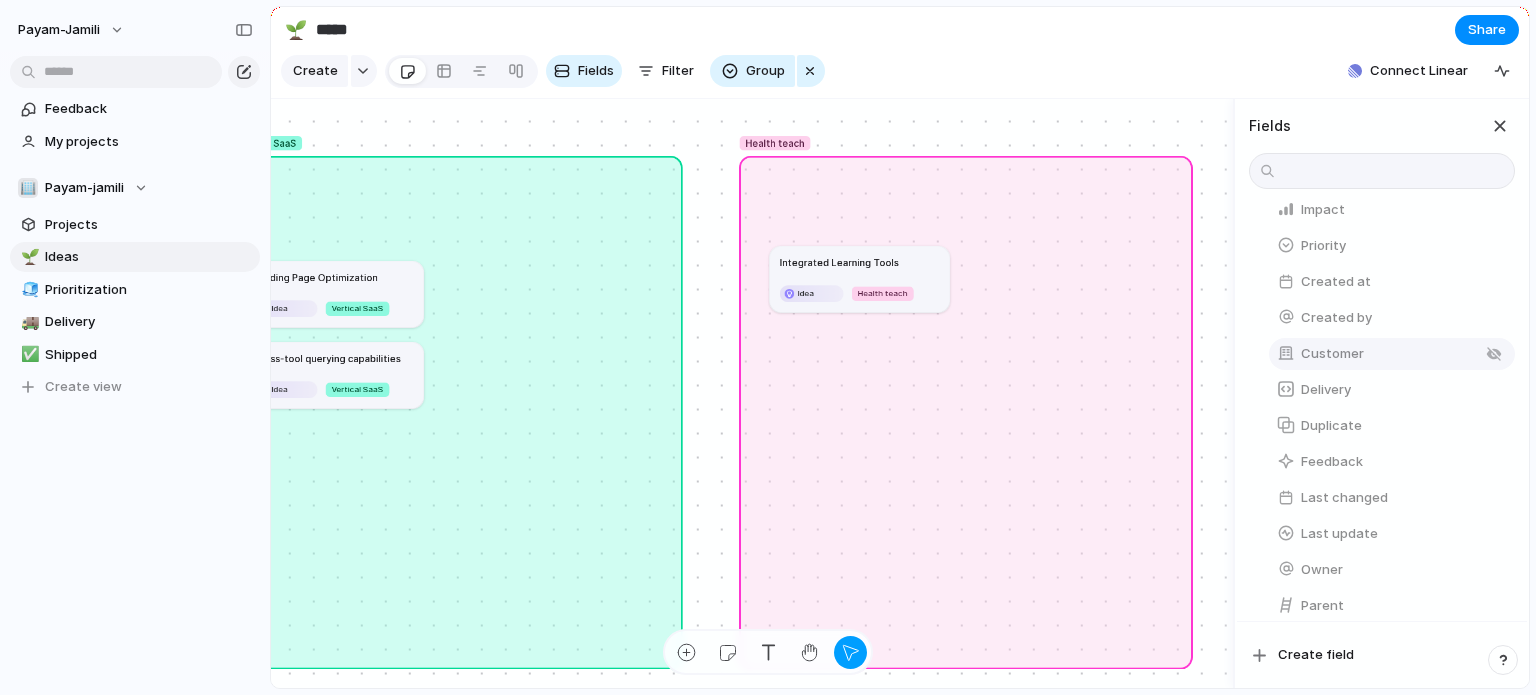 click on "Customer" at bounding box center [1332, 354] 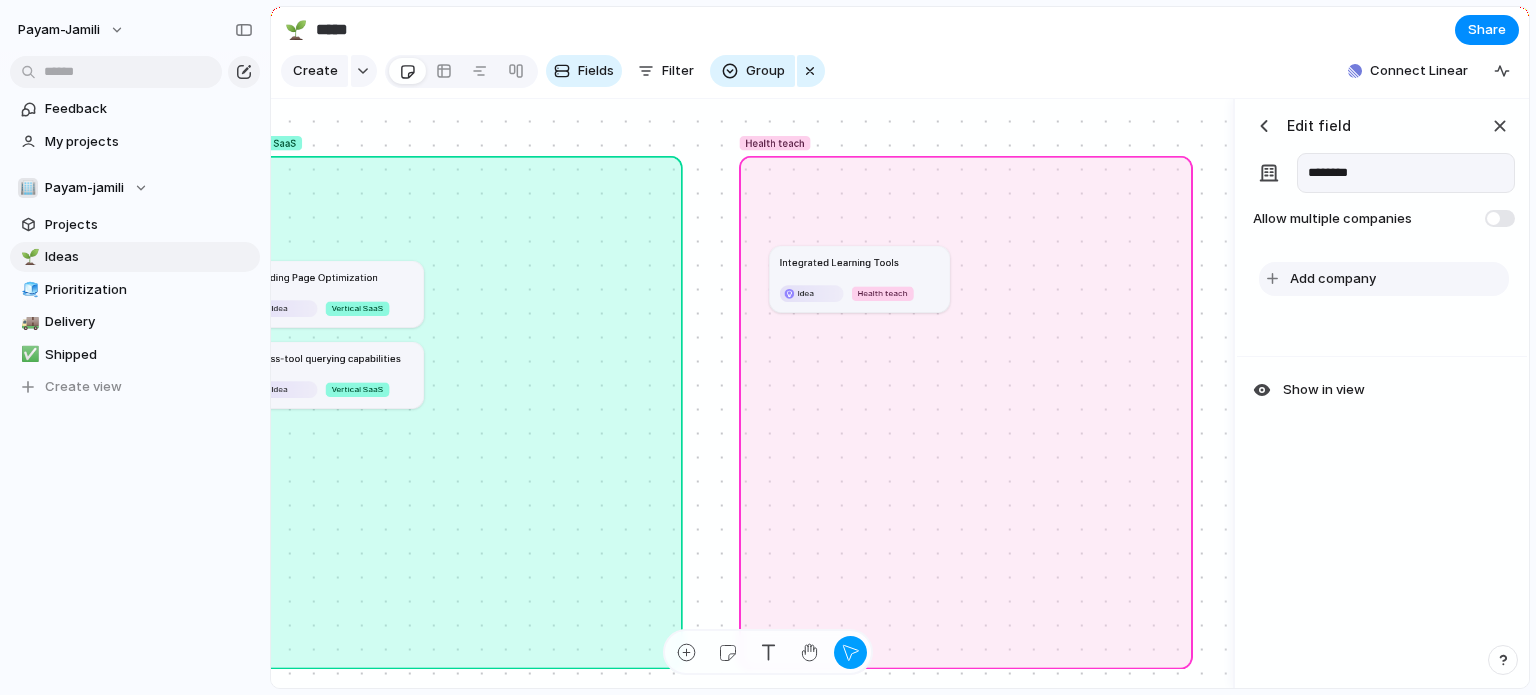 click on "Add company" at bounding box center (1333, 279) 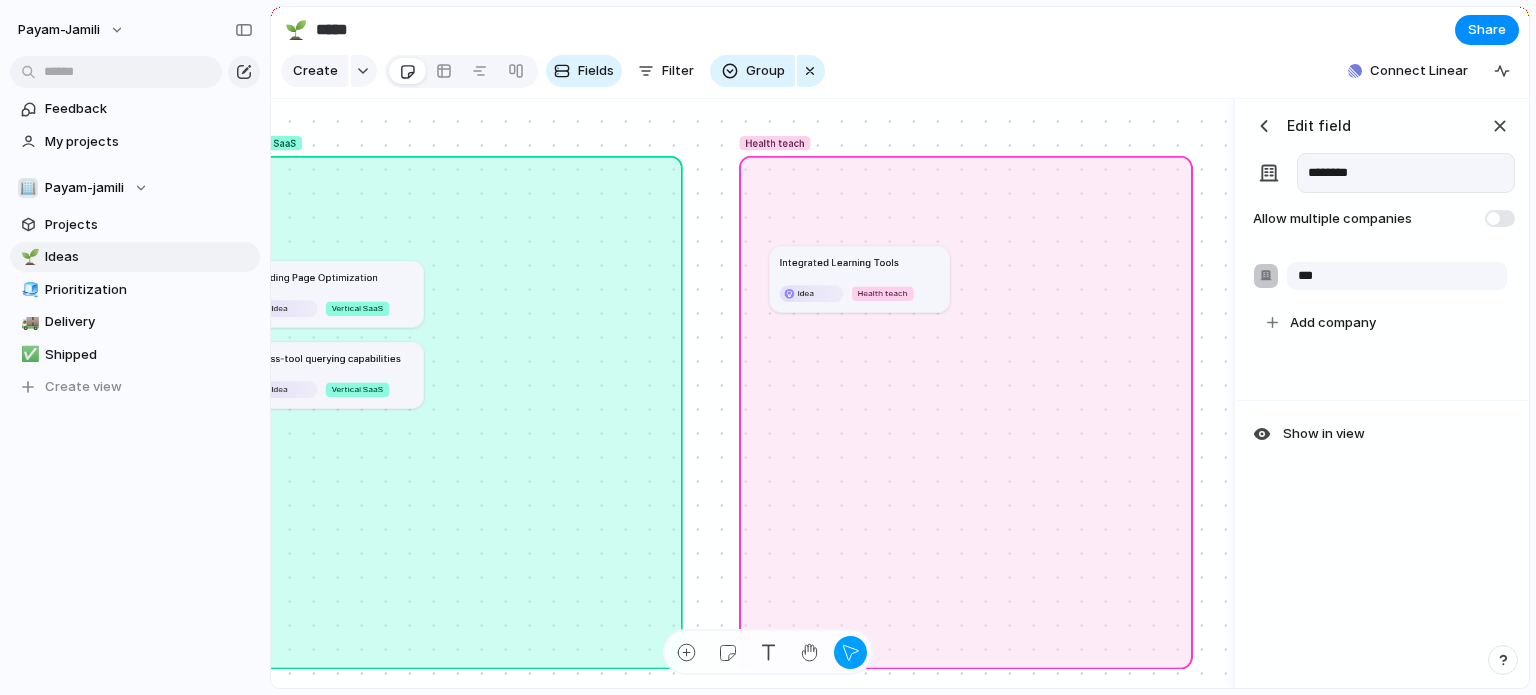 type on "***" 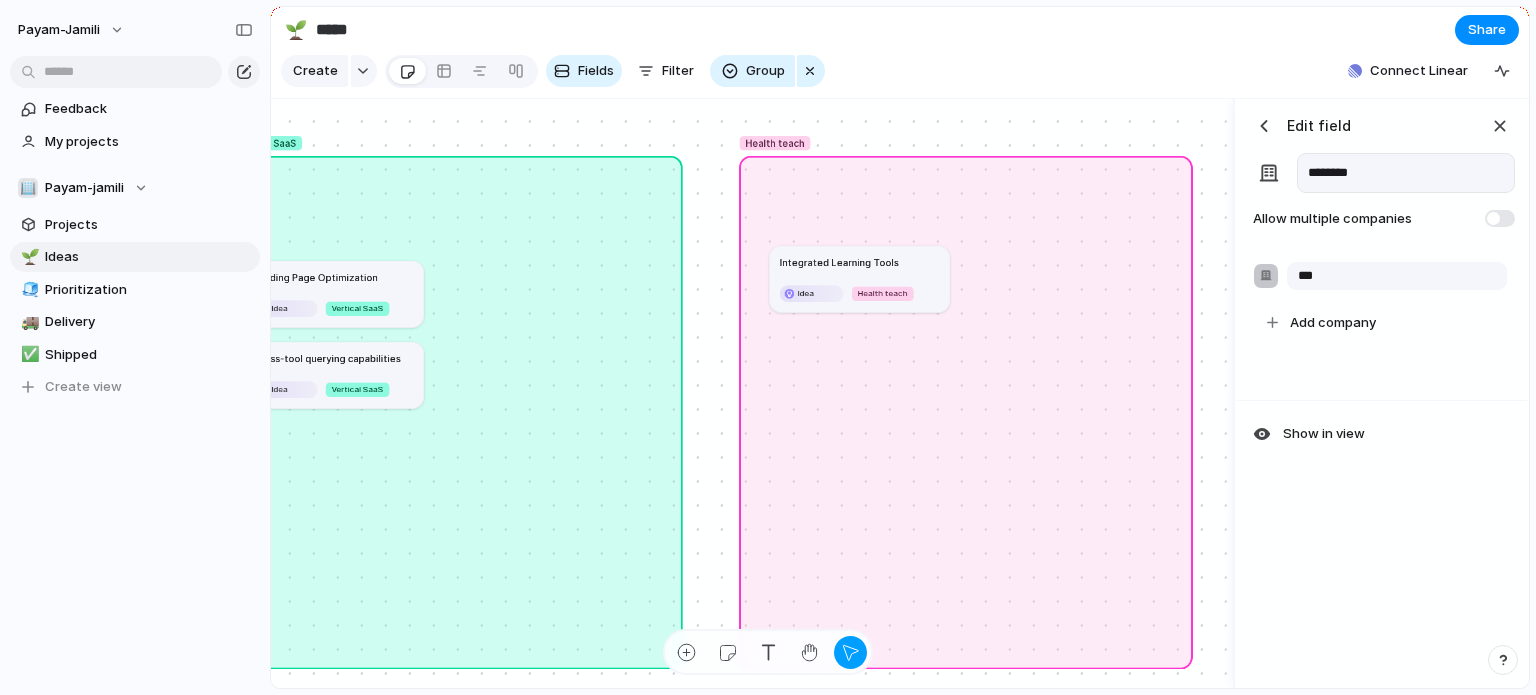 type 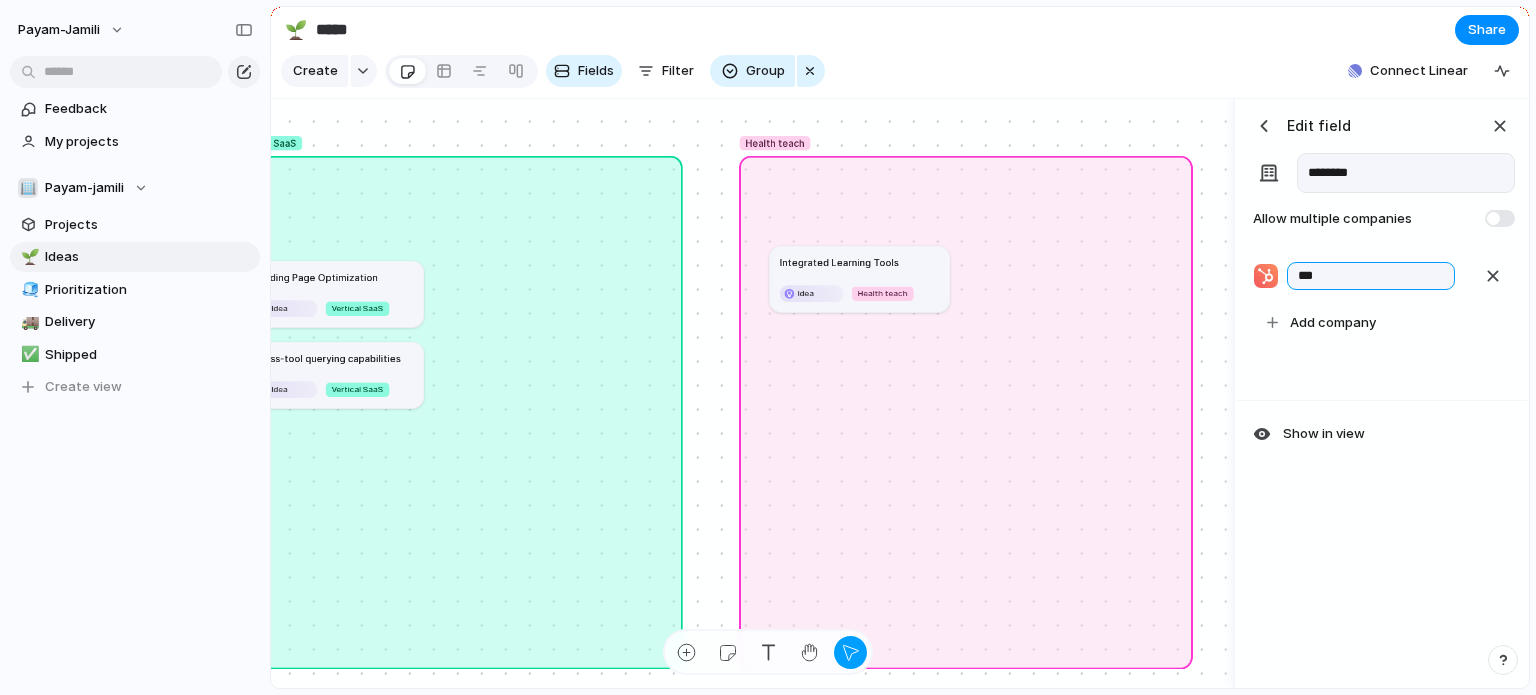 click on "***" at bounding box center [1371, 276] 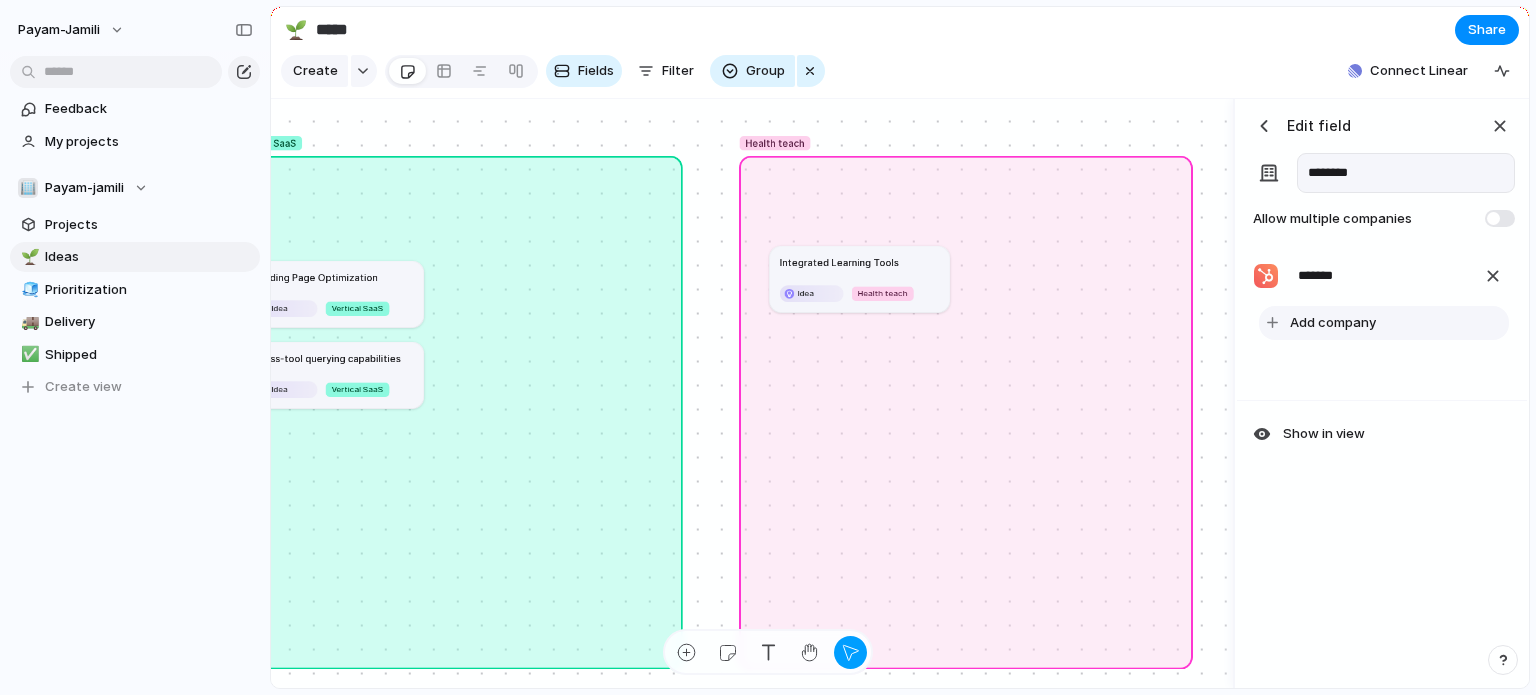 type on "*******" 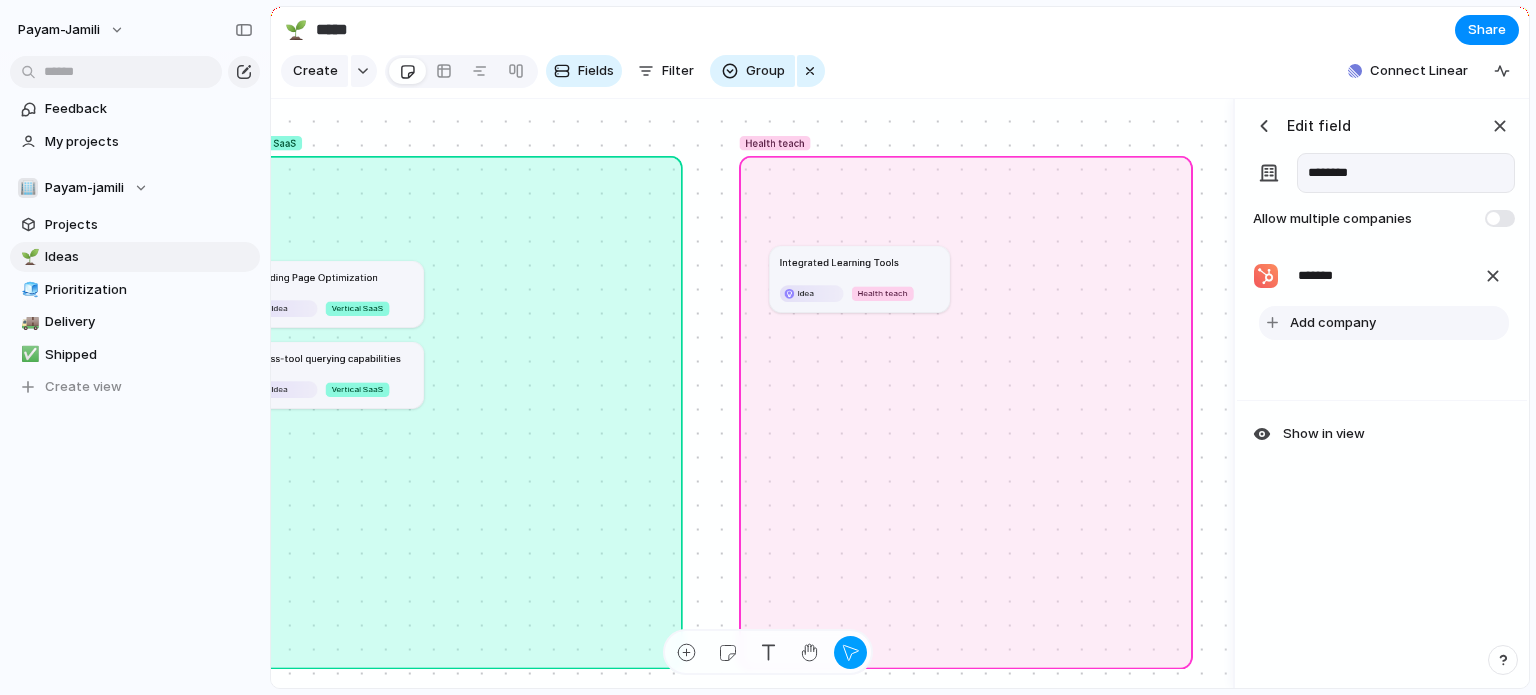 click on "Add company" at bounding box center [1333, 323] 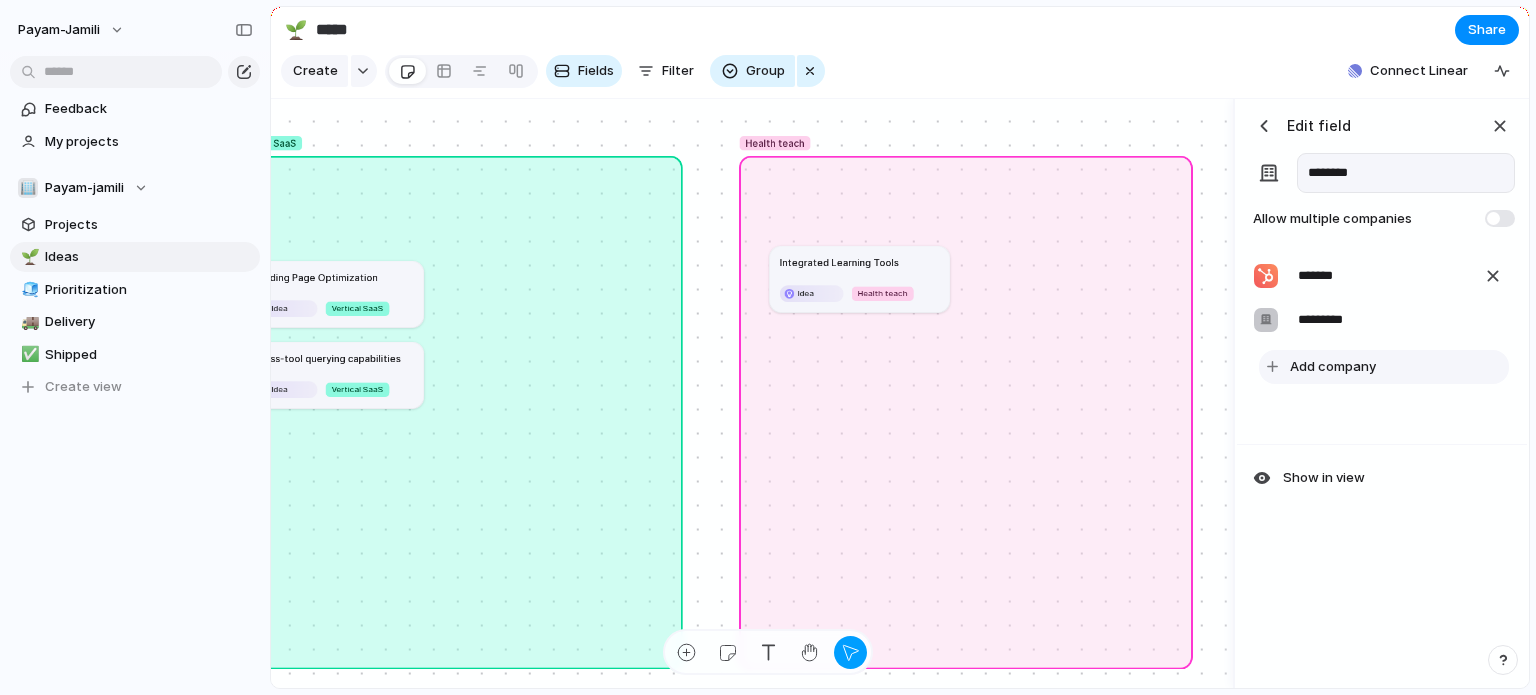 type on "********" 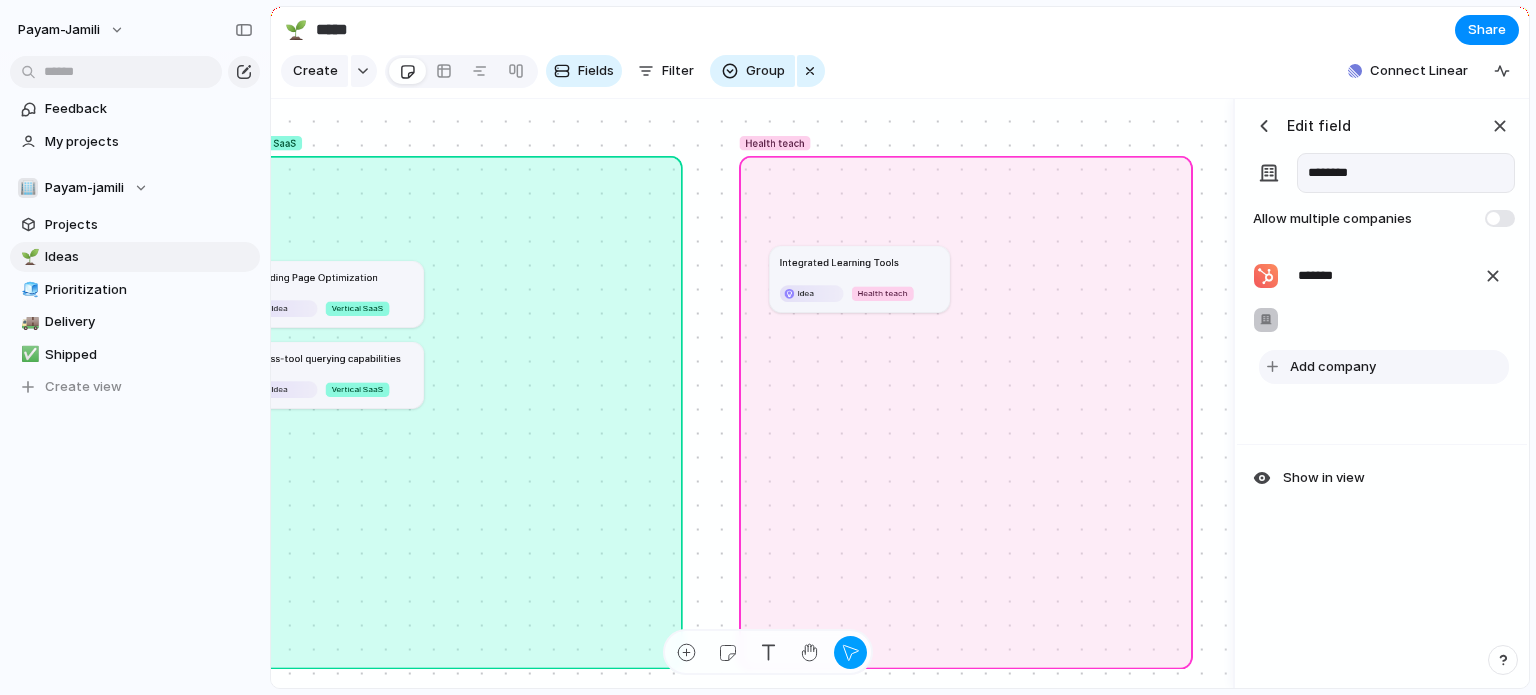 click on "Add company" at bounding box center (1333, 367) 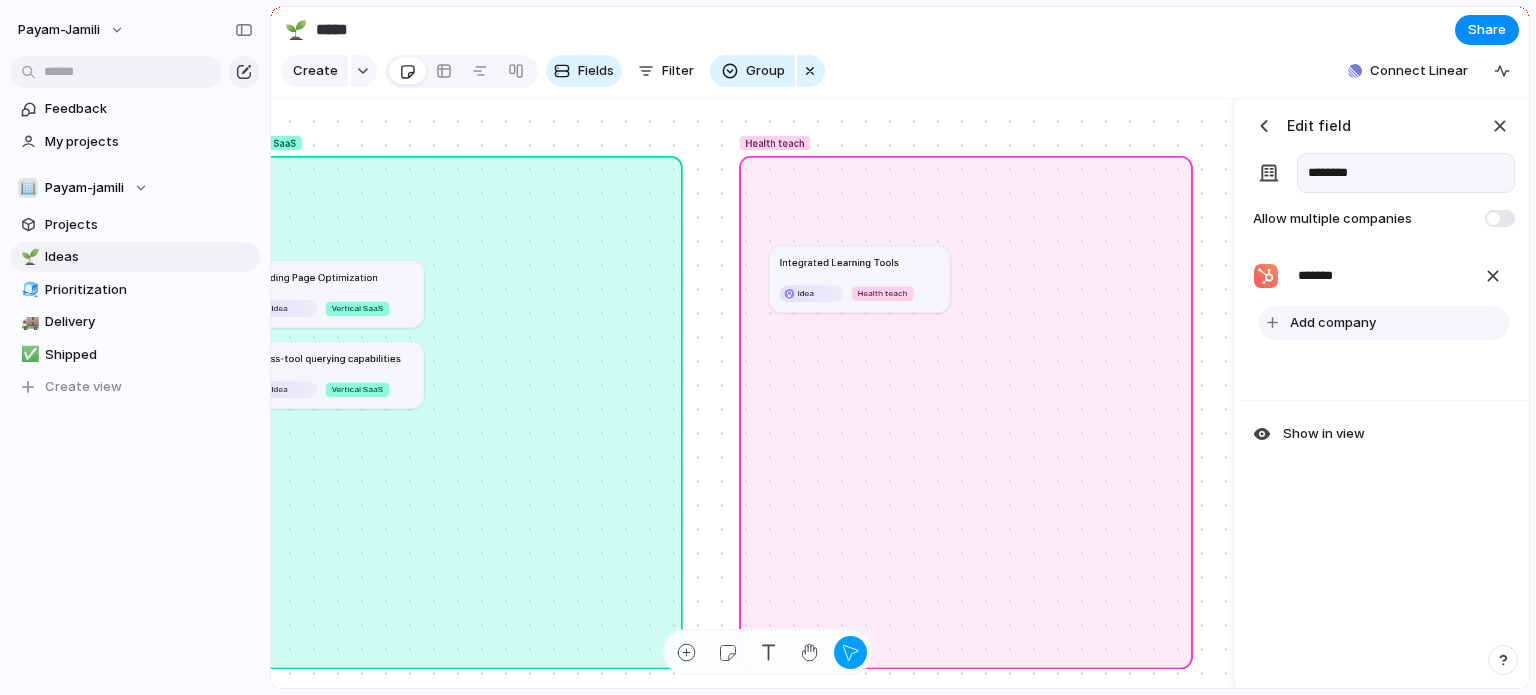 click on "Add company" at bounding box center (1333, 323) 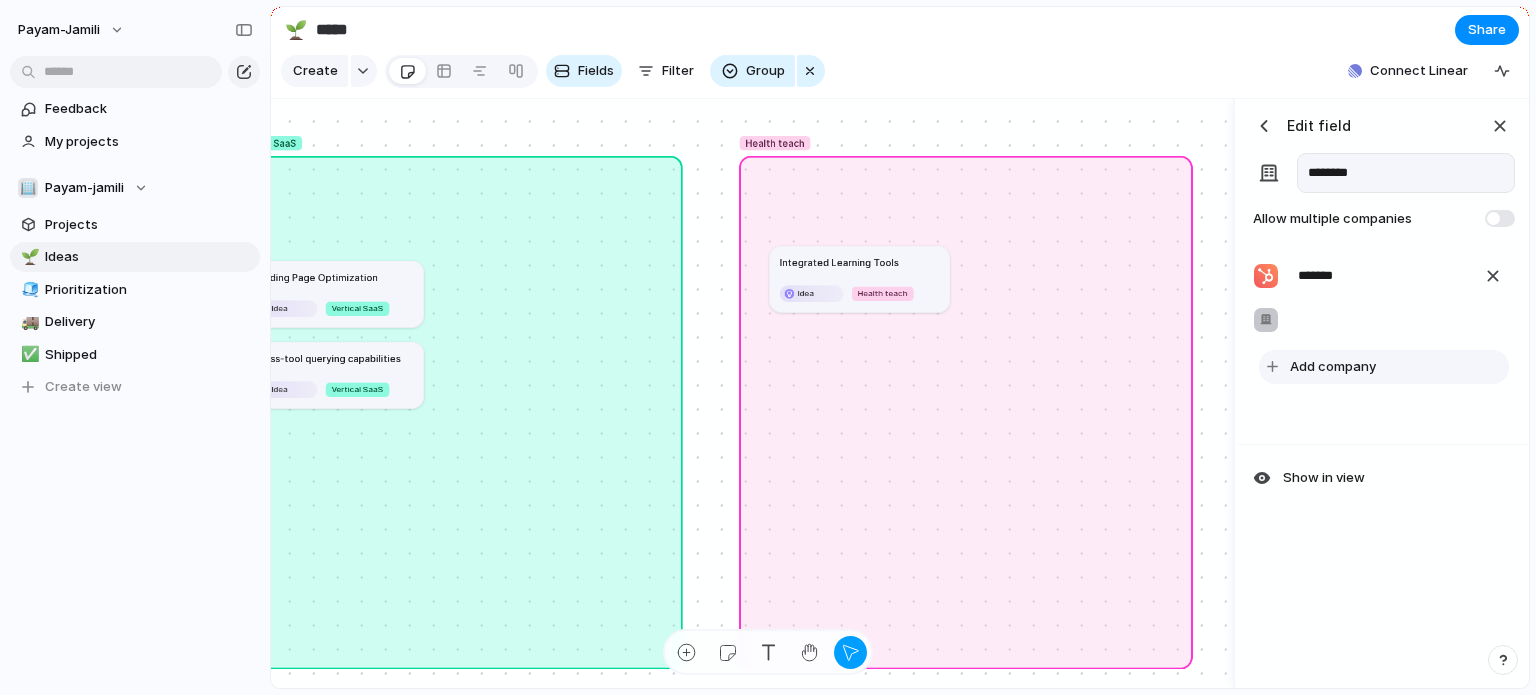 click at bounding box center [1397, 320] 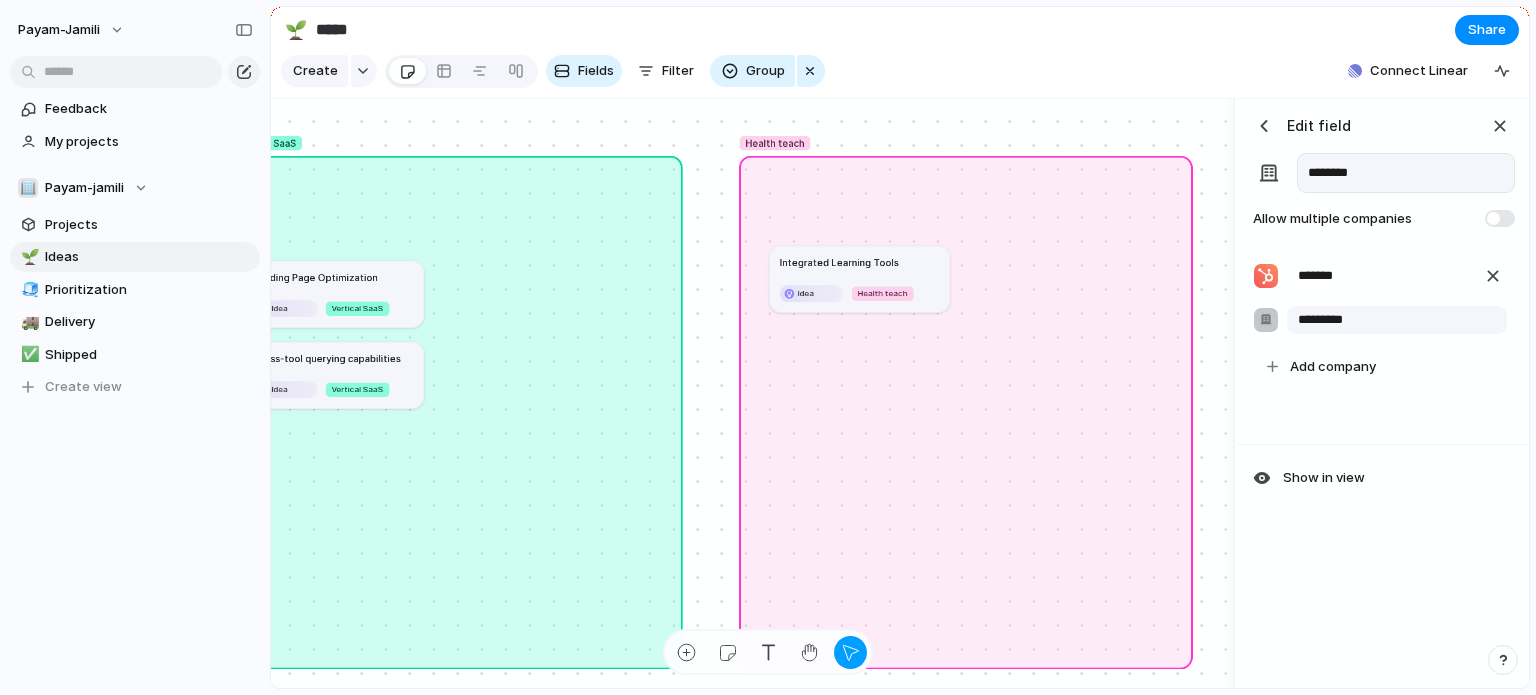 click on "********" at bounding box center [1397, 320] 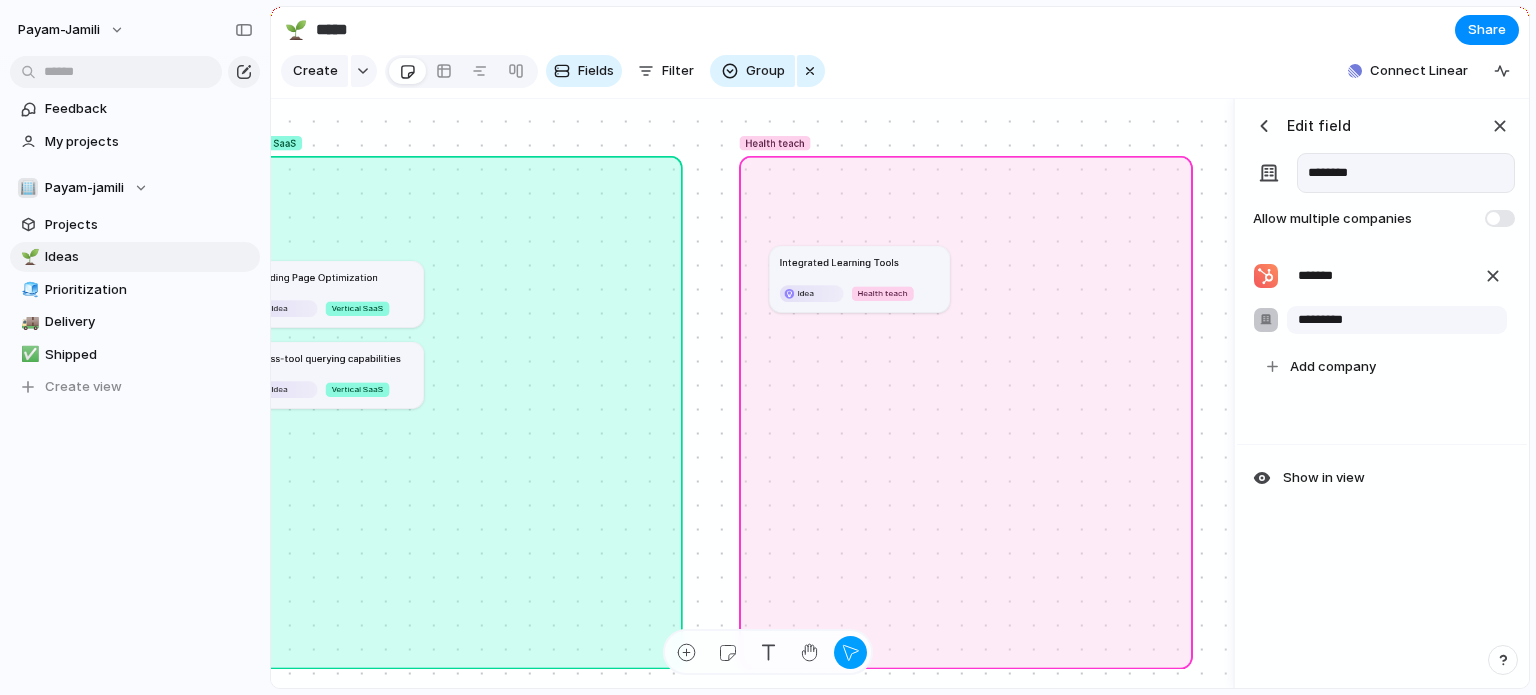 click on "********" at bounding box center (1397, 320) 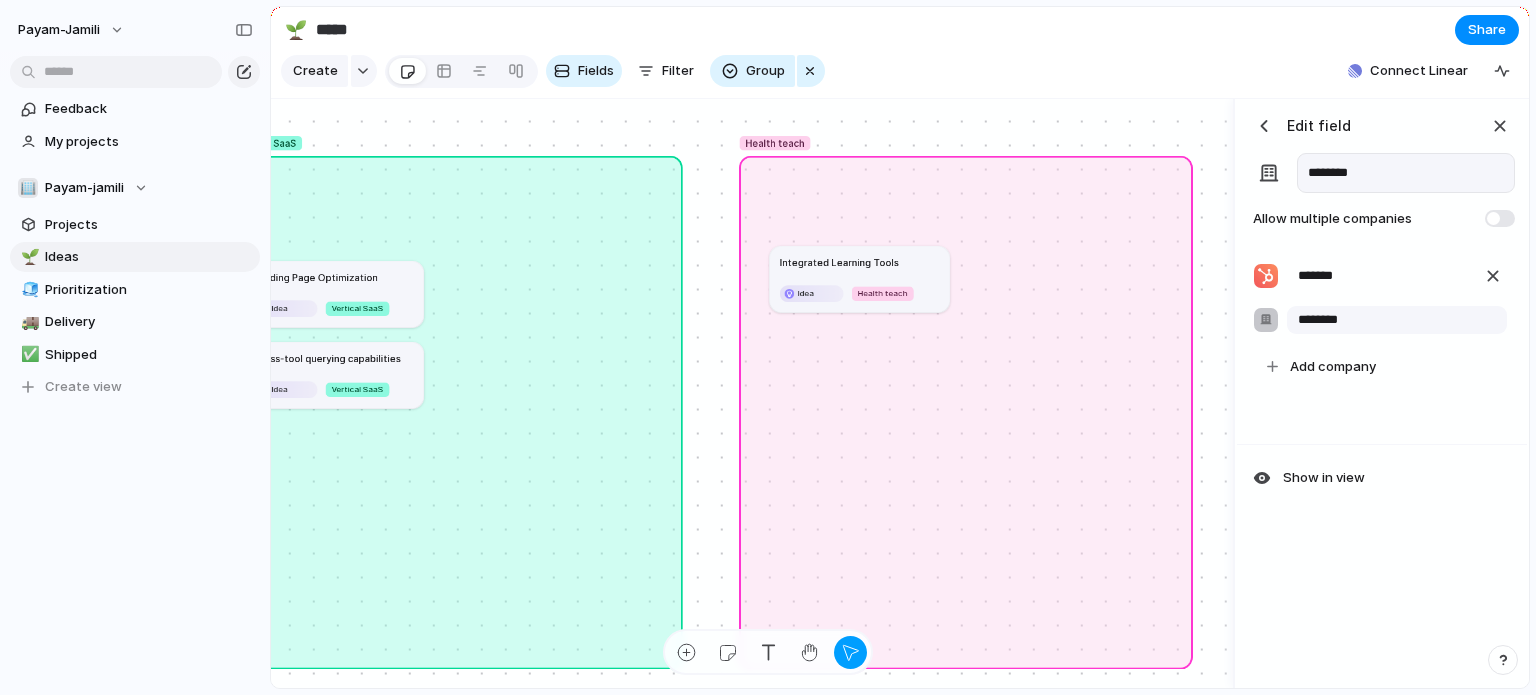type on "********" 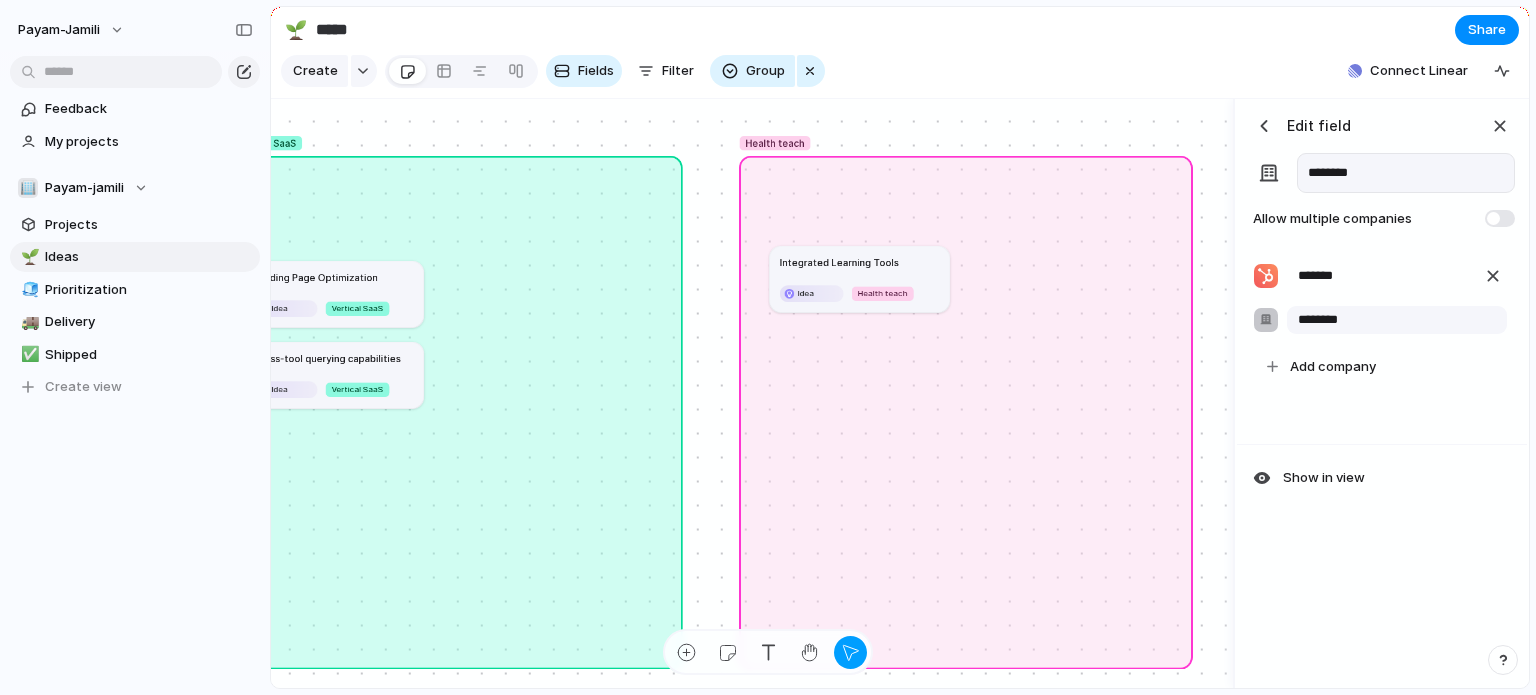 type 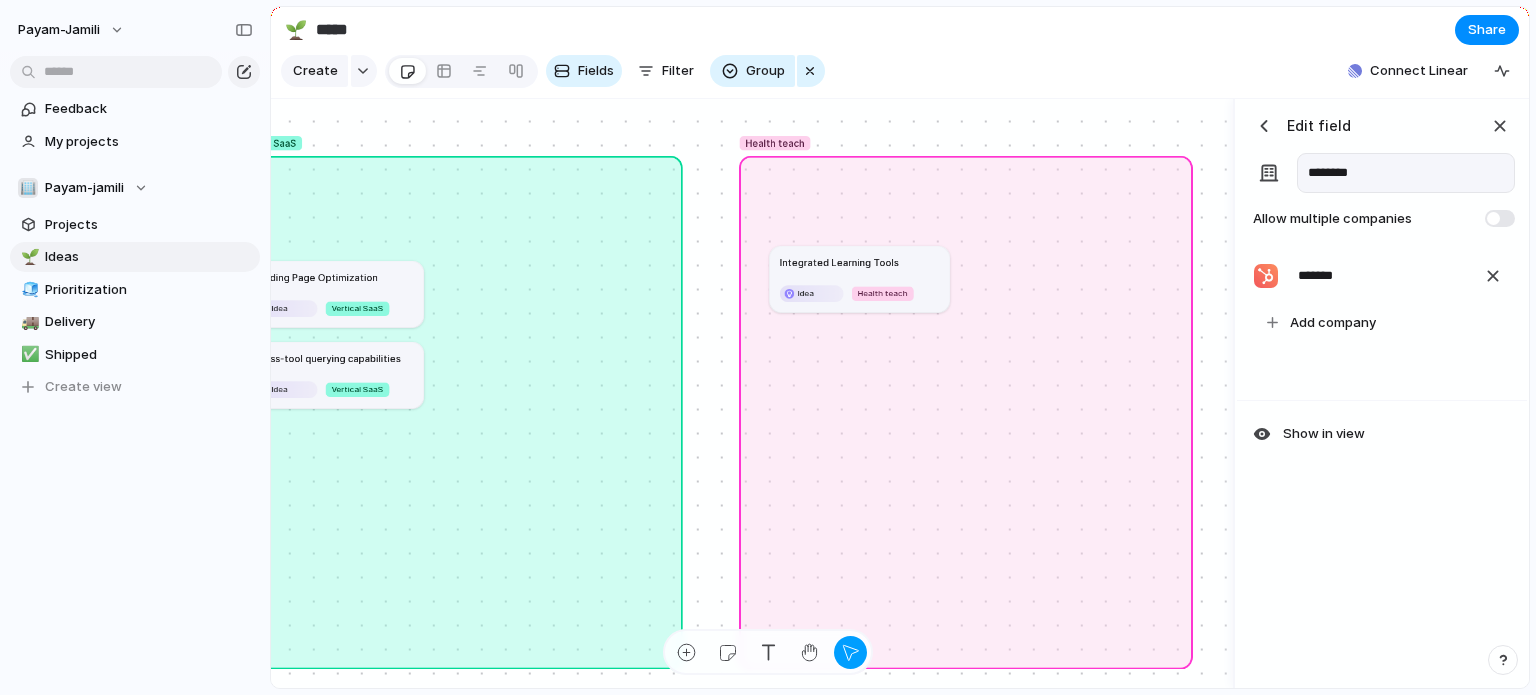 click on "Add company" at bounding box center [1333, 323] 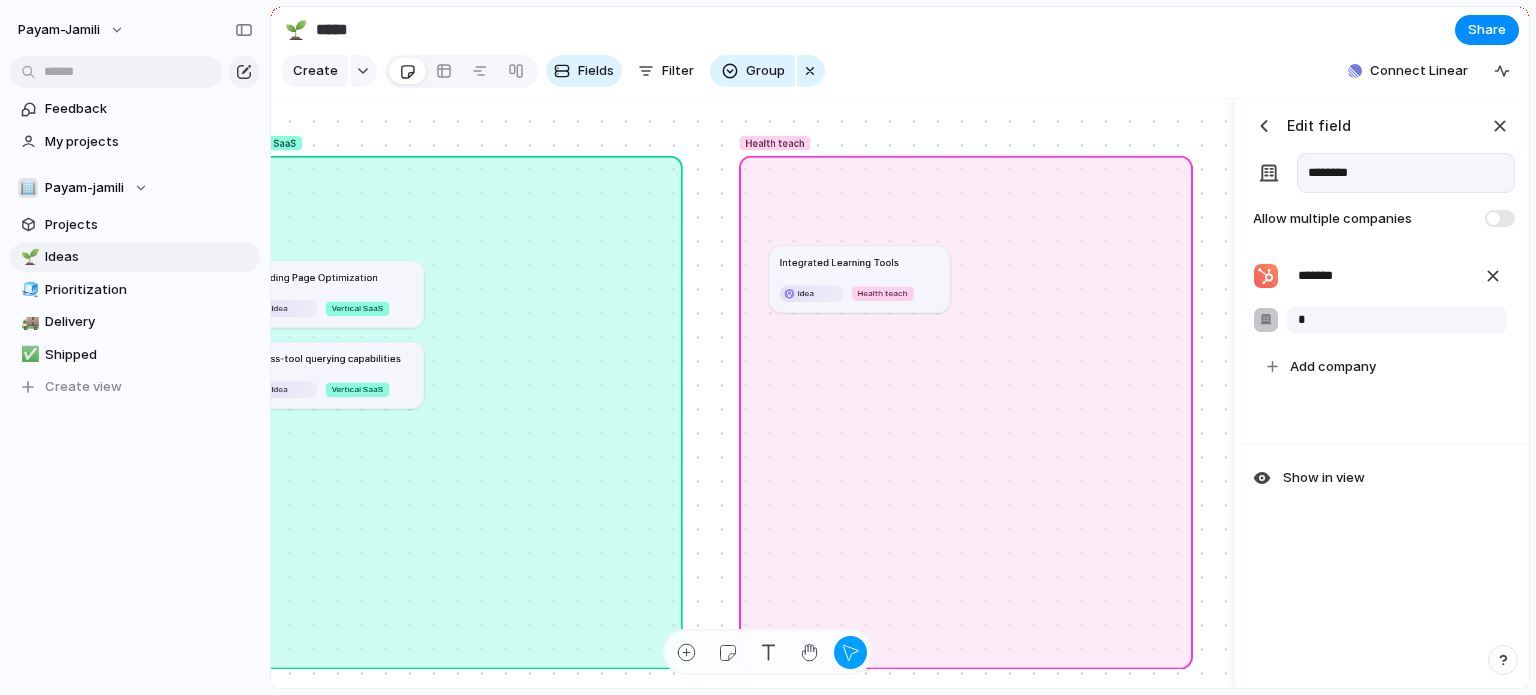 click on "*" at bounding box center [1397, 320] 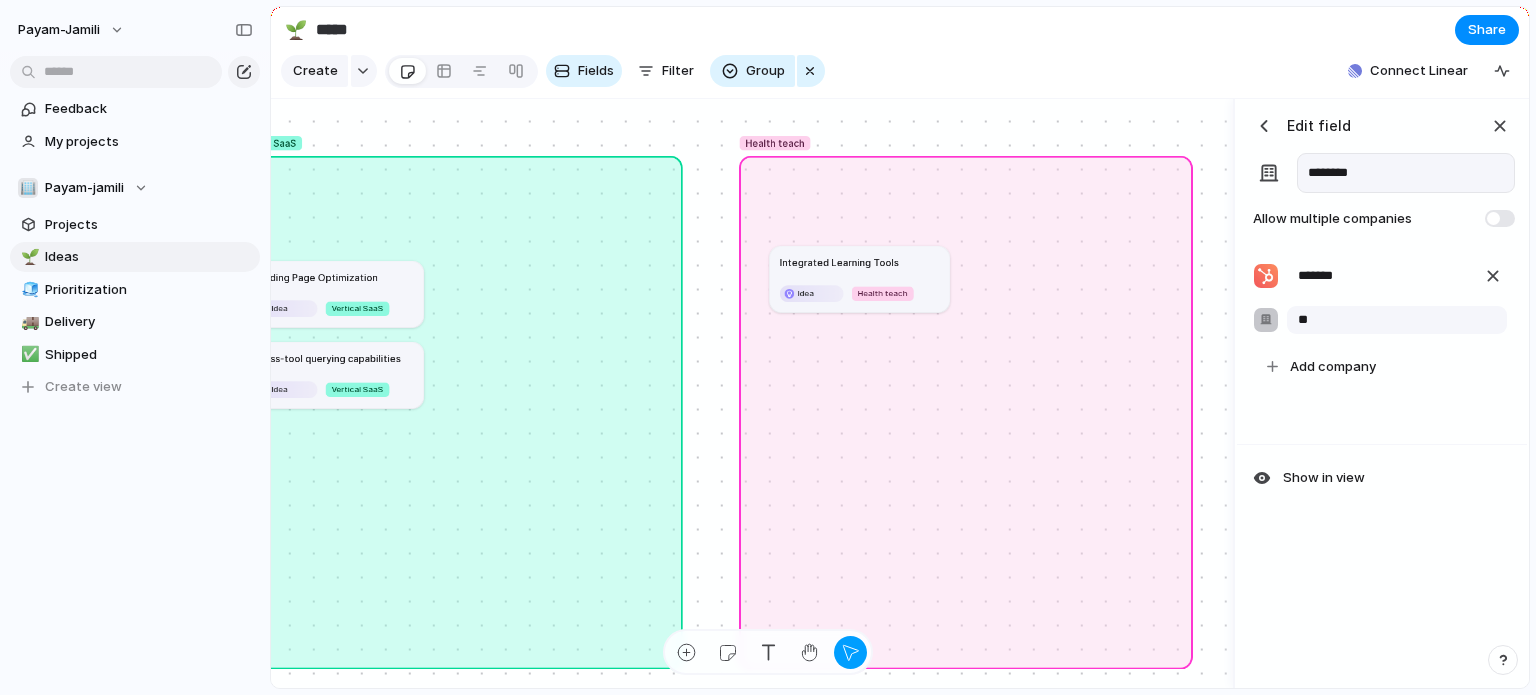 type on "*" 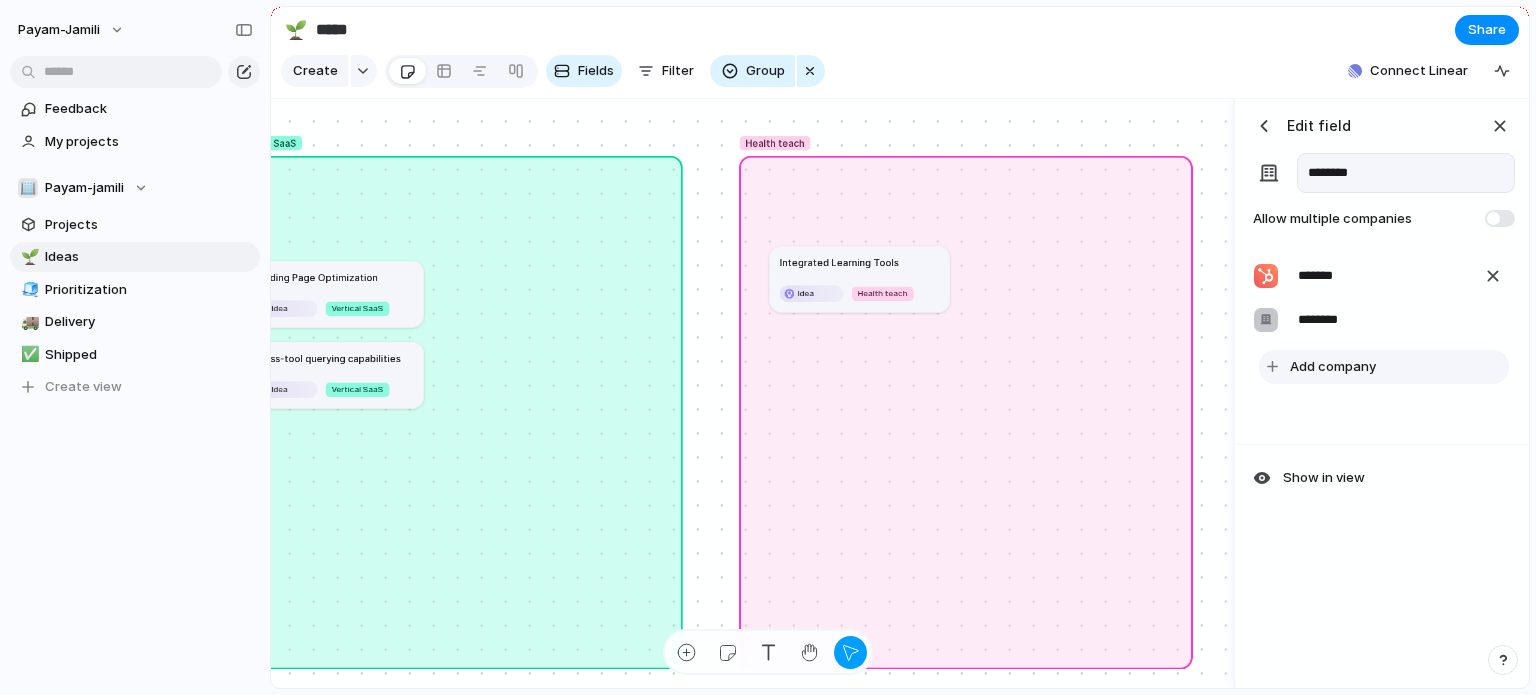 type on "********" 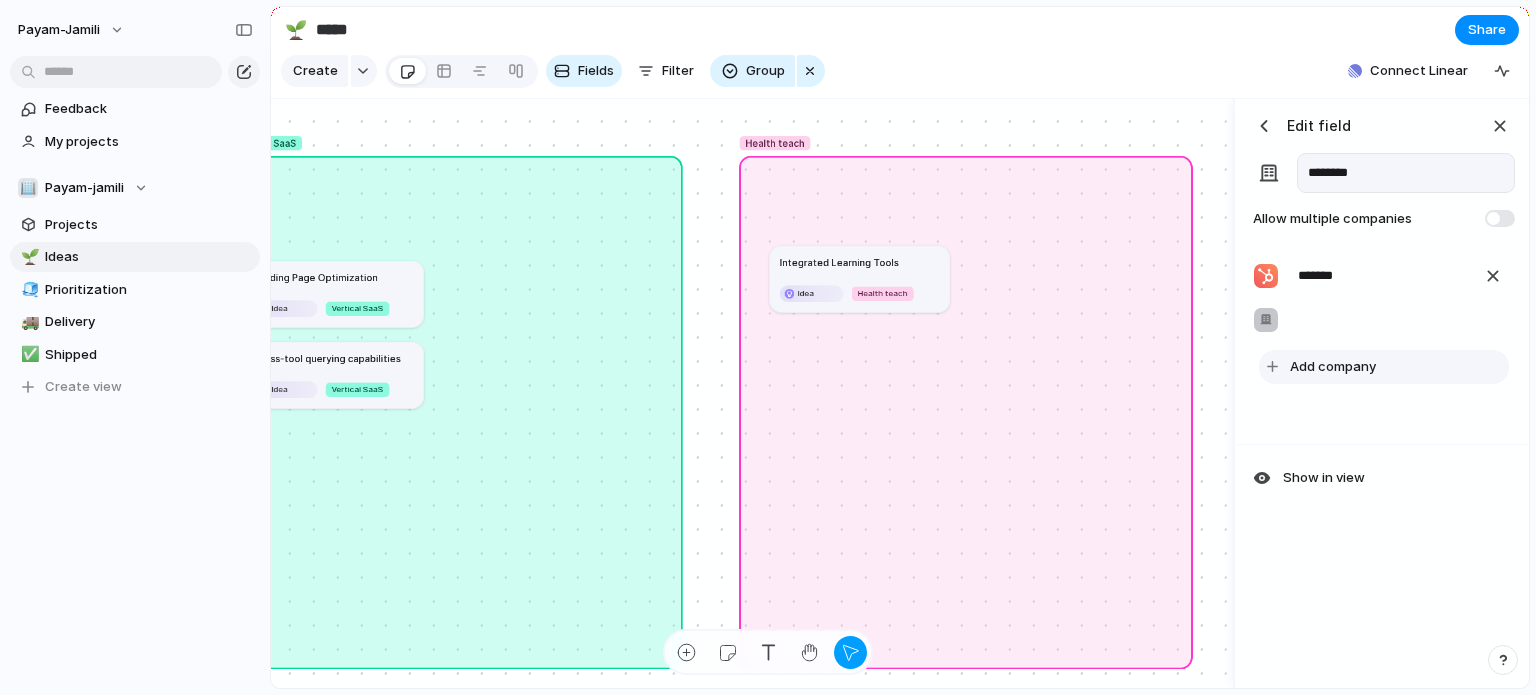 click on "Add company" at bounding box center [1333, 367] 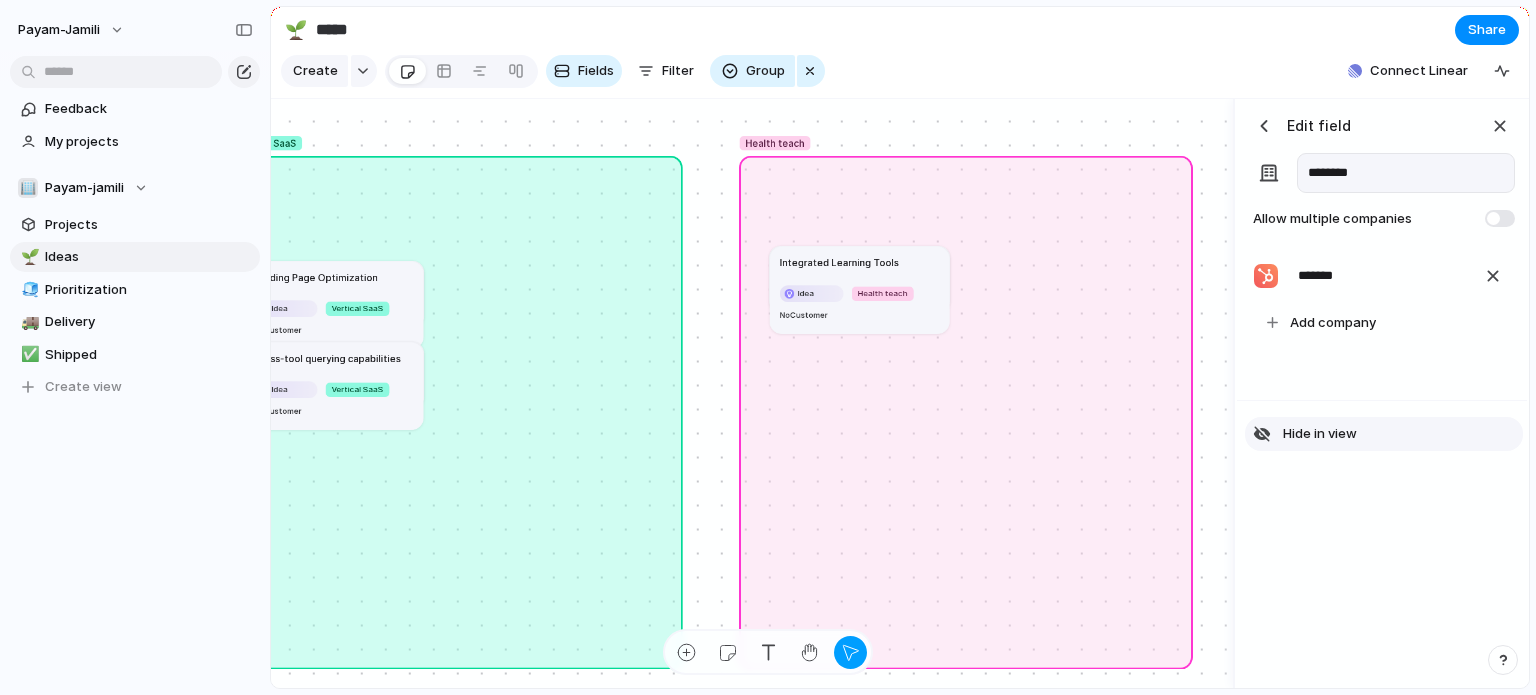 click on "Hide in view" at bounding box center [1320, 434] 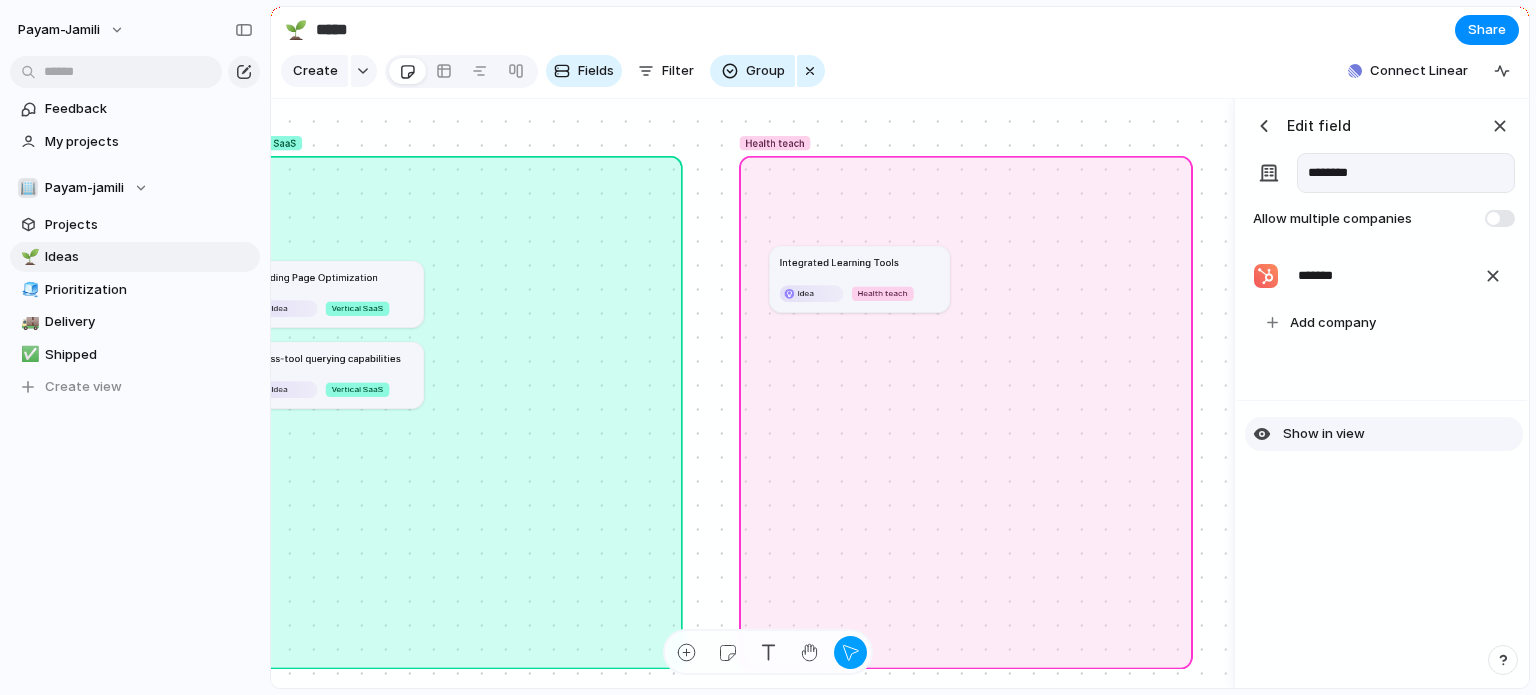 click on "Show in view" at bounding box center (1324, 434) 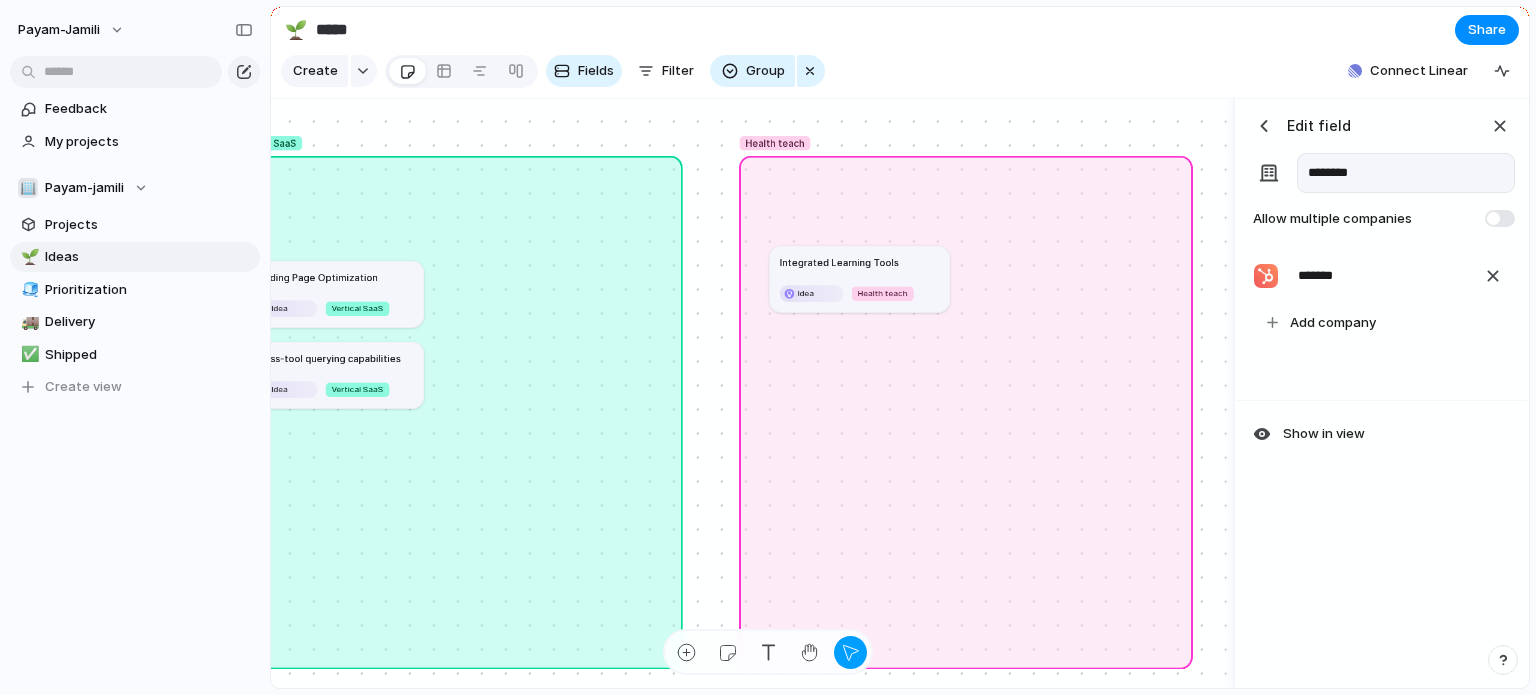 click at bounding box center [1264, 126] 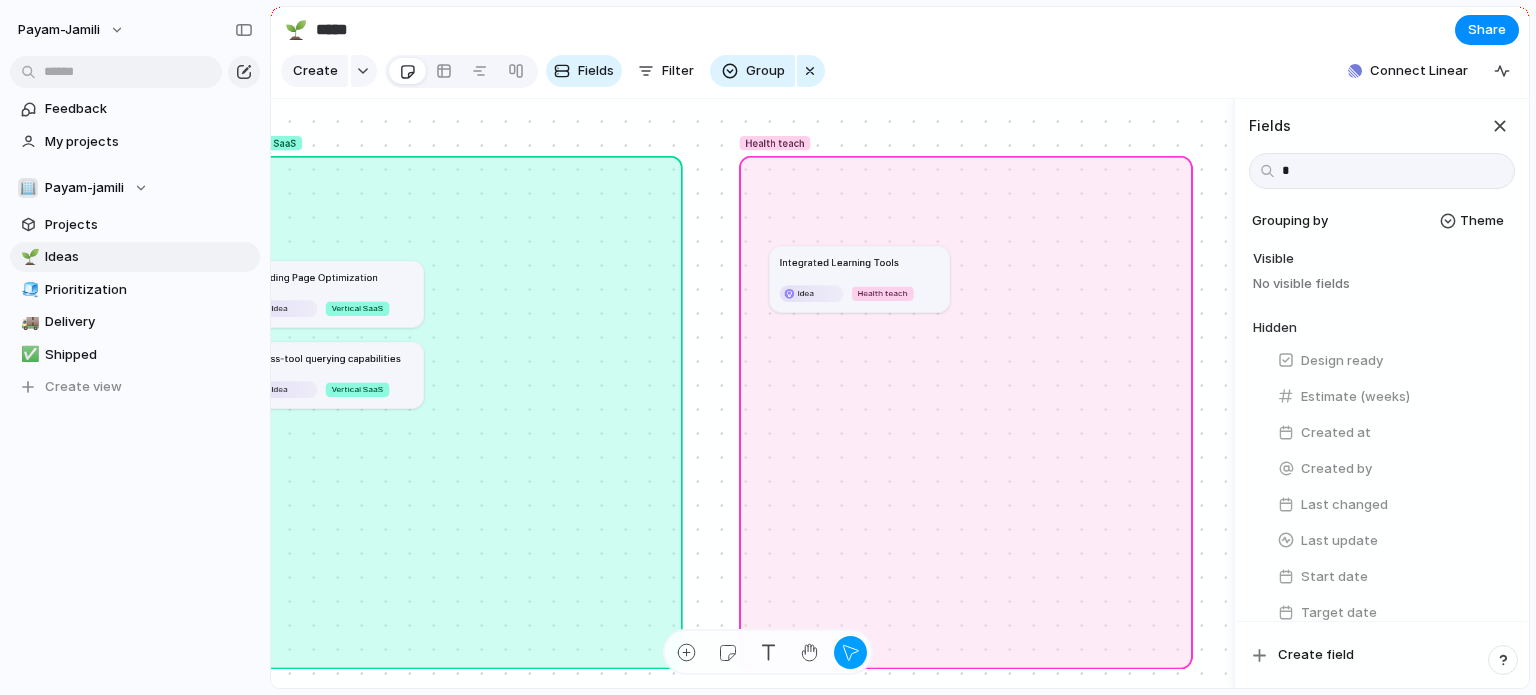 type 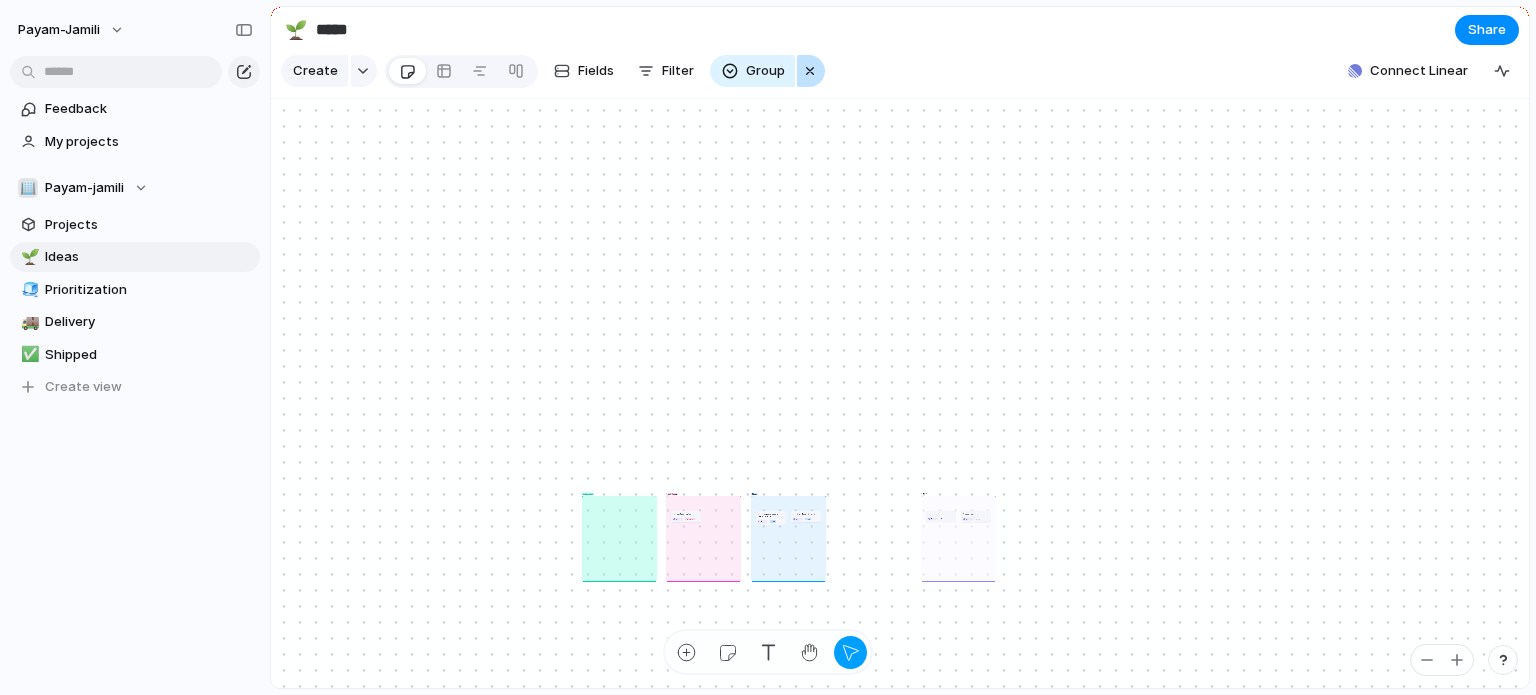 click on "Group" at bounding box center (768, 71) 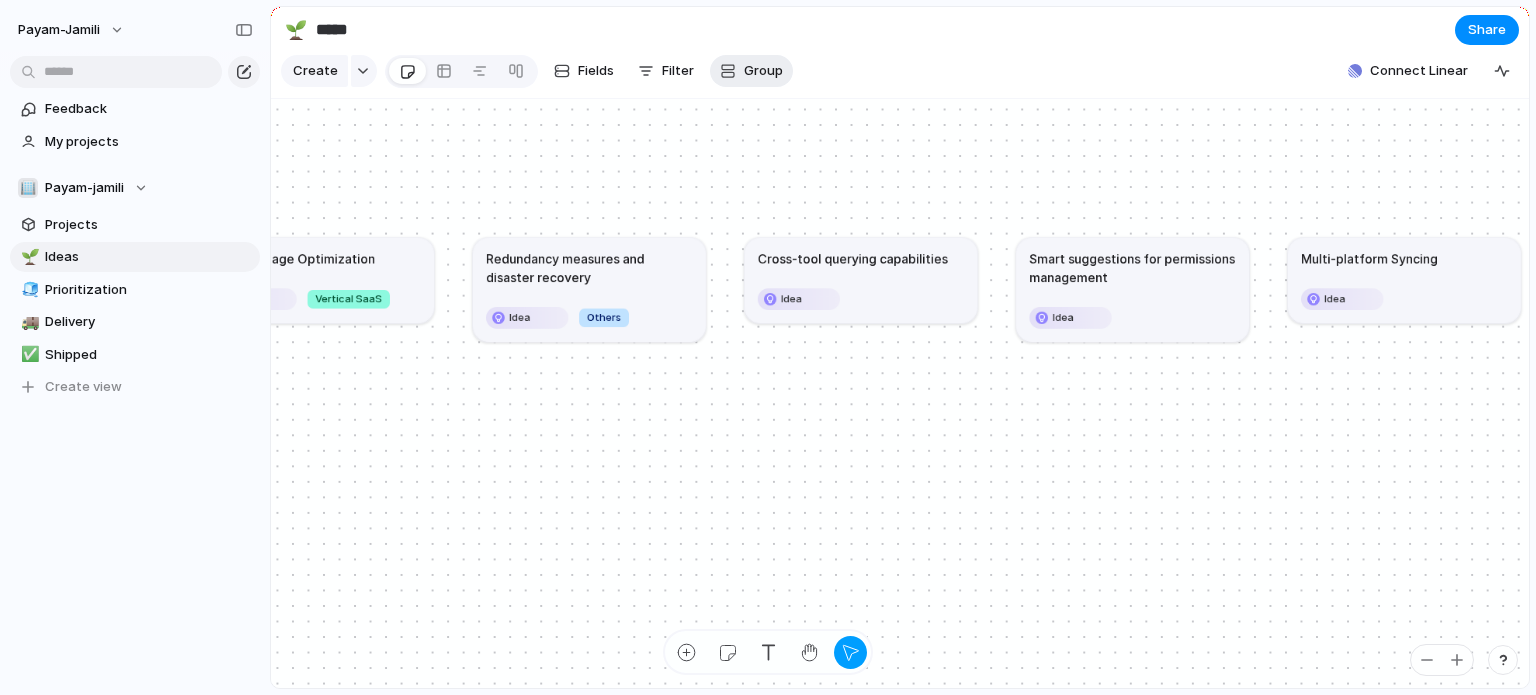 click on "Group" at bounding box center (763, 71) 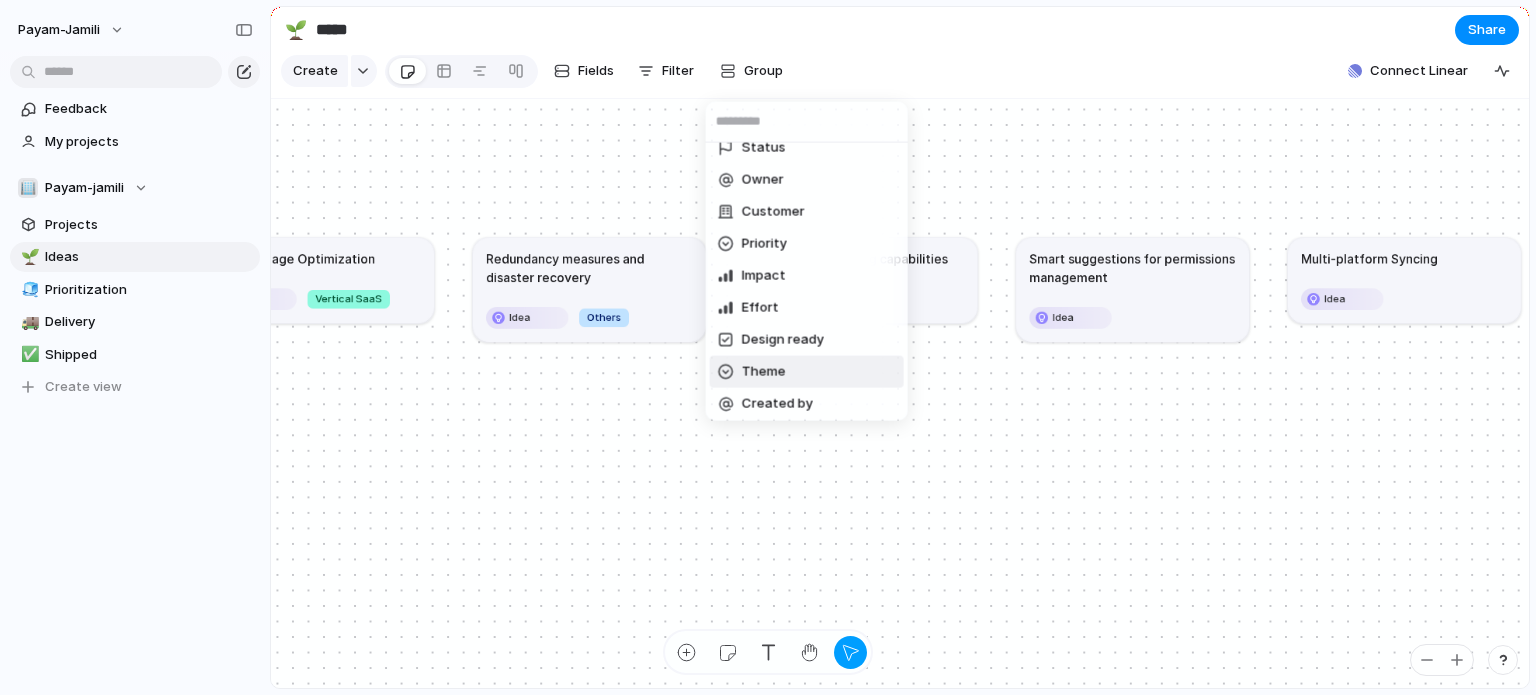 scroll, scrollTop: 20, scrollLeft: 0, axis: vertical 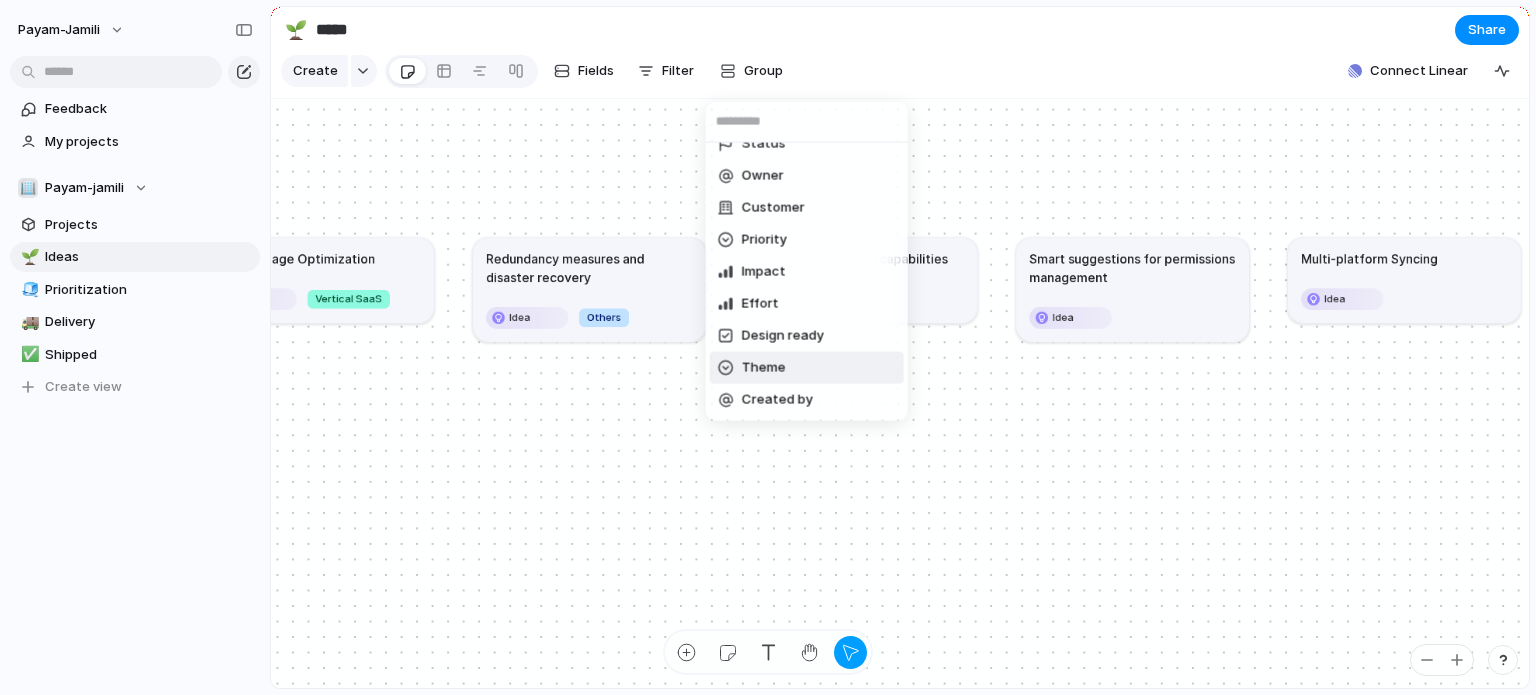 click on "Theme" at bounding box center [764, 368] 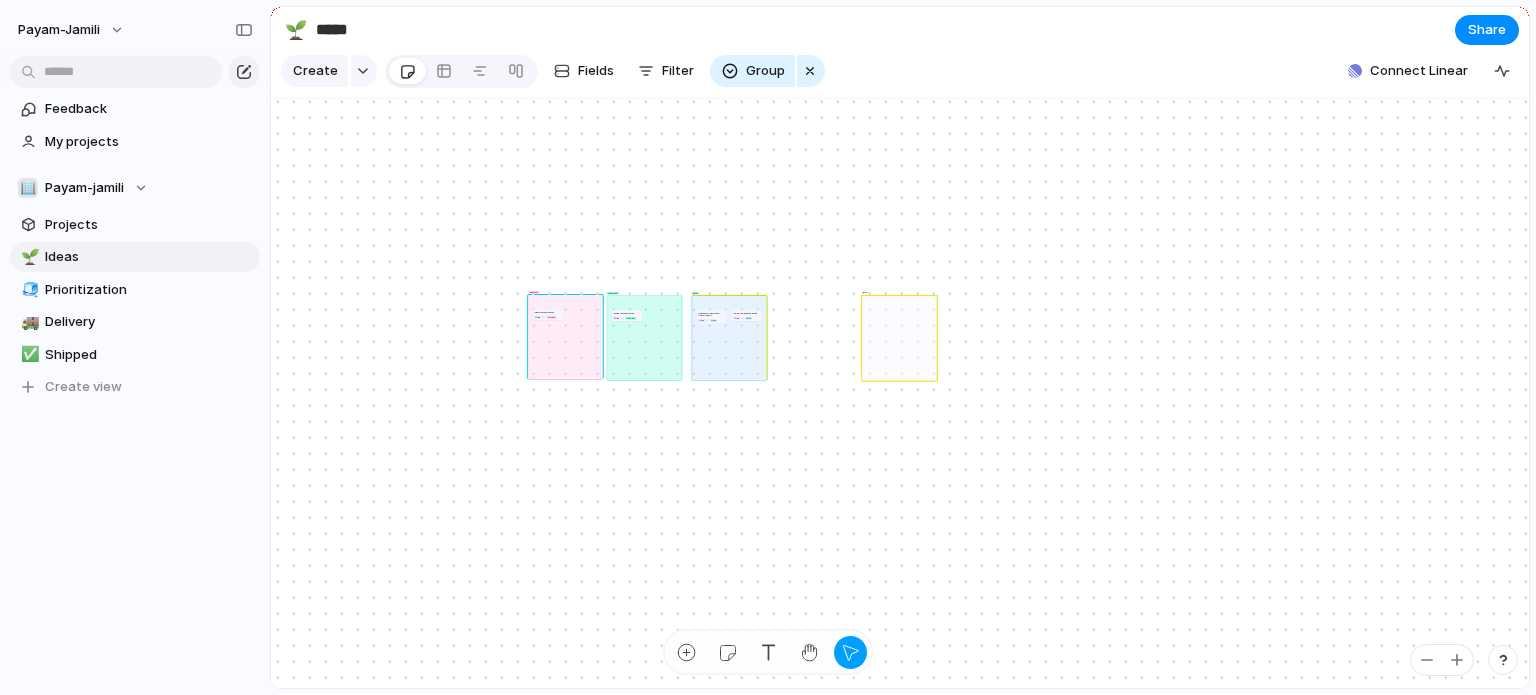 drag, startPoint x: 782, startPoint y: 299, endPoint x: 533, endPoint y: 298, distance: 249.00201 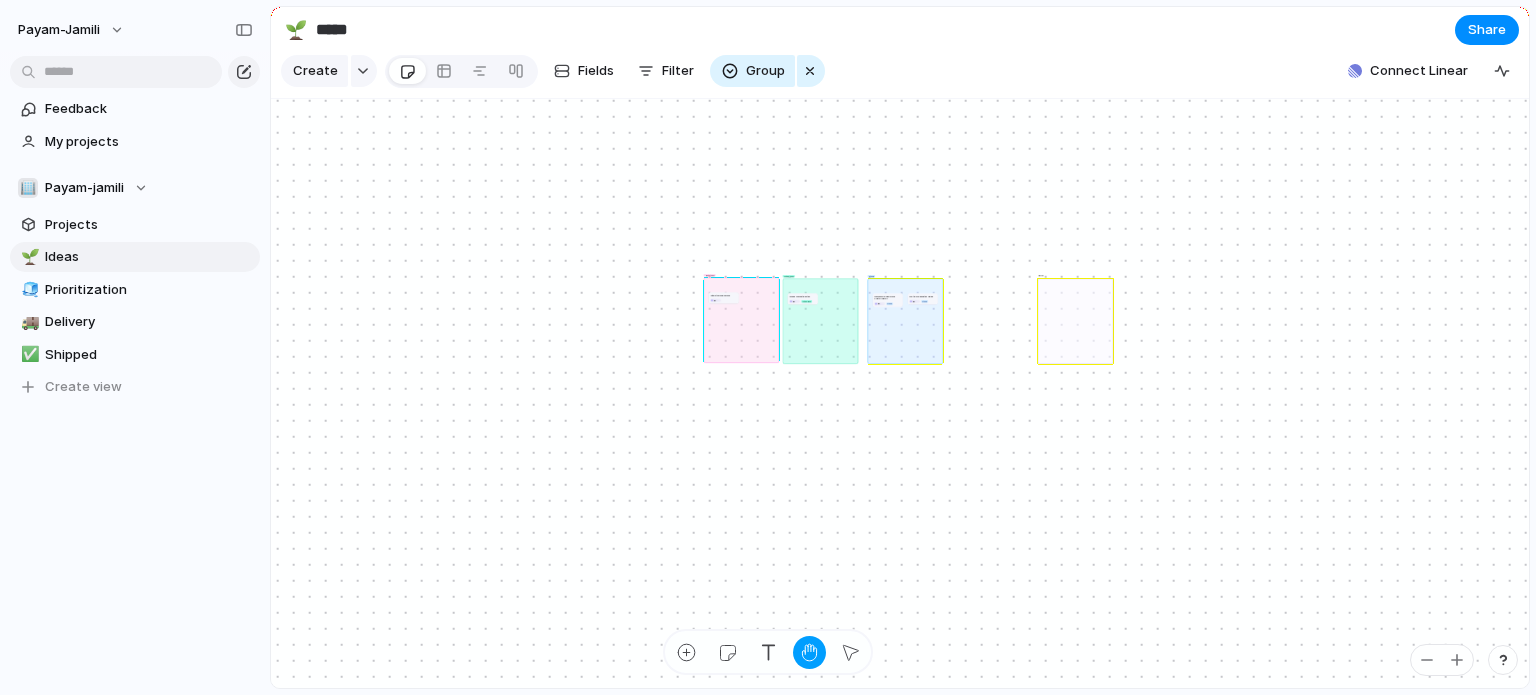 drag, startPoint x: 828, startPoint y: 271, endPoint x: 817, endPoint y: 246, distance: 27.313 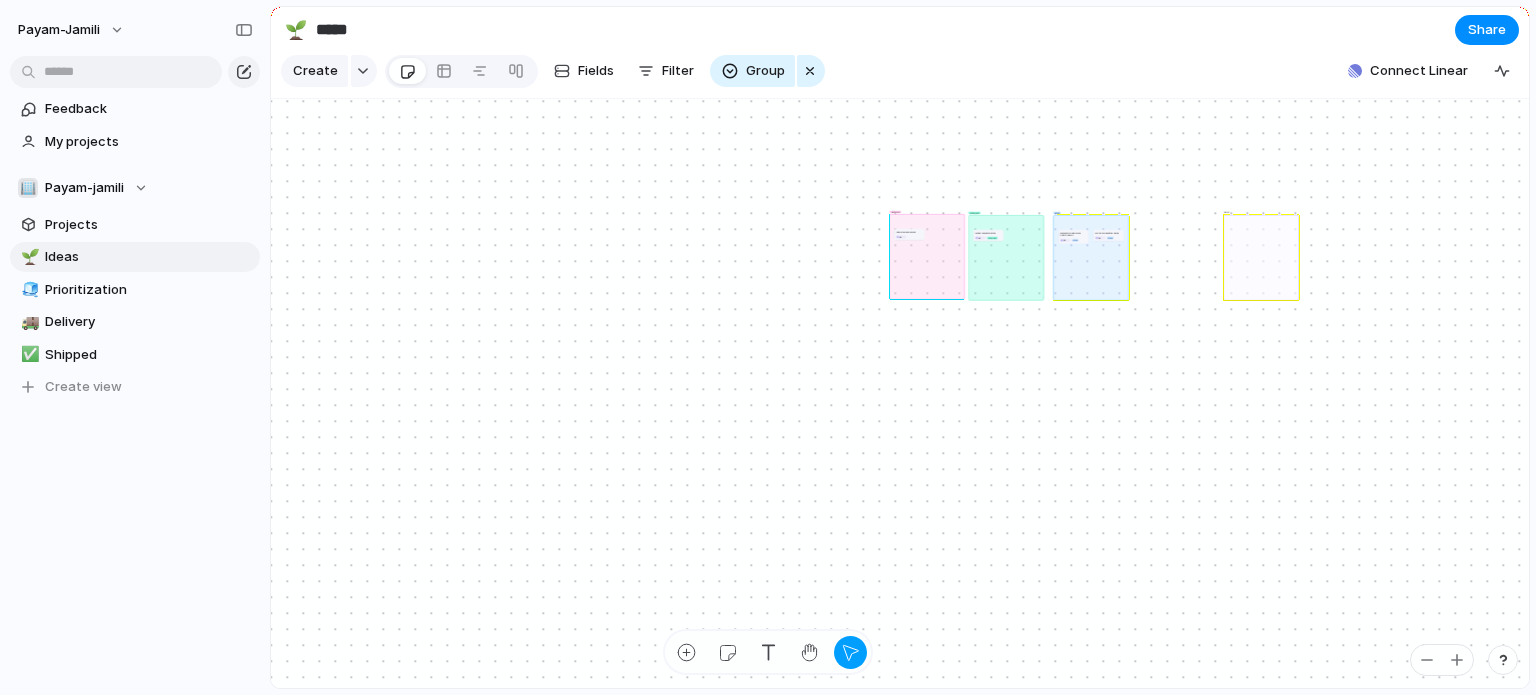 click on "No  Theme" at bounding box center (1261, 257) 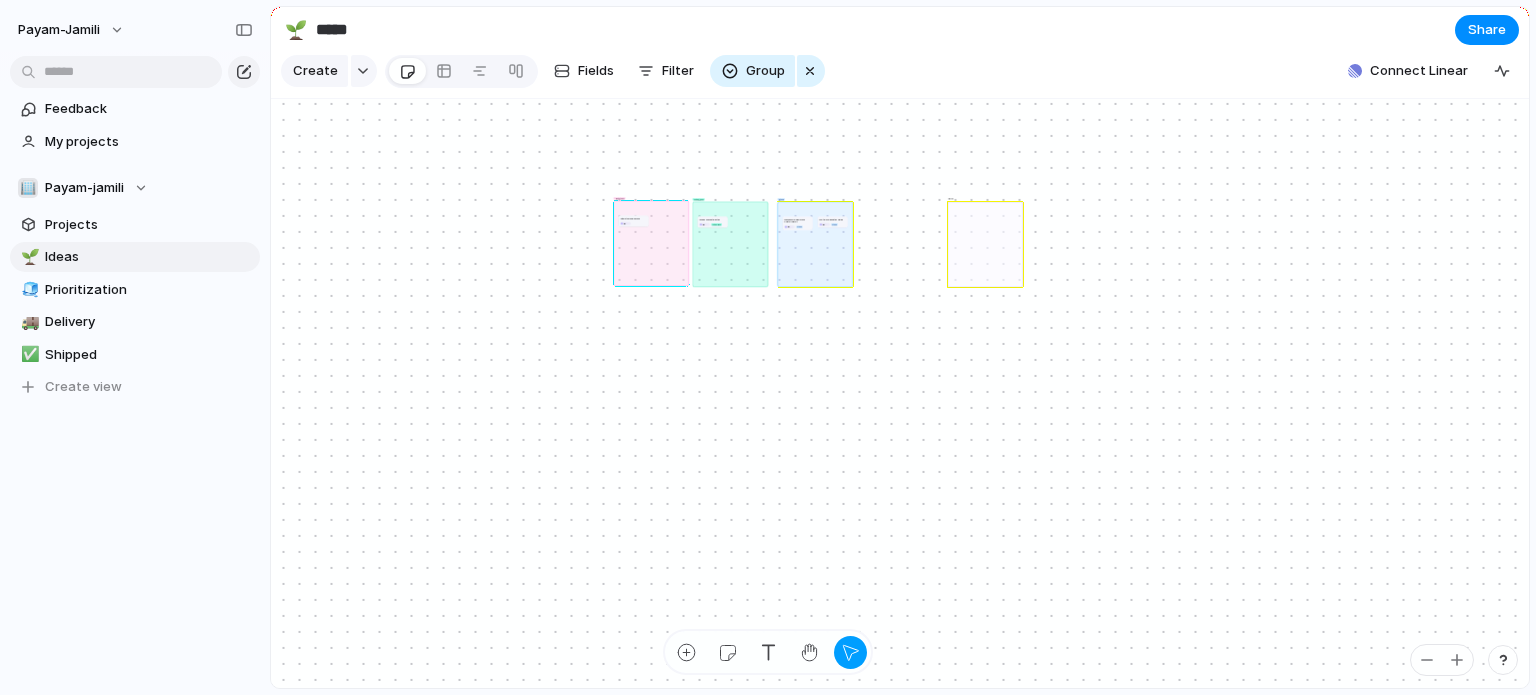 click on "No  Theme" at bounding box center [951, 199] 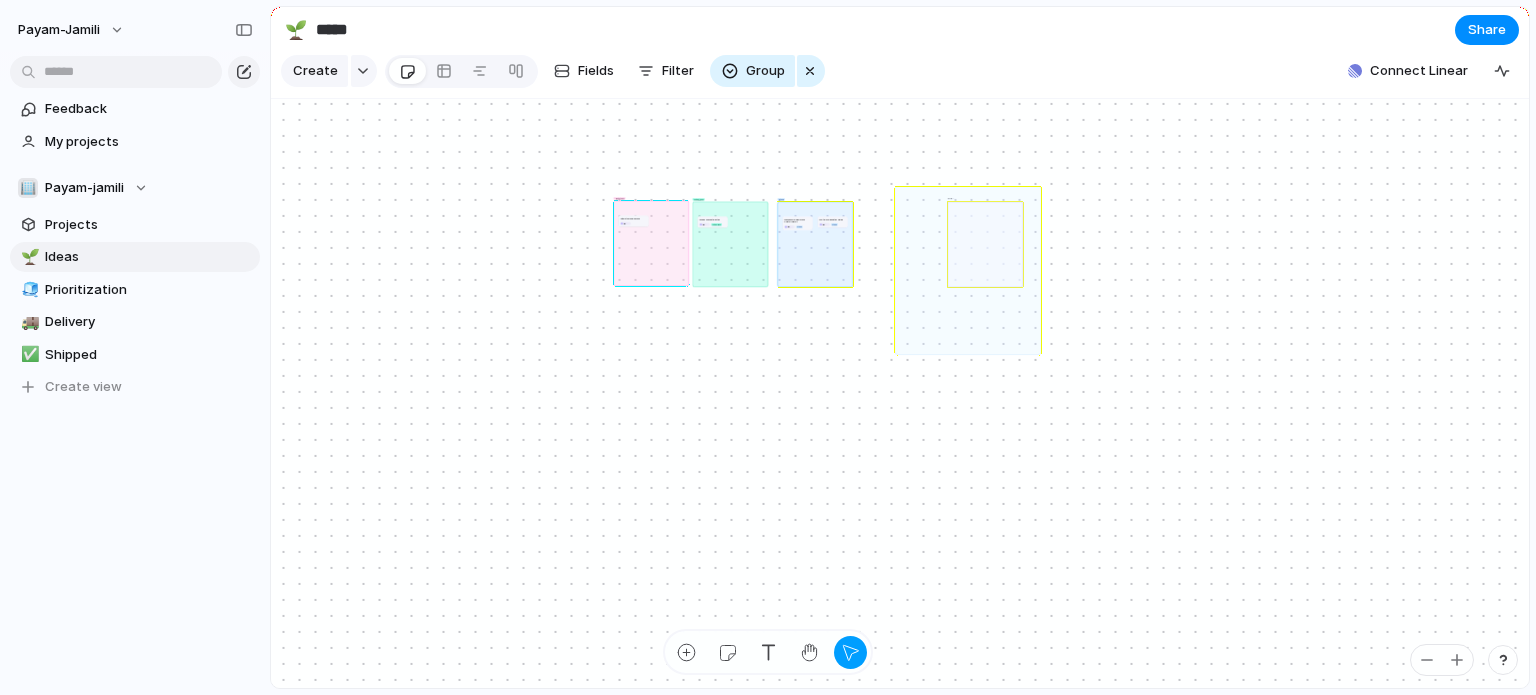 drag, startPoint x: 1037, startPoint y: 196, endPoint x: 902, endPoint y: 358, distance: 210.87674 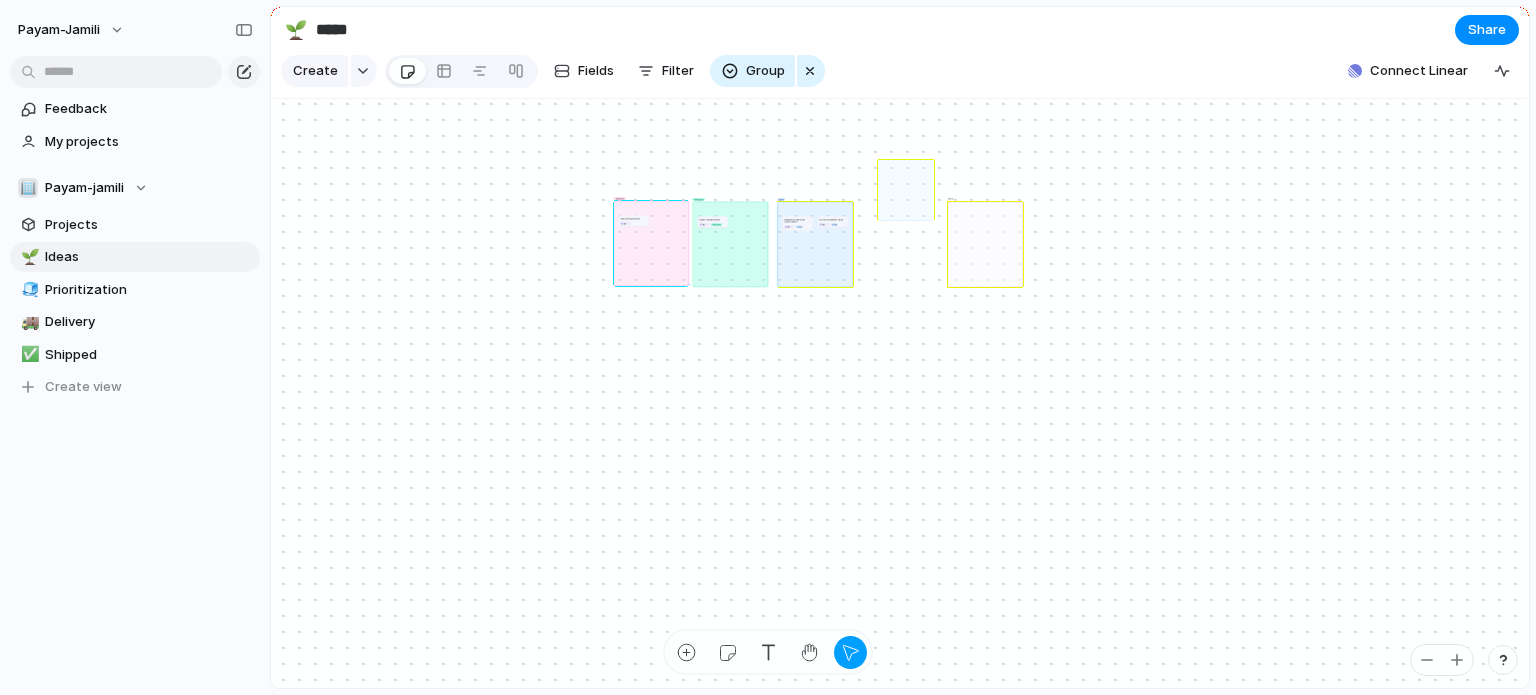 drag, startPoint x: 892, startPoint y: 192, endPoint x: 915, endPoint y: 227, distance: 41.880783 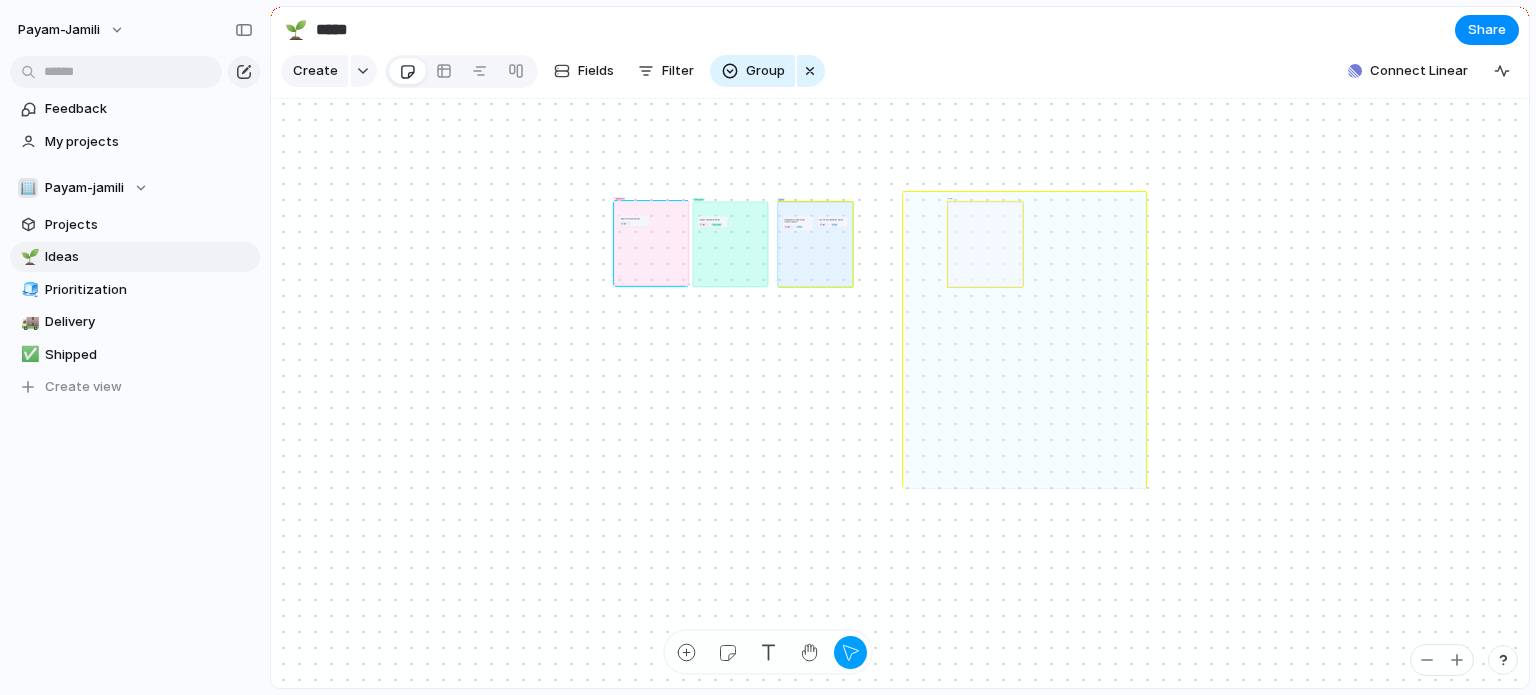 drag, startPoint x: 914, startPoint y: 210, endPoint x: 1144, endPoint y: 491, distance: 363.1267 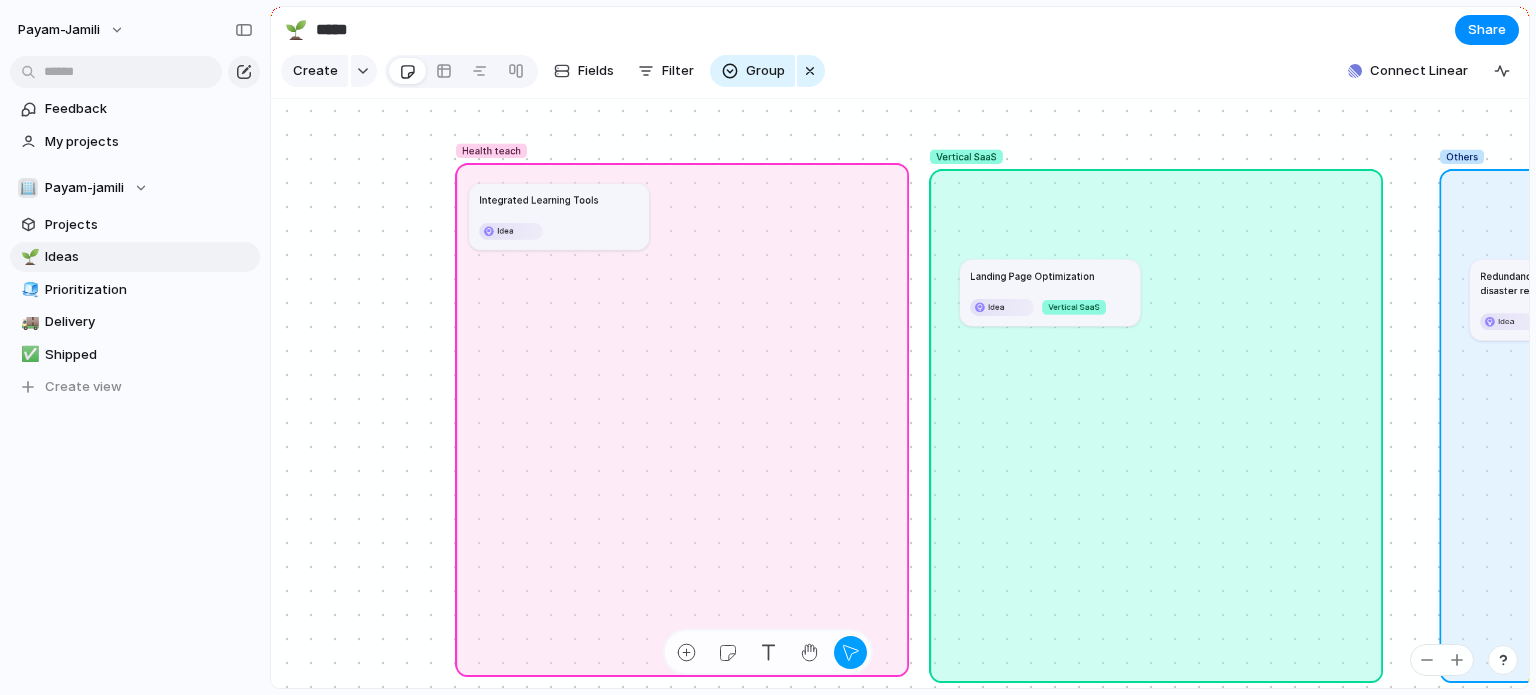 drag, startPoint x: 616, startPoint y: 306, endPoint x: 606, endPoint y: 236, distance: 70.71068 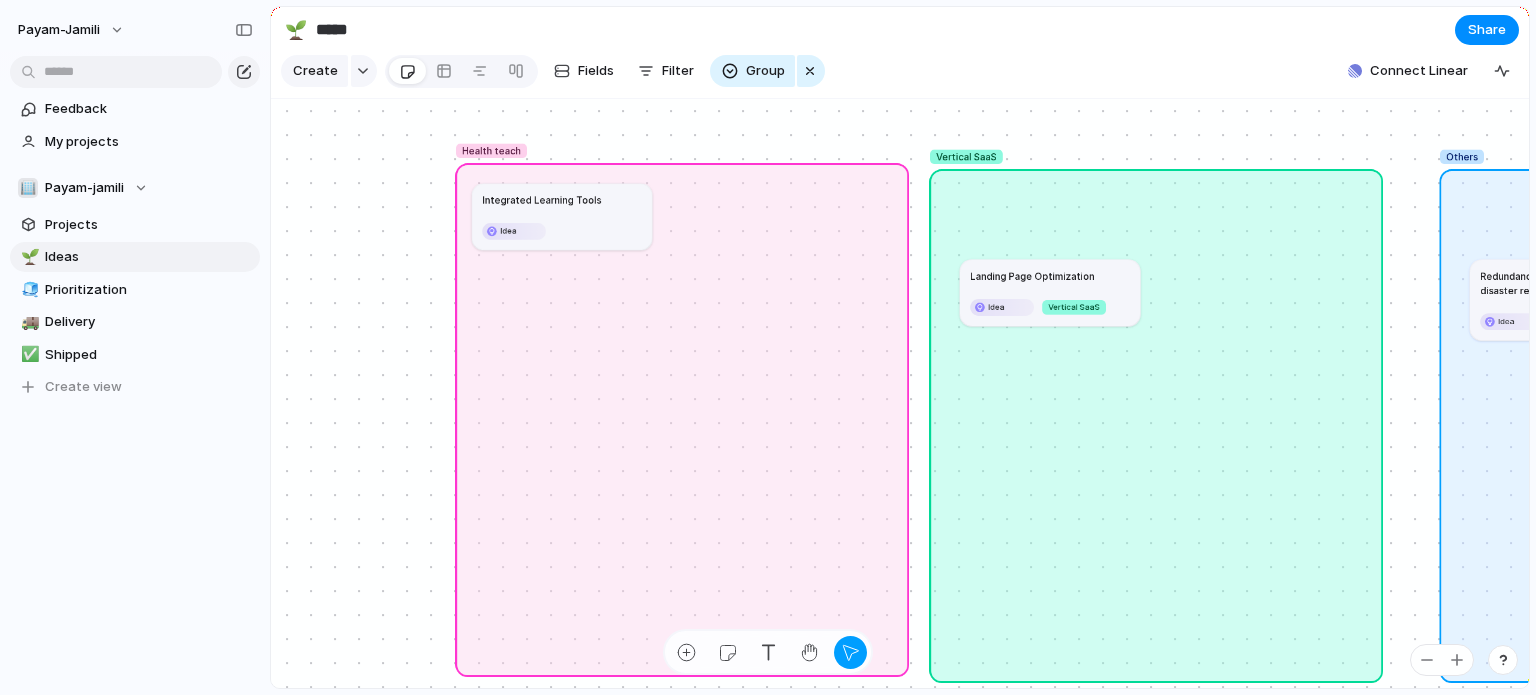 click on "Integrated Learning Tools" at bounding box center (541, 199) 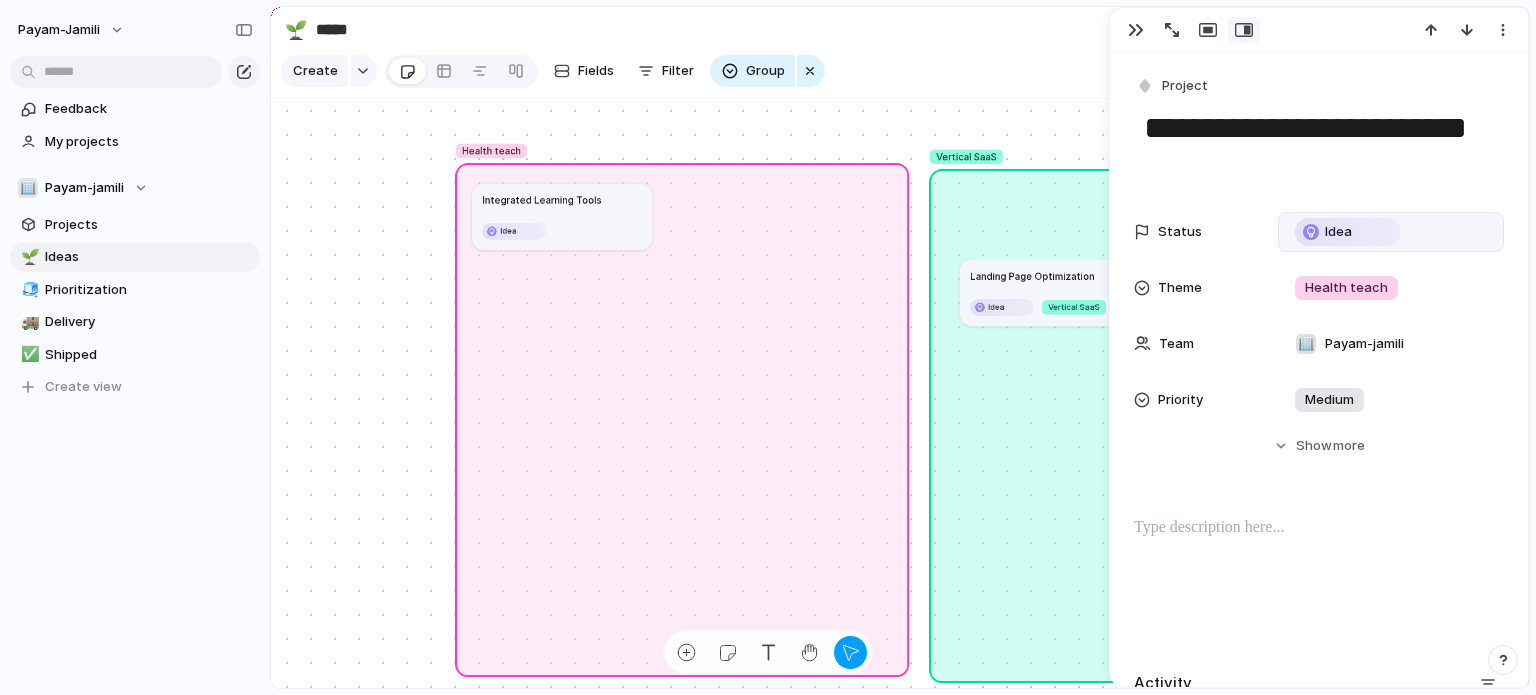 click on "Idea" at bounding box center [1338, 232] 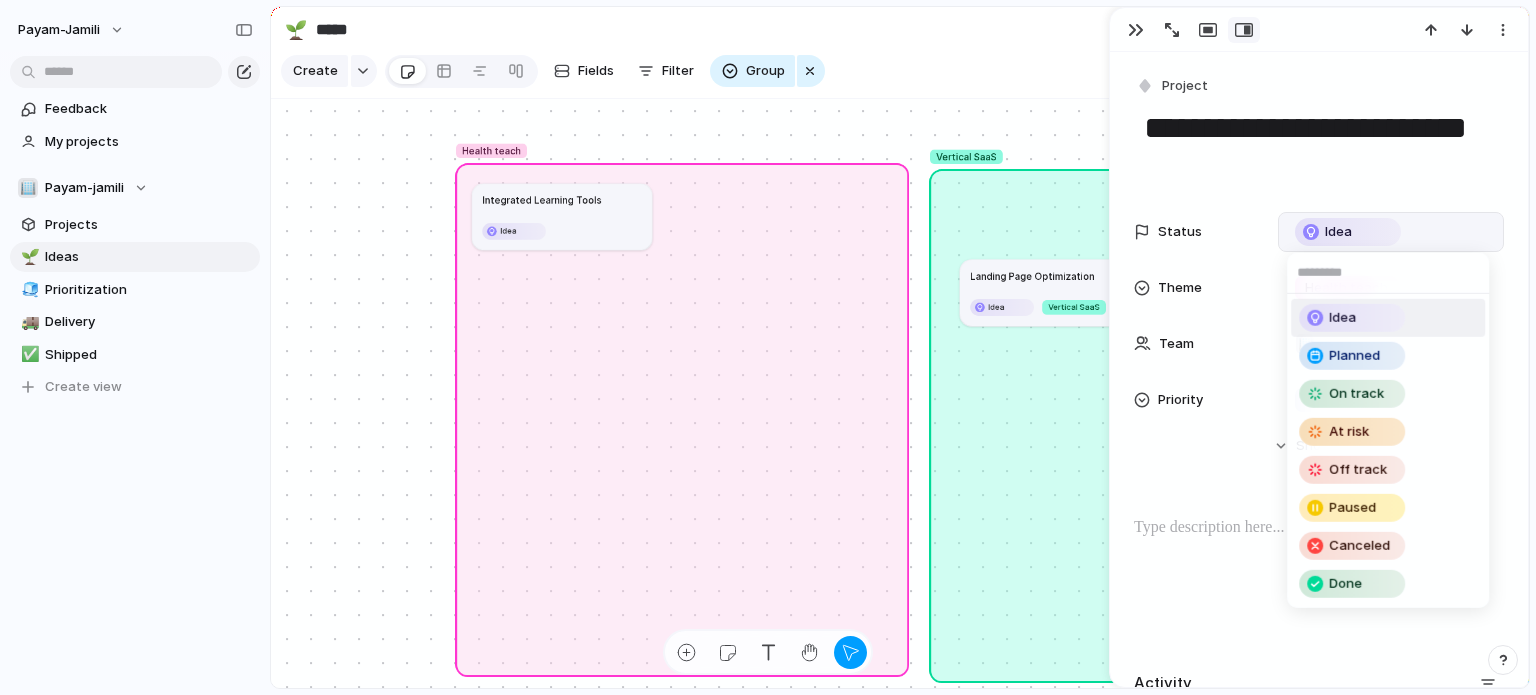 click on "Idea   Planned   On track   At risk   Off track   Paused   Canceled   Done" at bounding box center [768, 347] 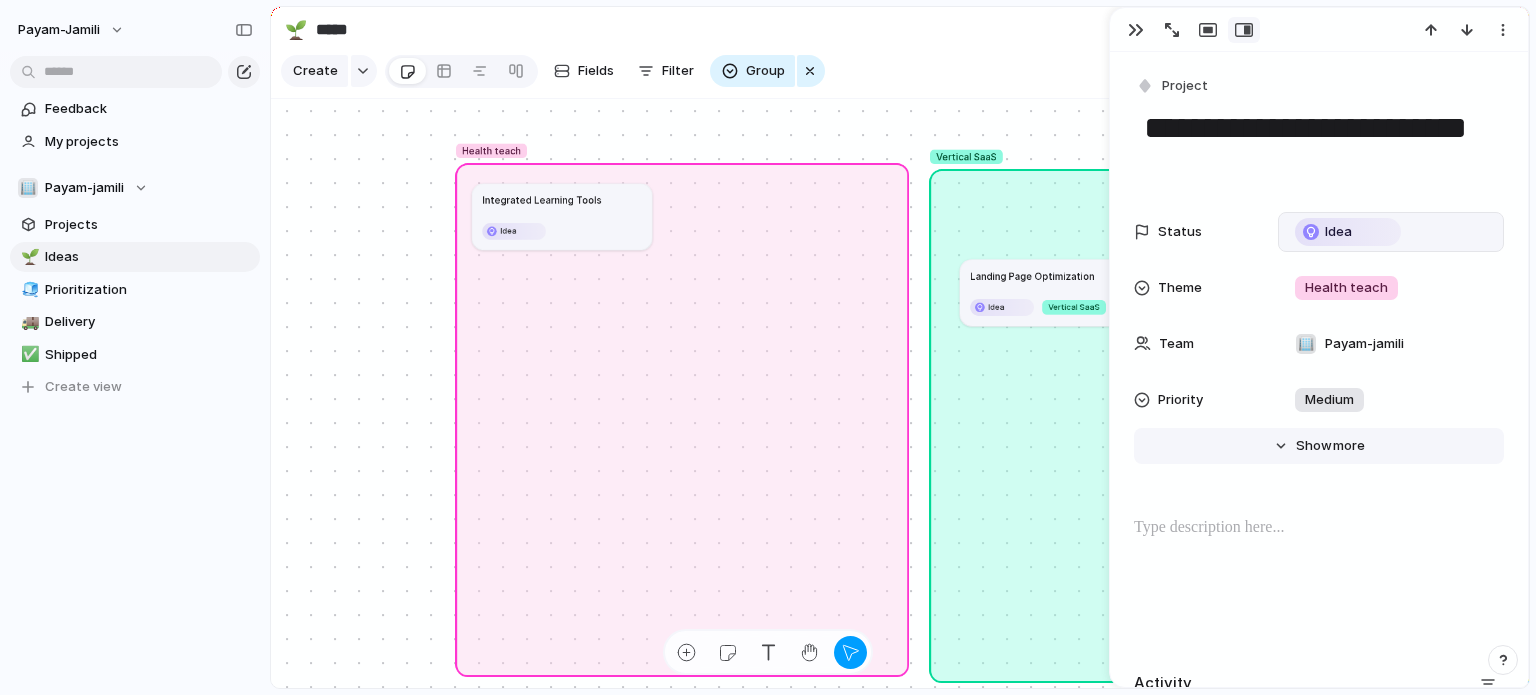 click on "Show" at bounding box center (1314, 446) 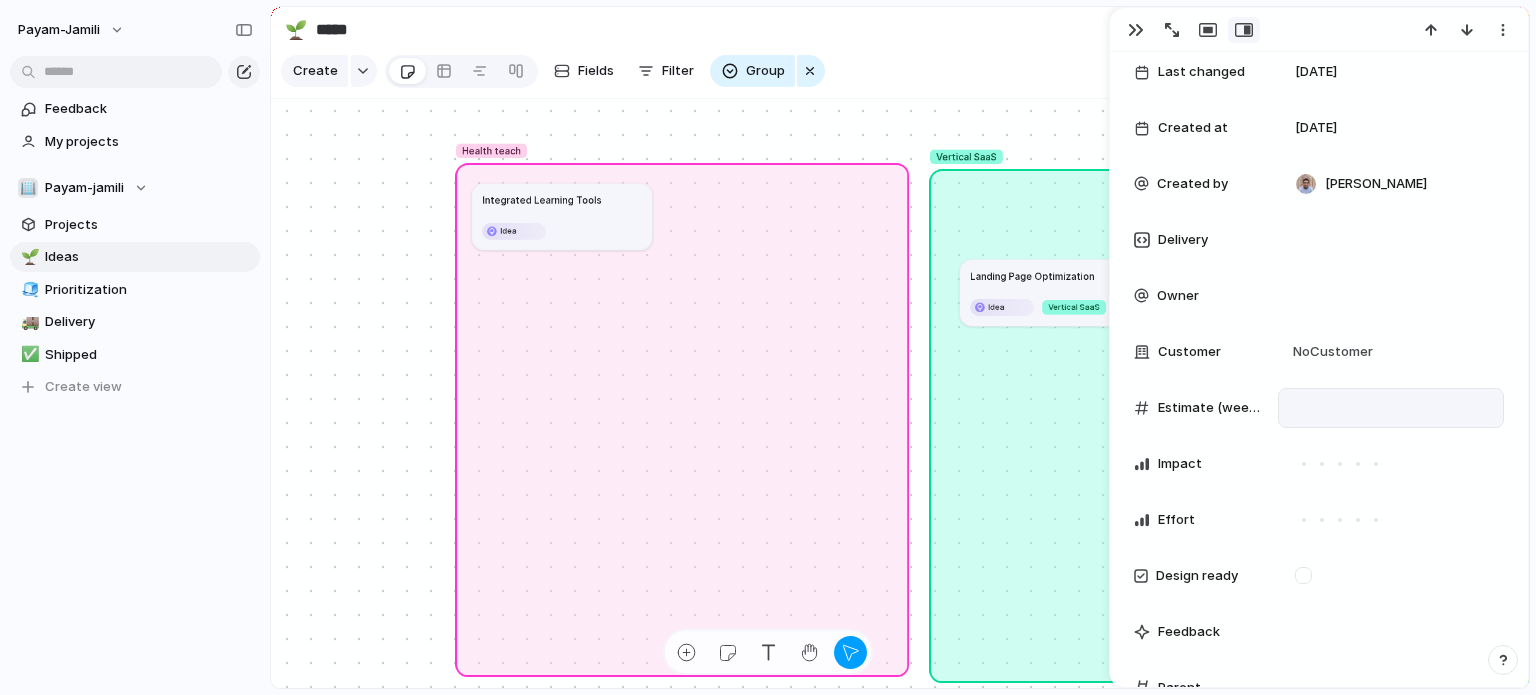 scroll, scrollTop: 500, scrollLeft: 0, axis: vertical 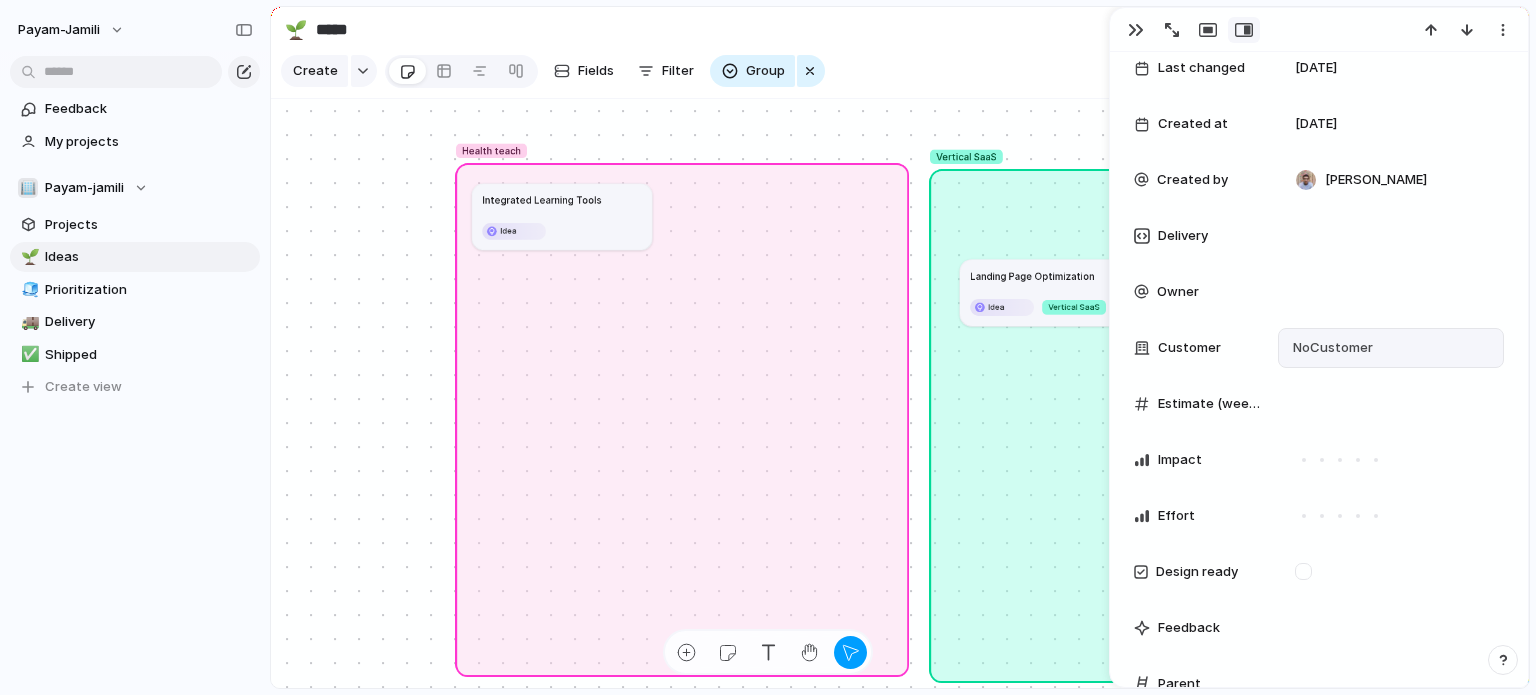 click on "No  Customer" at bounding box center [1330, 348] 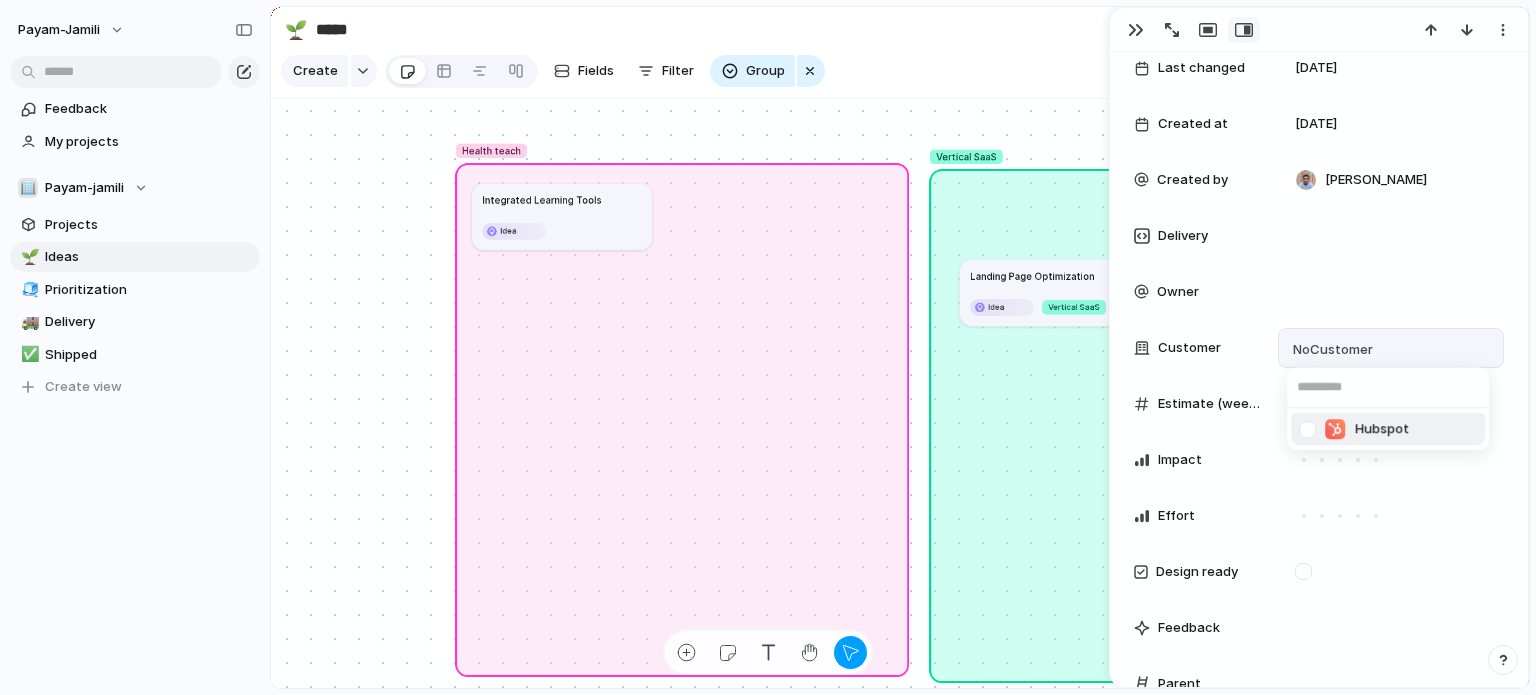 click on "Hubspot" at bounding box center [1366, 429] 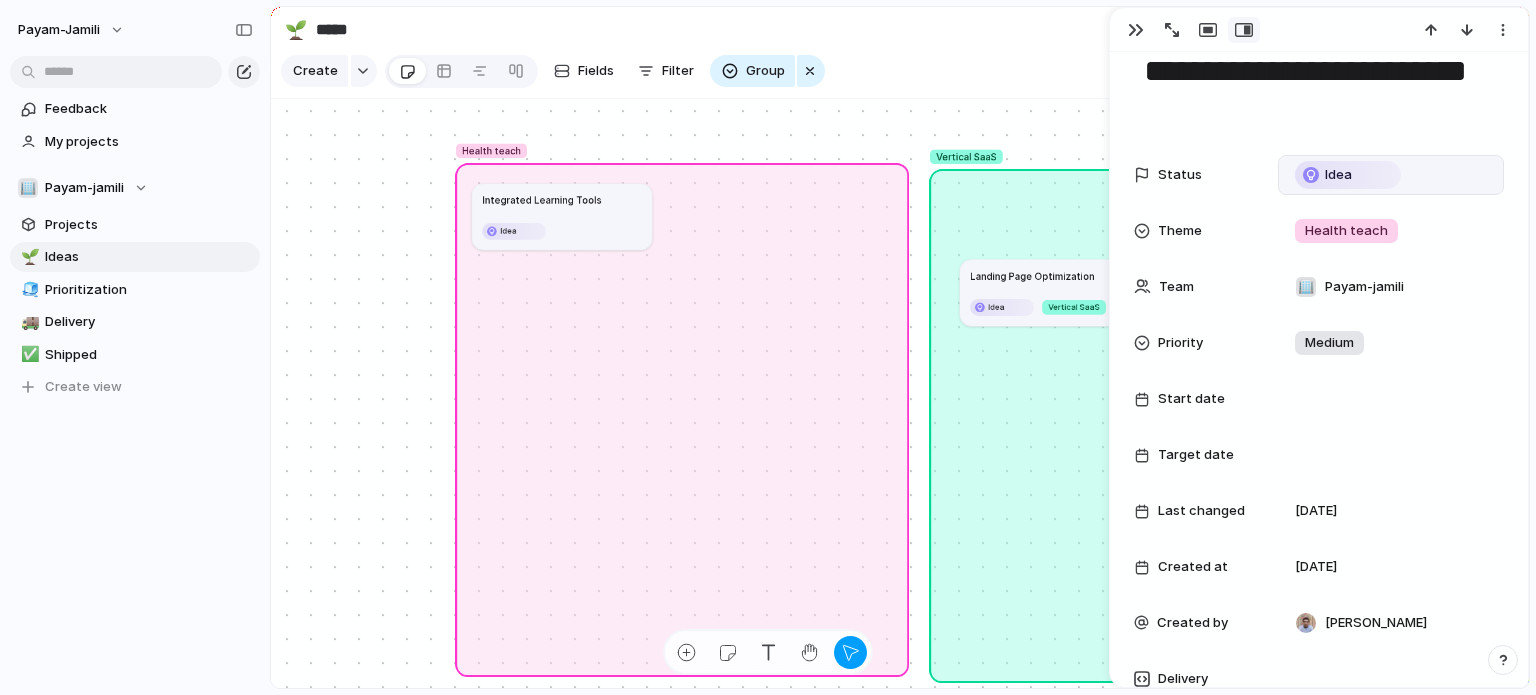 scroll, scrollTop: 0, scrollLeft: 0, axis: both 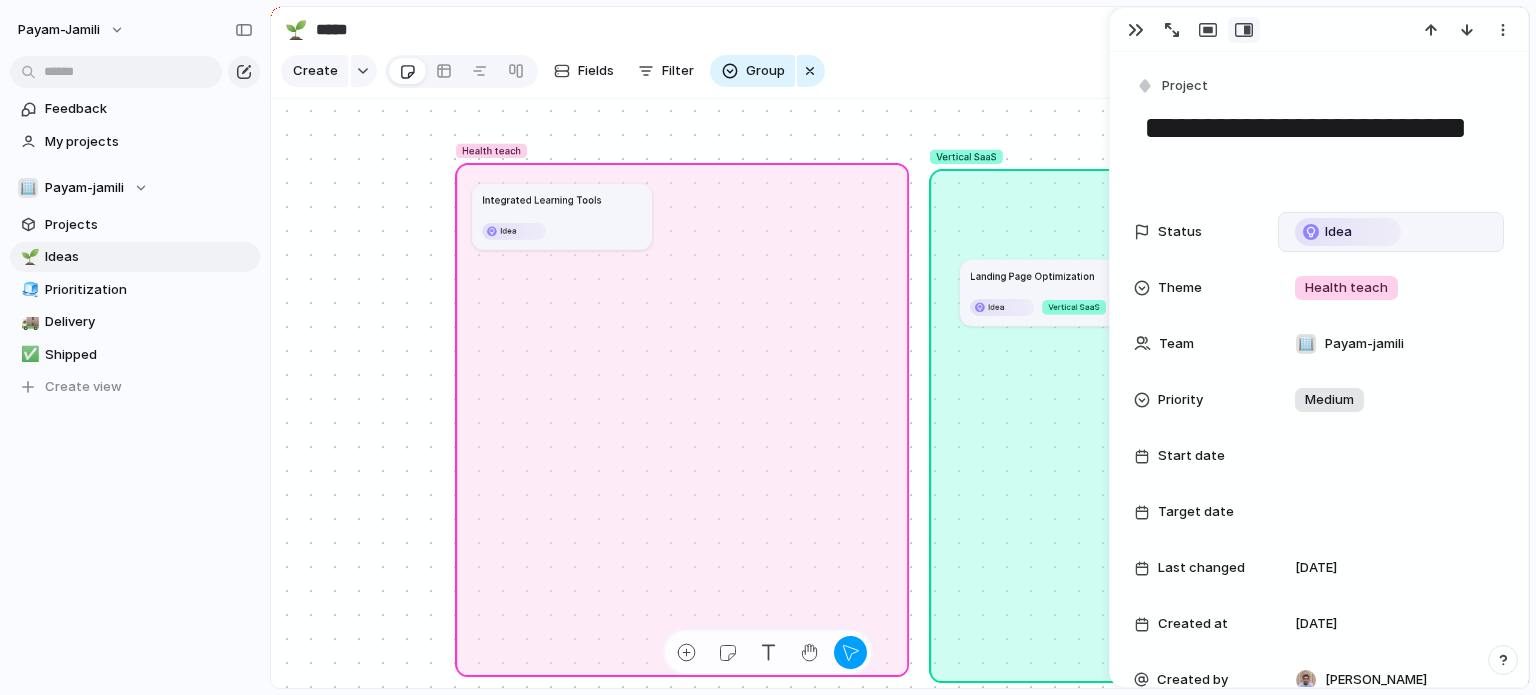 click on "**********" at bounding box center (1319, 147) 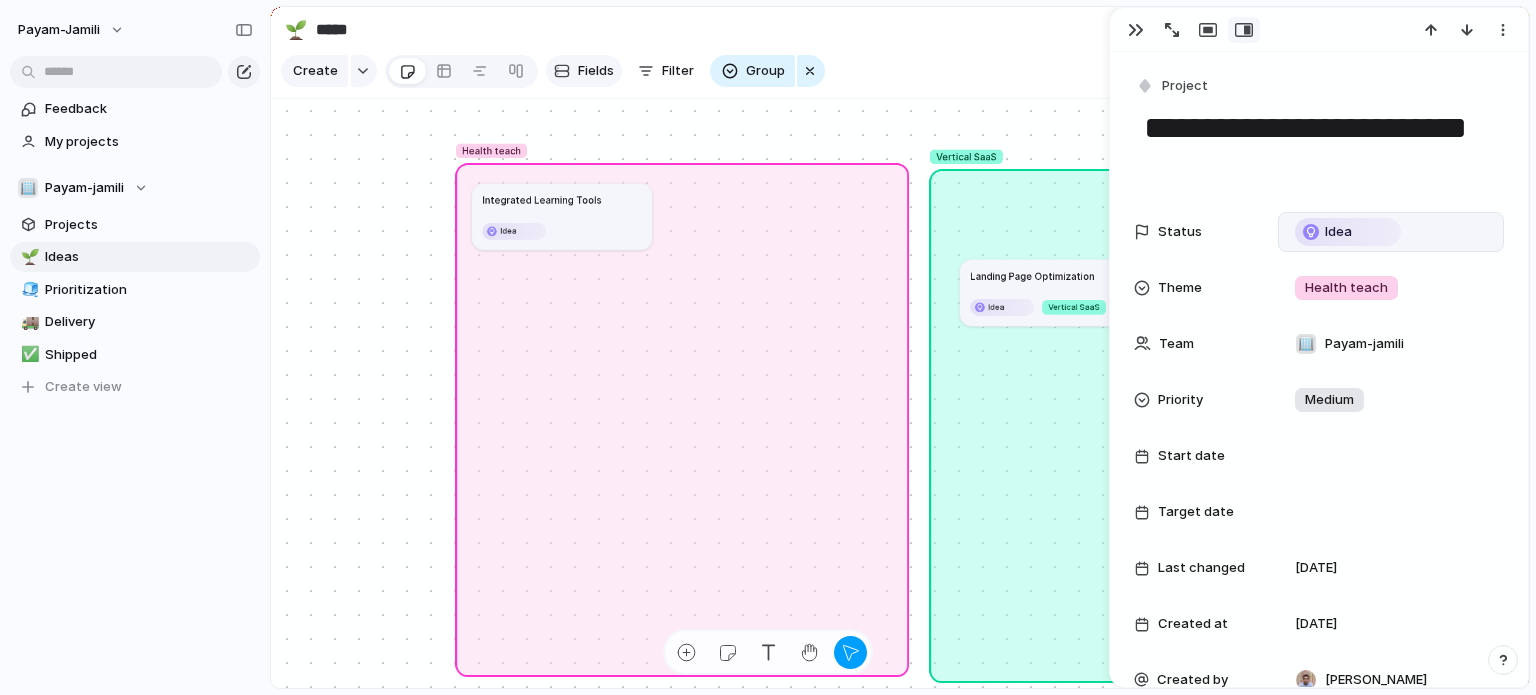 click at bounding box center (562, 71) 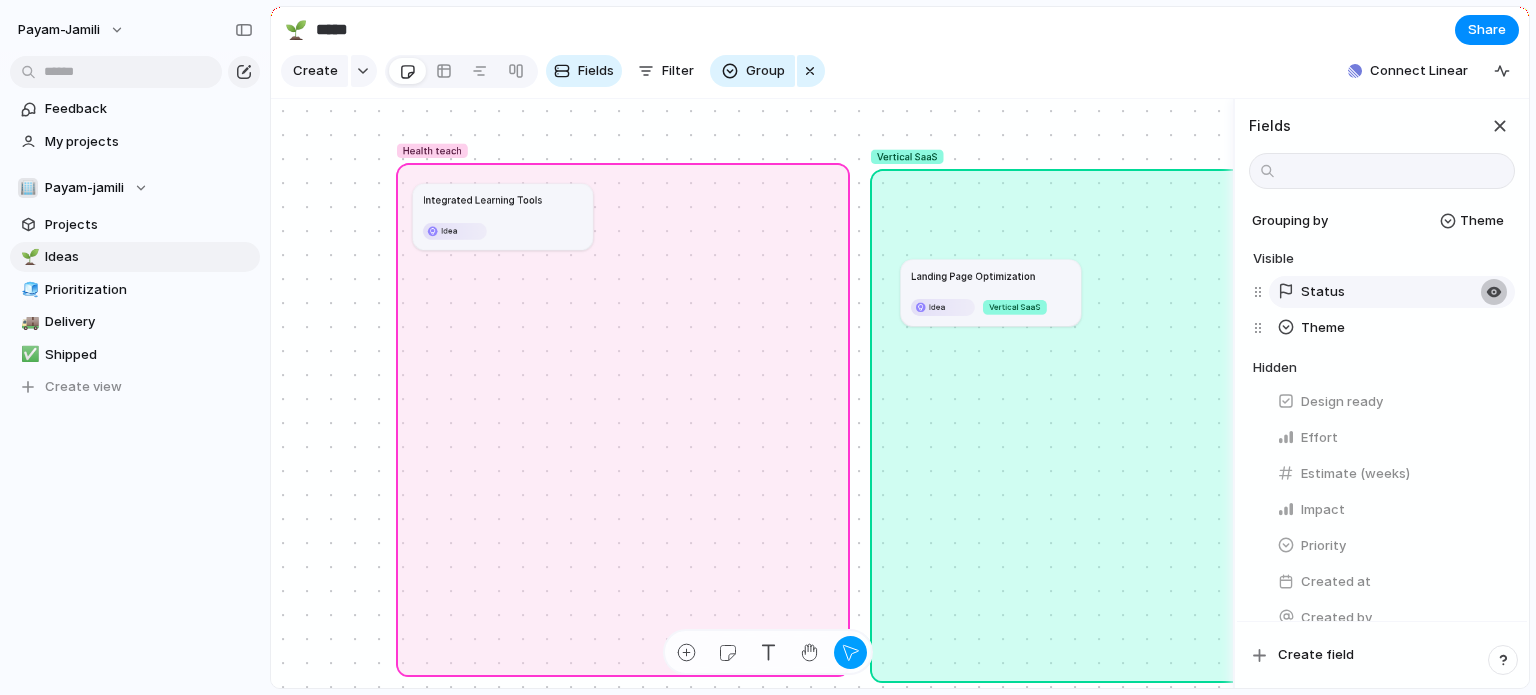 click at bounding box center (1494, 292) 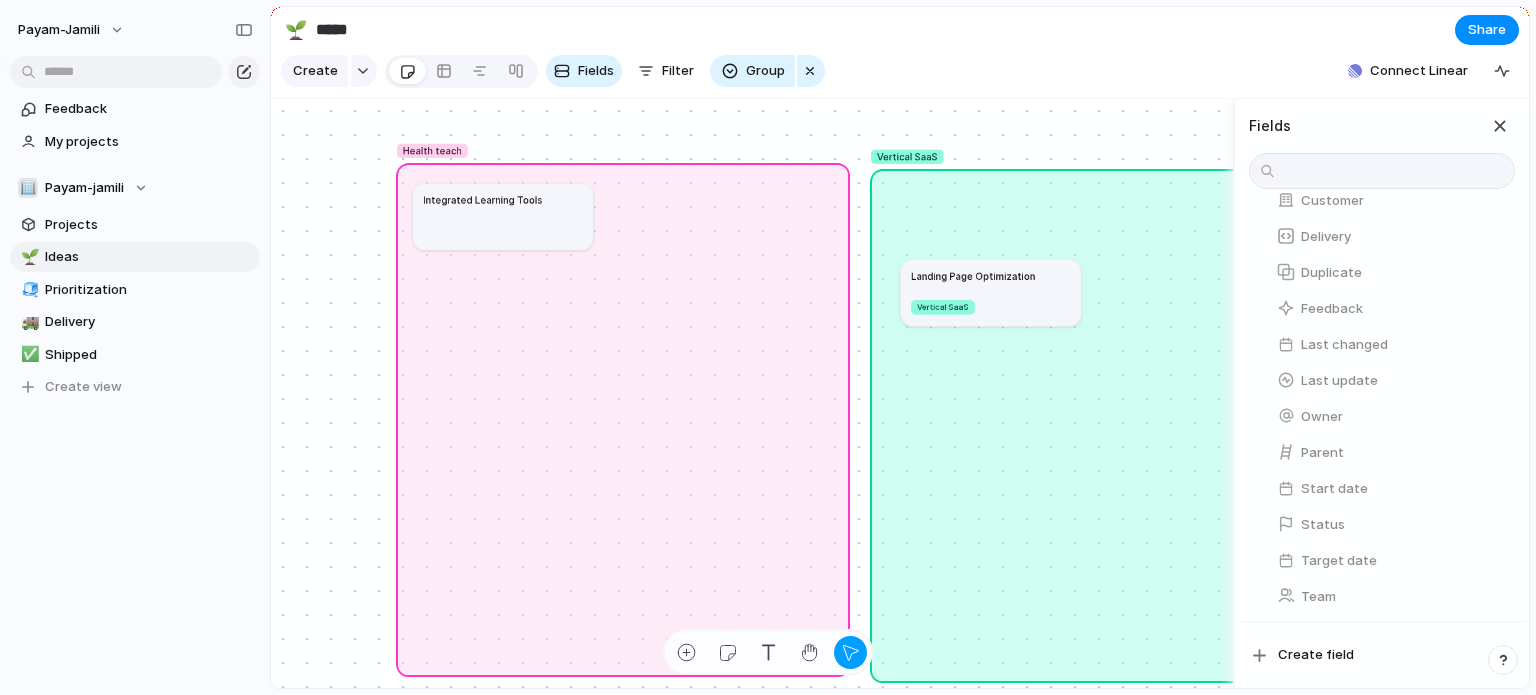 scroll, scrollTop: 436, scrollLeft: 0, axis: vertical 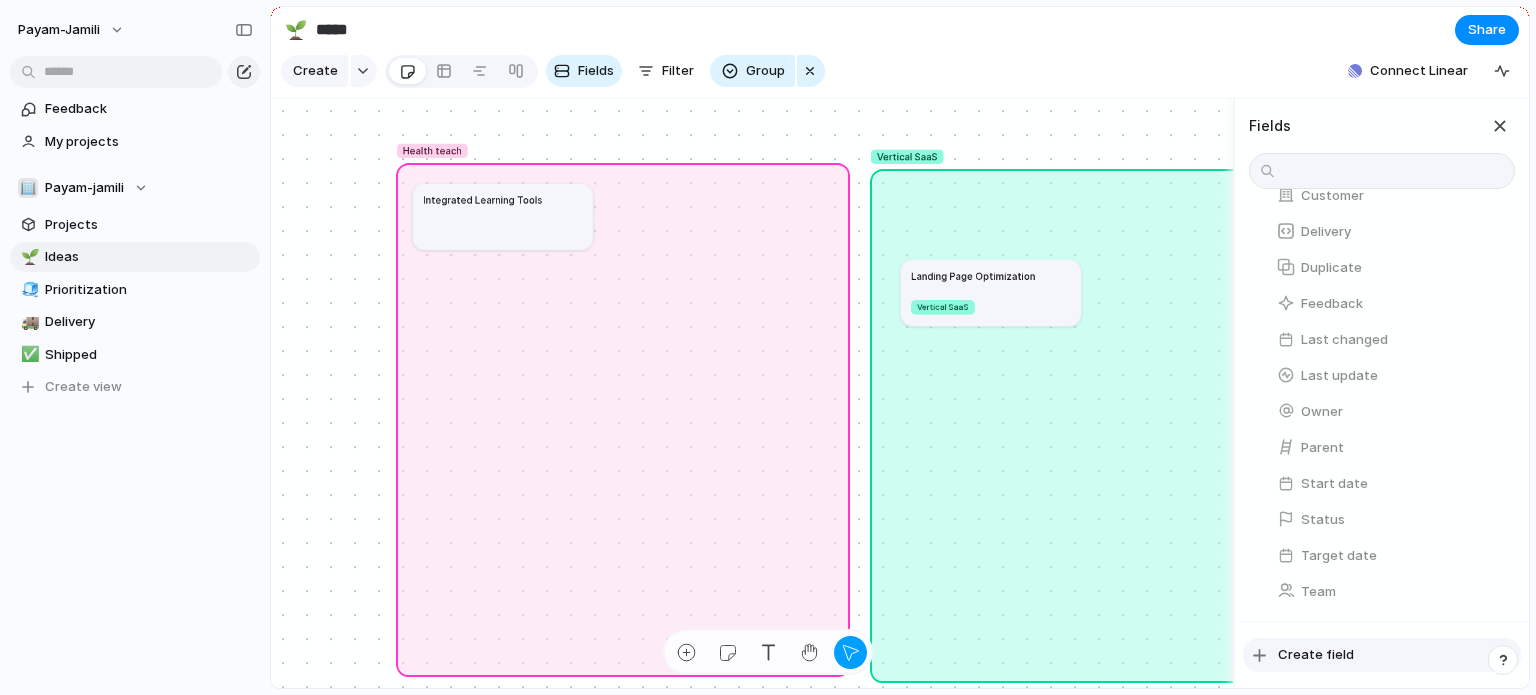 click on "Create field" at bounding box center (1382, 655) 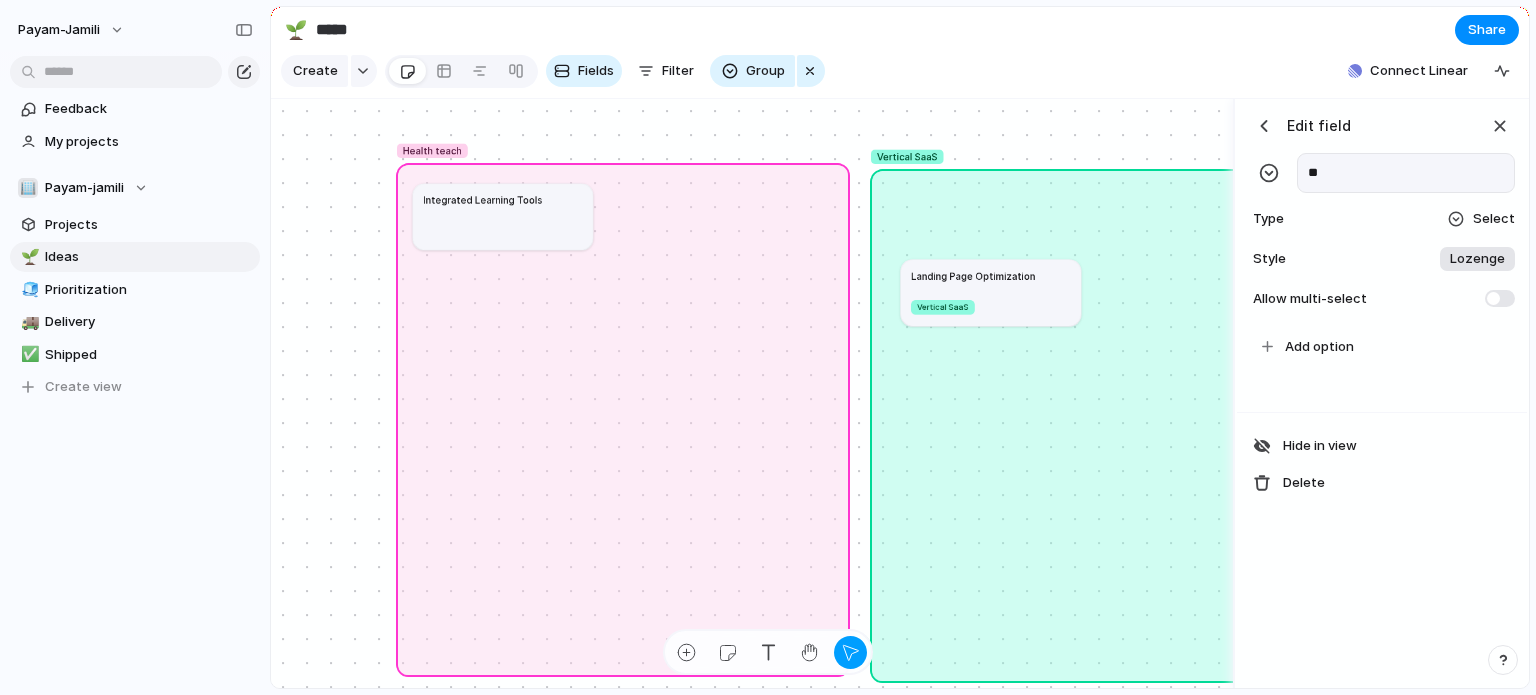 type on "*" 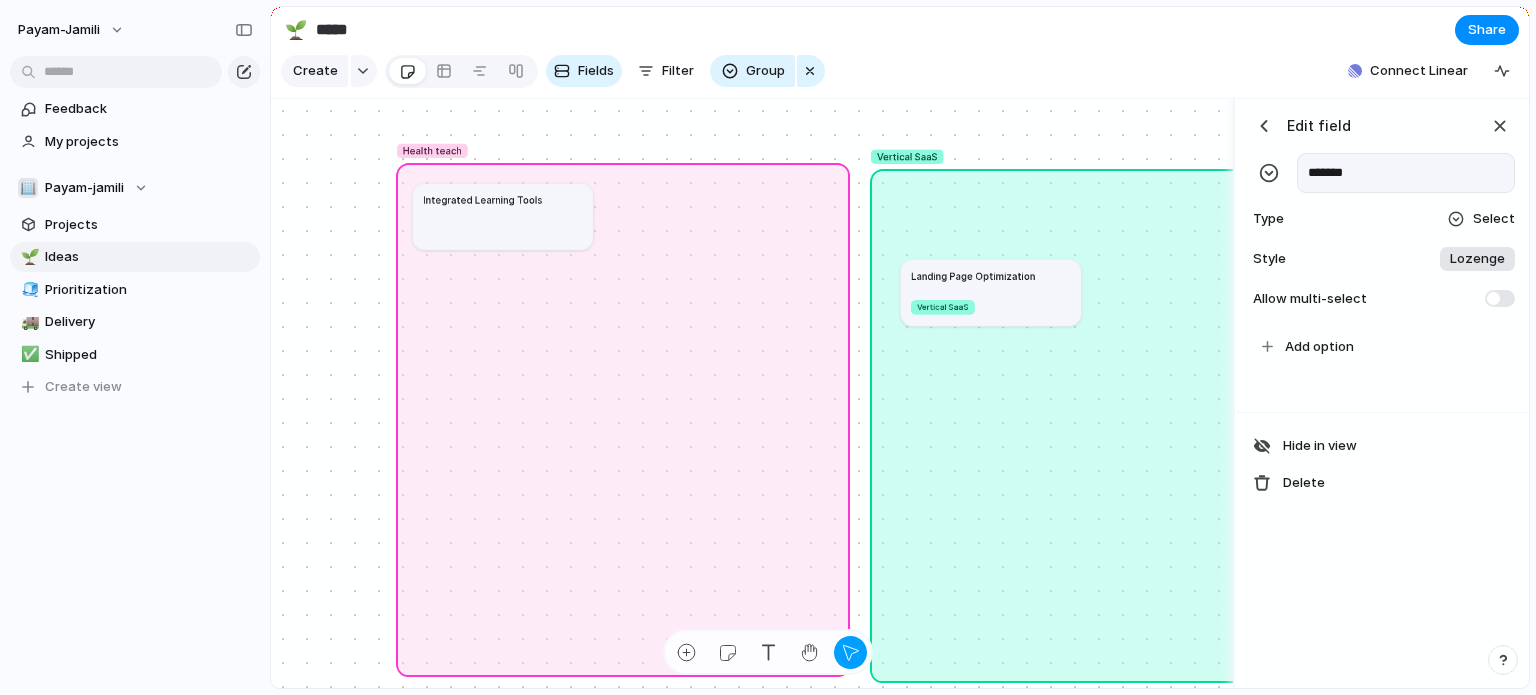 type on "*******" 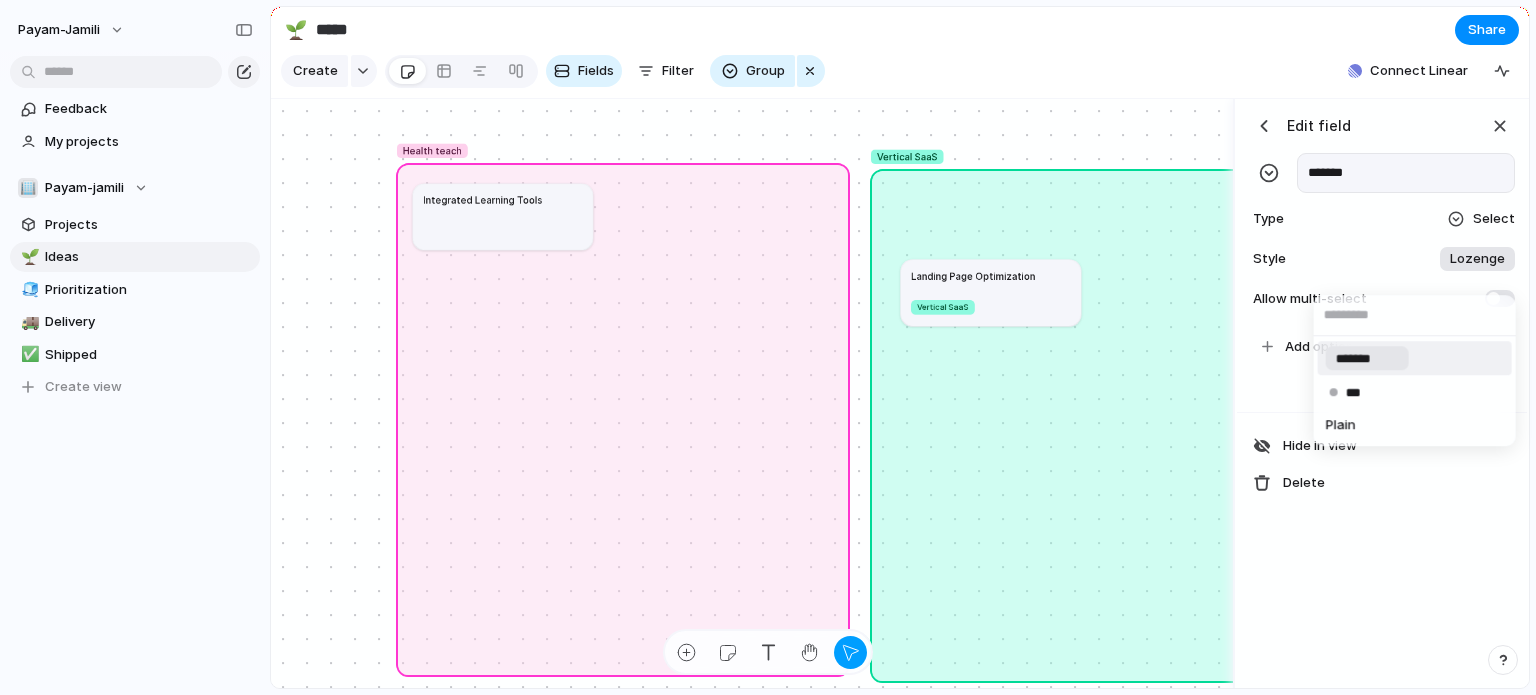 click on "*******   ***   Plain" at bounding box center [768, 347] 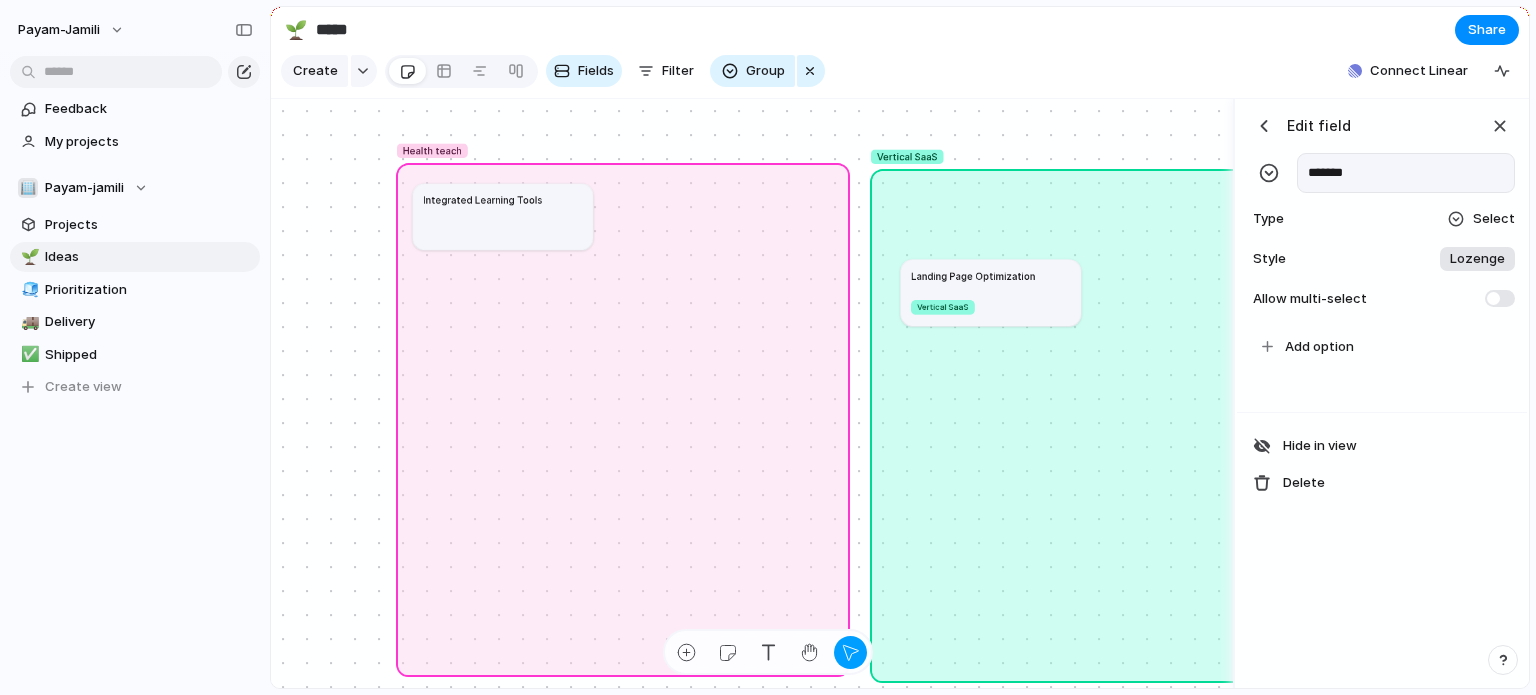 click on "Lozenge" at bounding box center (1477, 259) 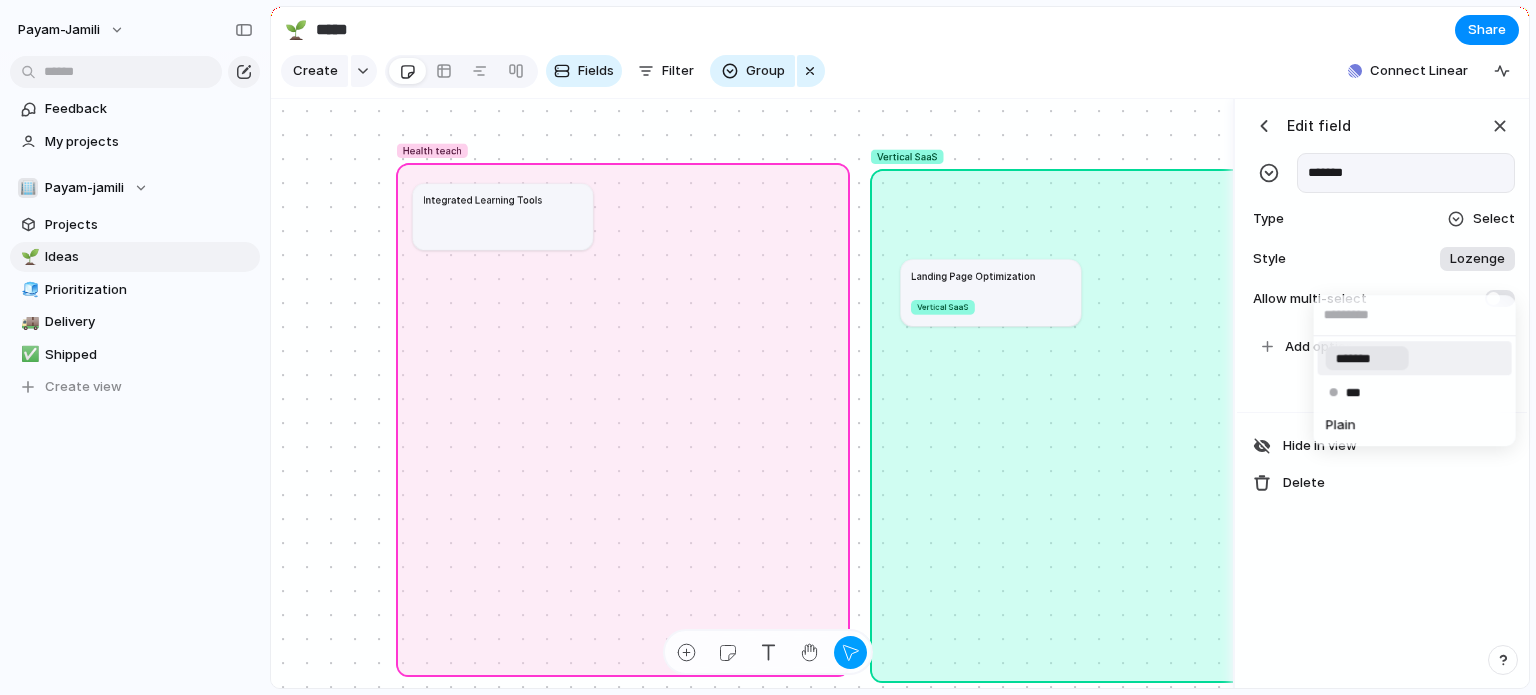click on "*******   ***   Plain" at bounding box center (768, 347) 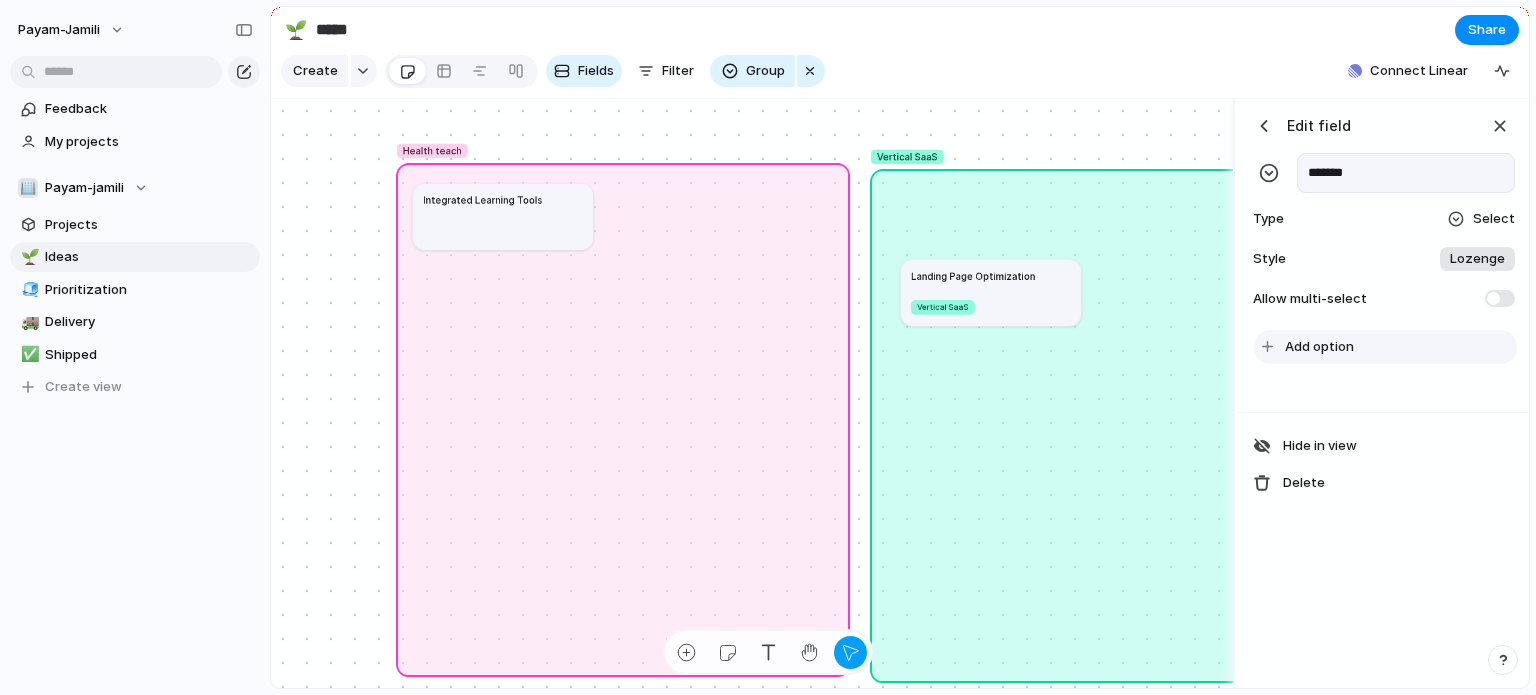 click on "Add option" at bounding box center (1319, 347) 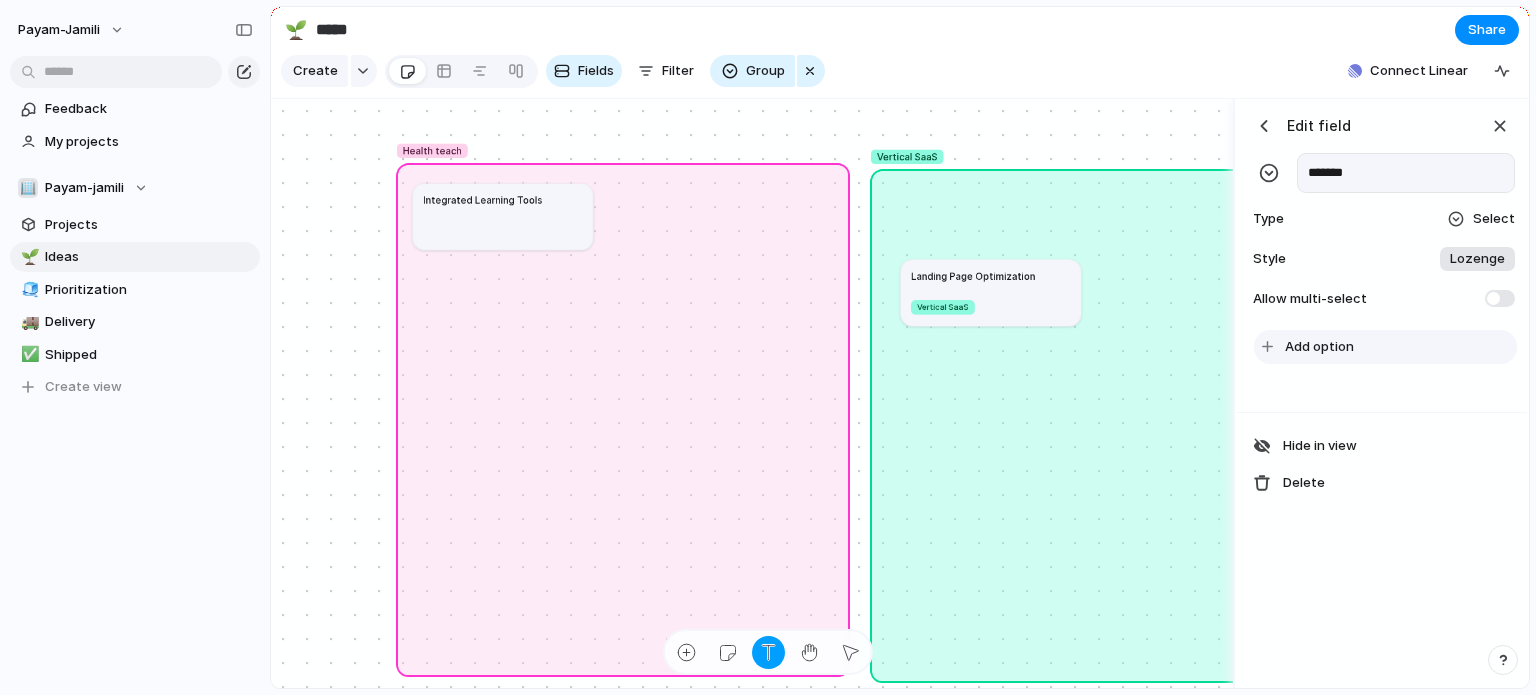 click on "Add option" at bounding box center (1319, 347) 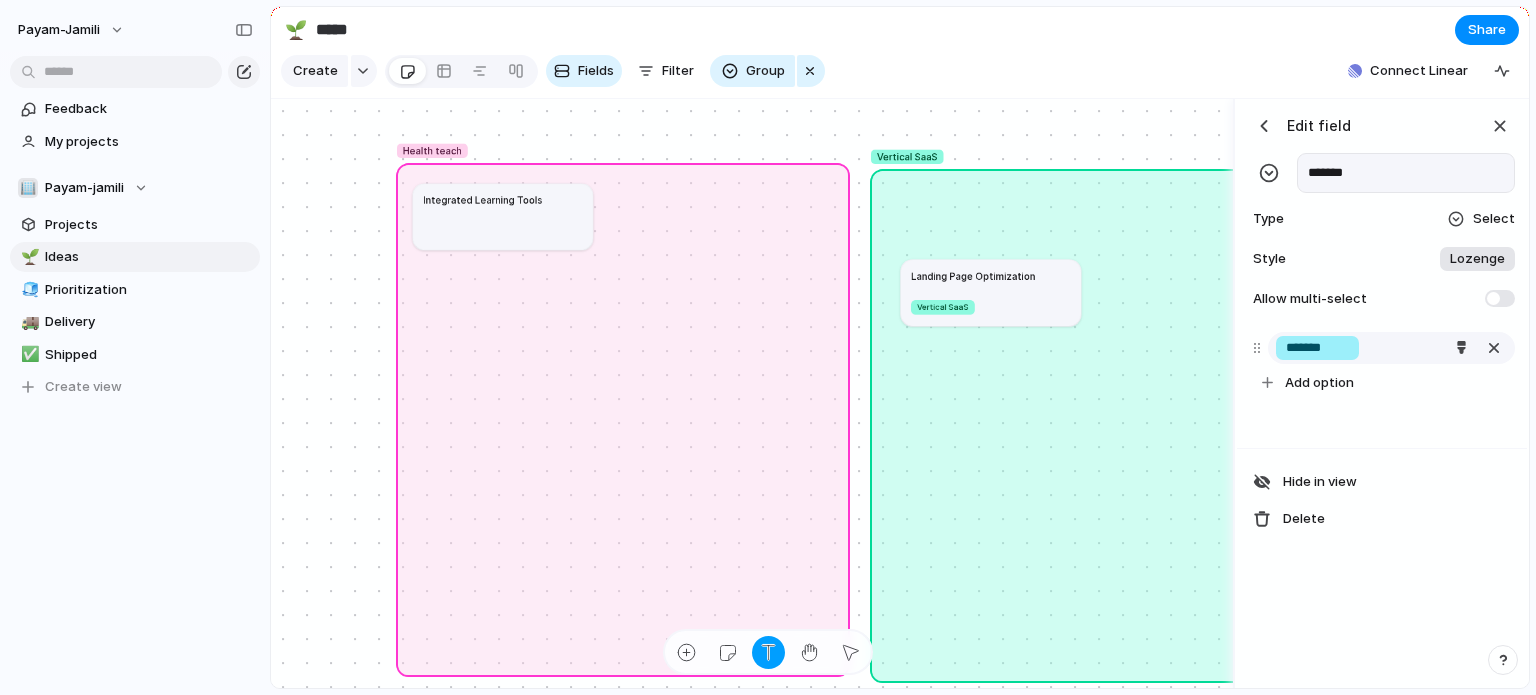 type on "*******" 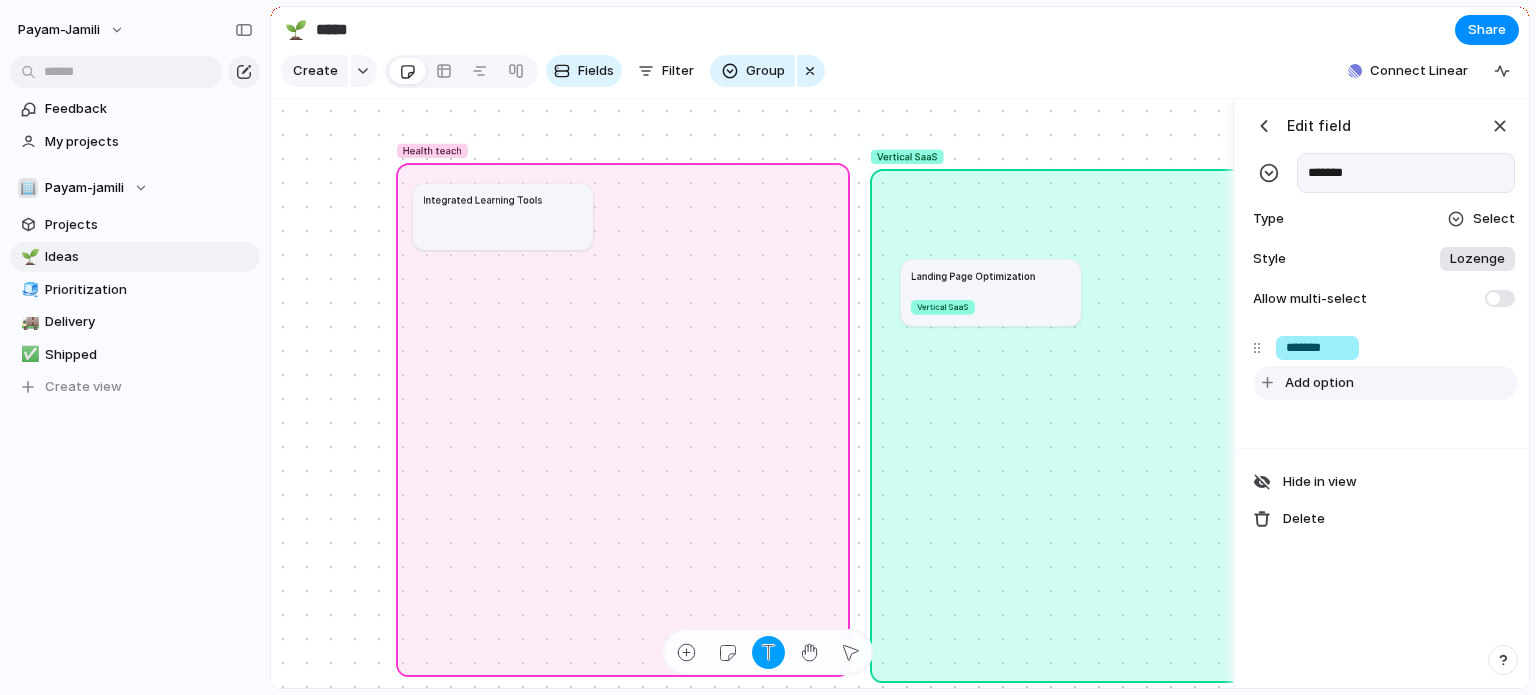 click on "Add option" at bounding box center (1319, 383) 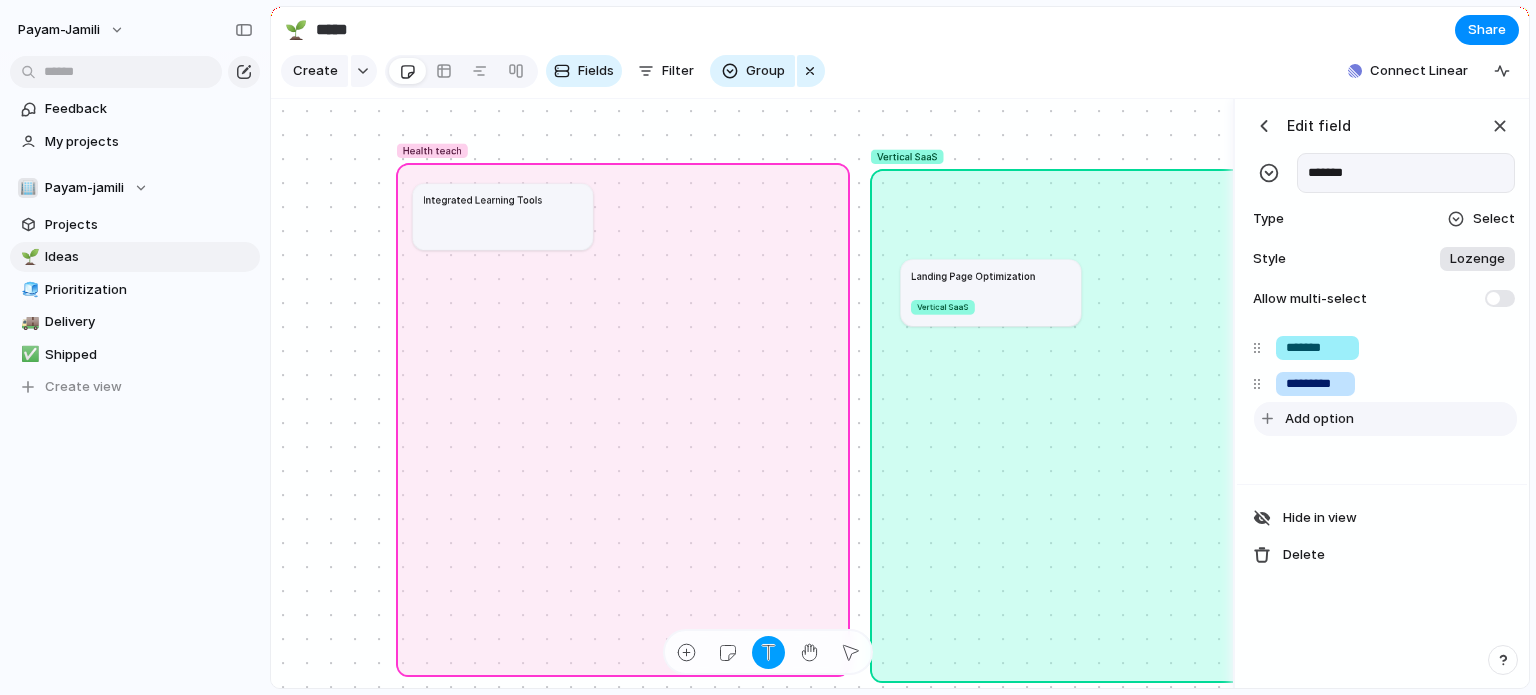type on "********" 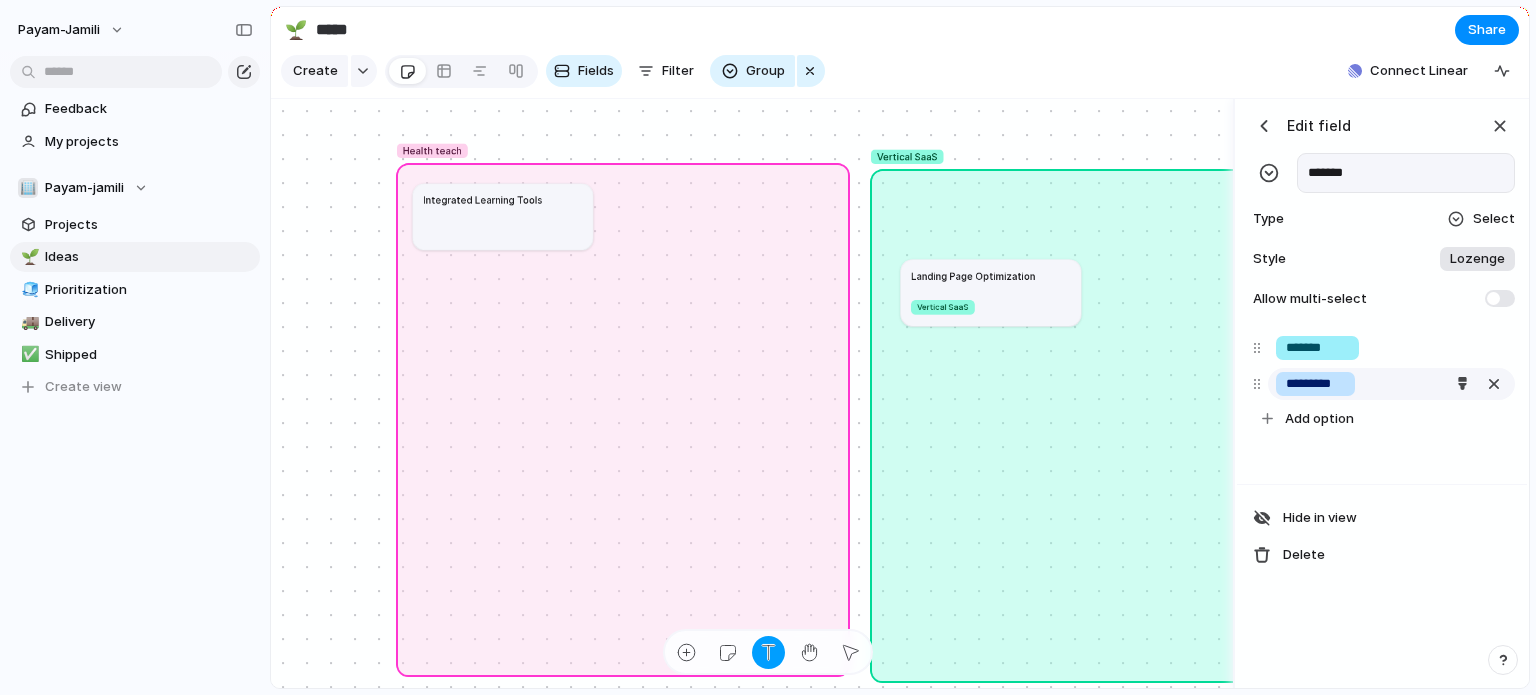 click on "********" at bounding box center (1391, 384) 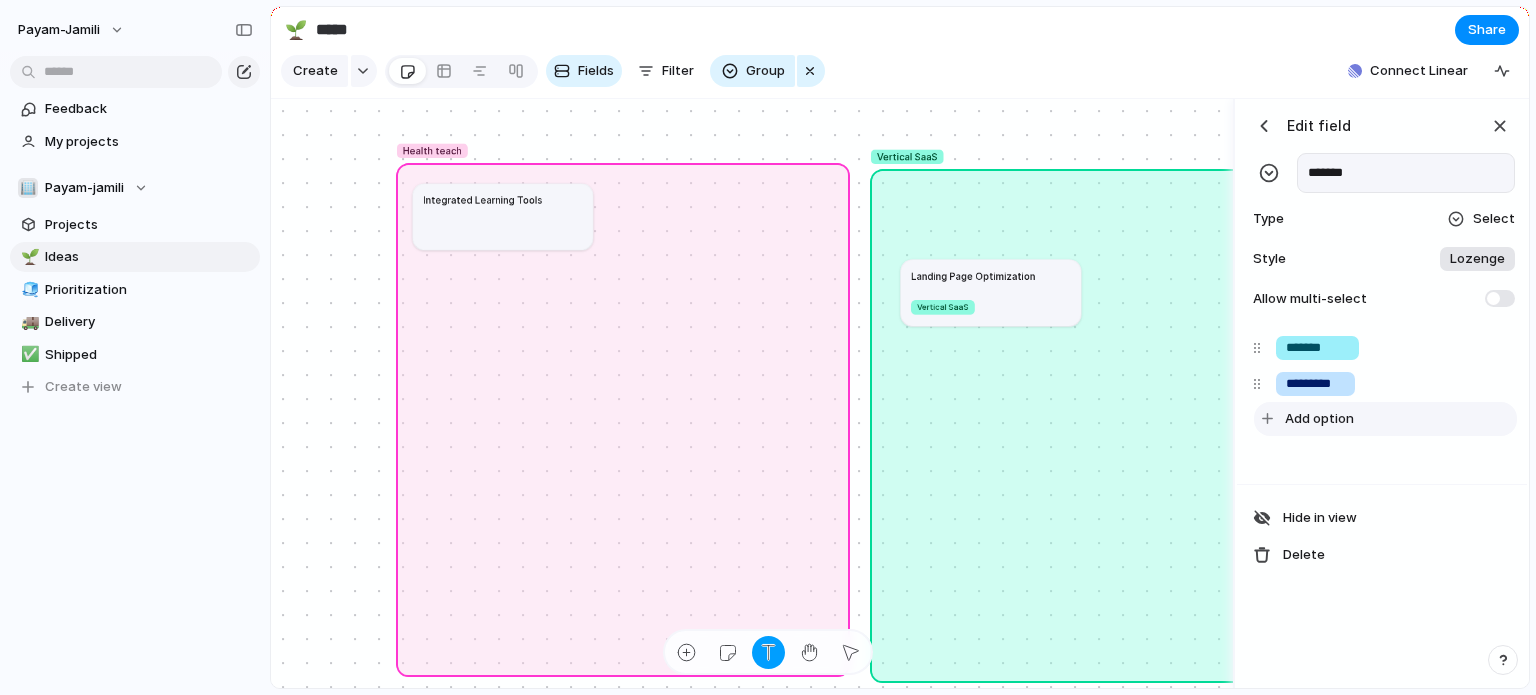 click on "Add option" at bounding box center [1385, 419] 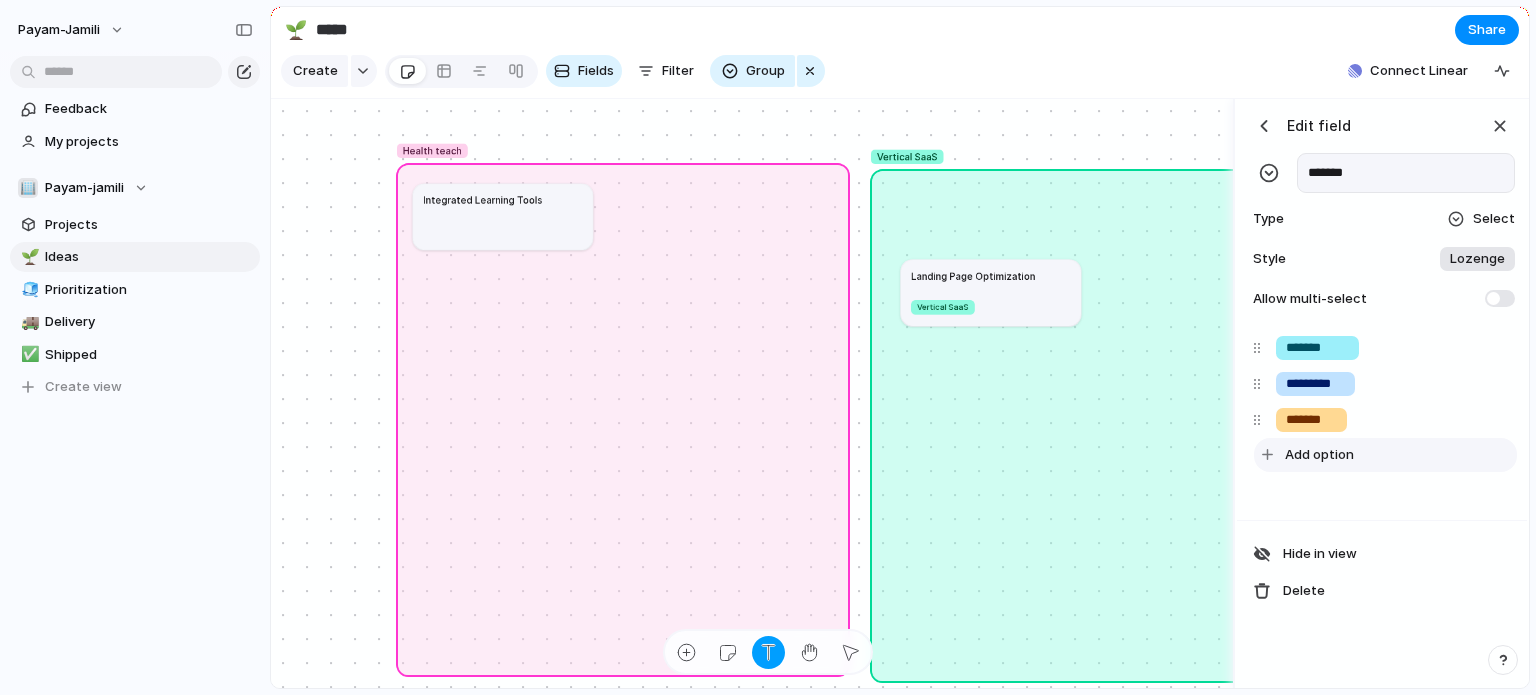 type on "******" 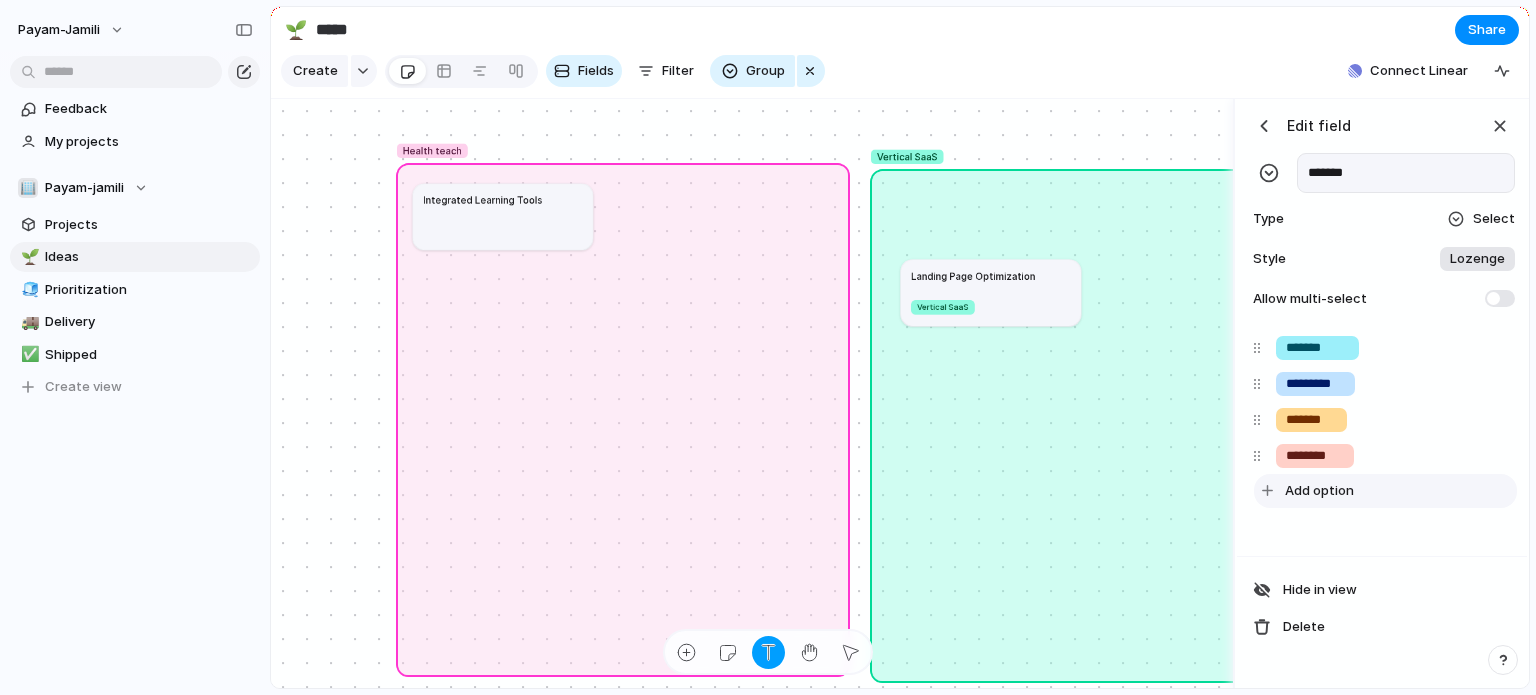 type on "*******" 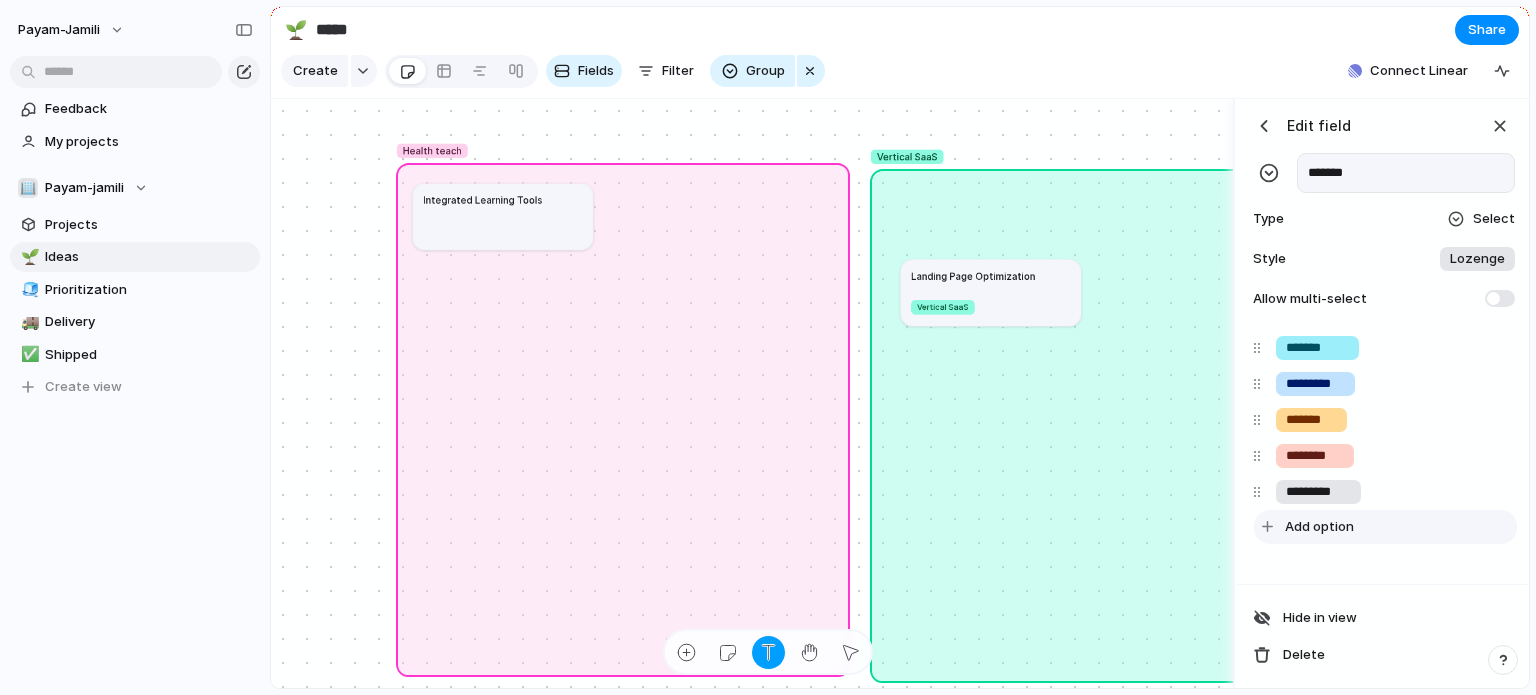 click on "Add option" at bounding box center (1319, 527) 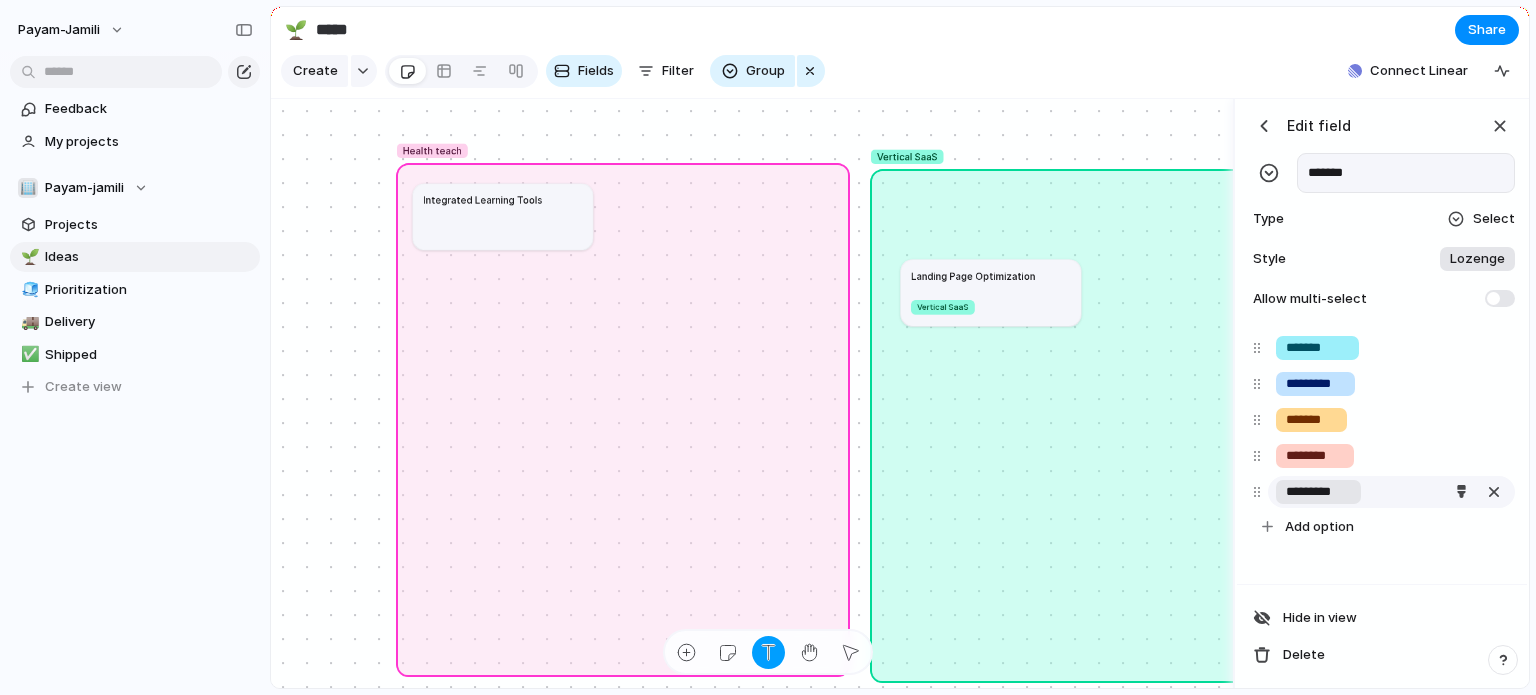 click on "********" at bounding box center (1318, 492) 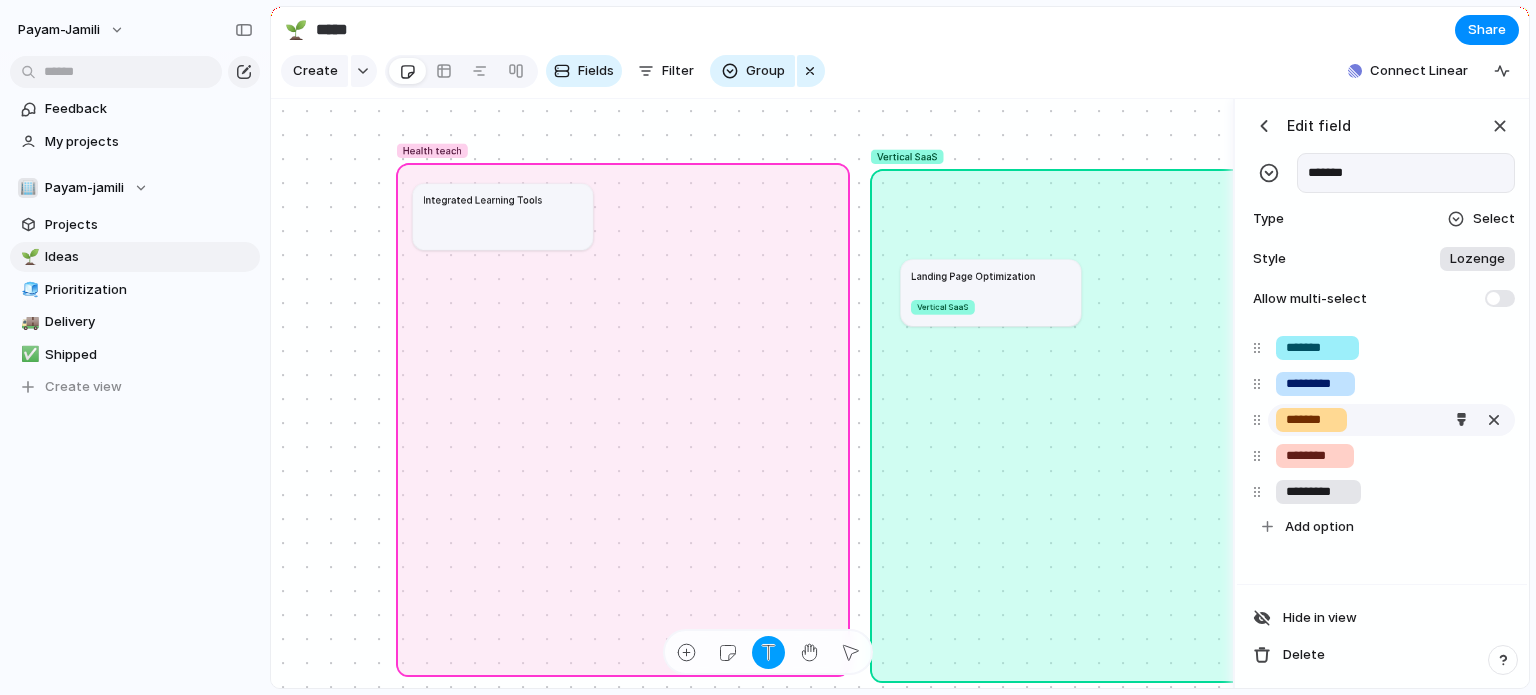 type on "********" 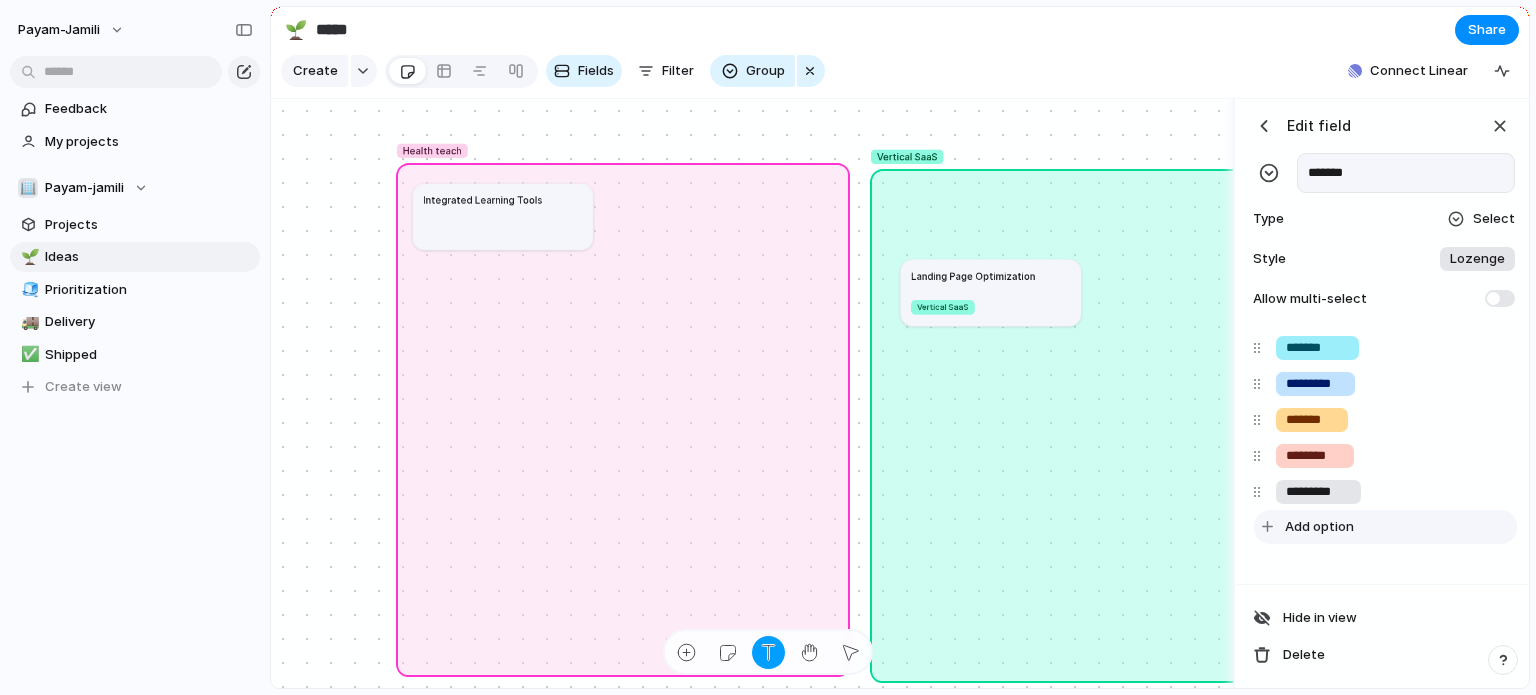 type on "******" 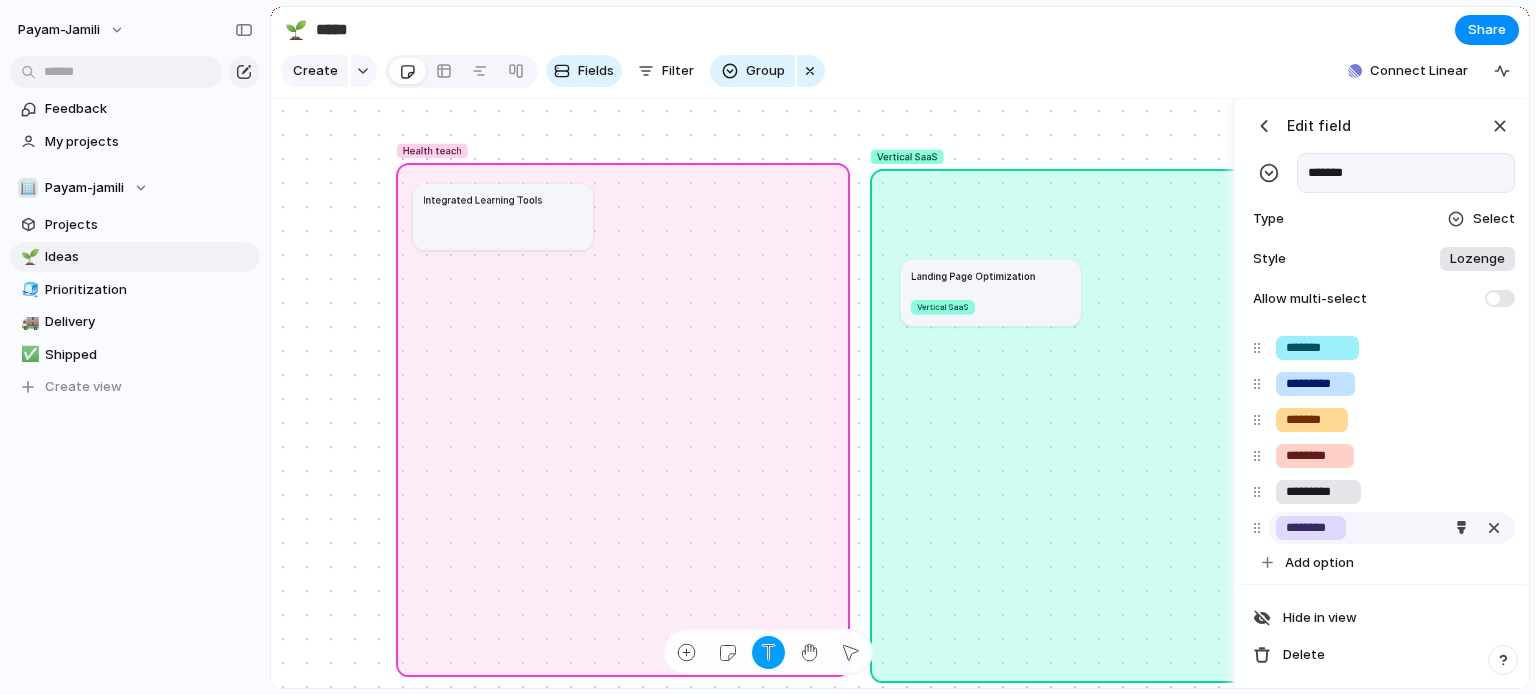 drag, startPoint x: 1292, startPoint y: 542, endPoint x: 1280, endPoint y: 543, distance: 12.0415945 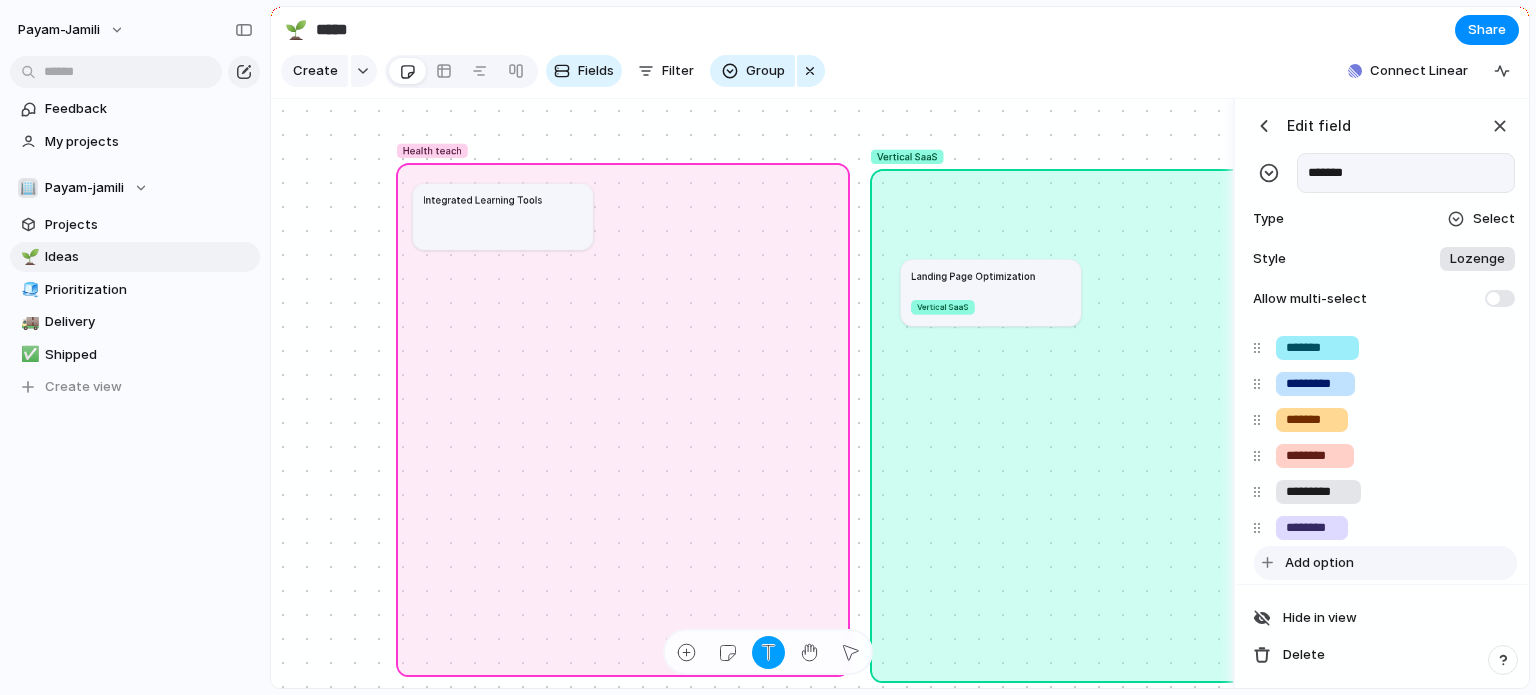 type on "*******" 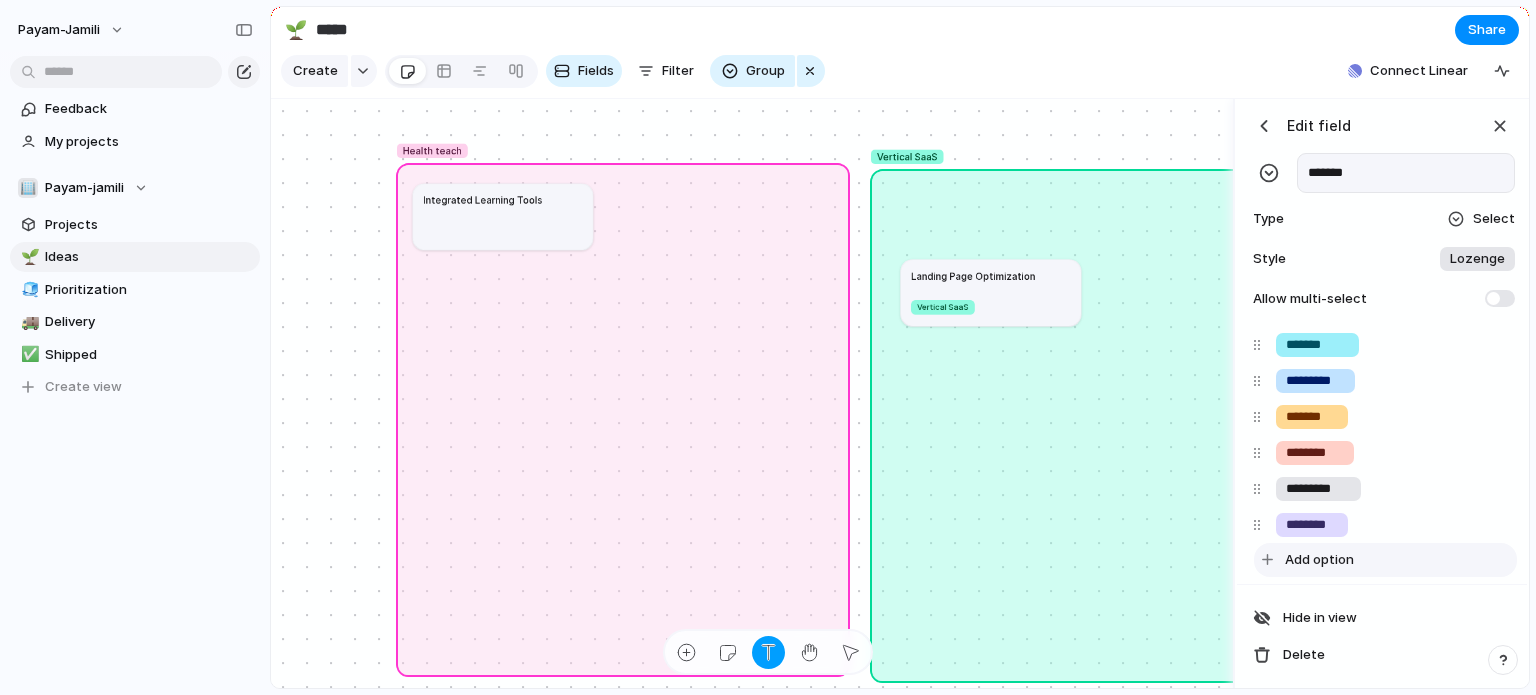 click on "Add option" at bounding box center [1319, 560] 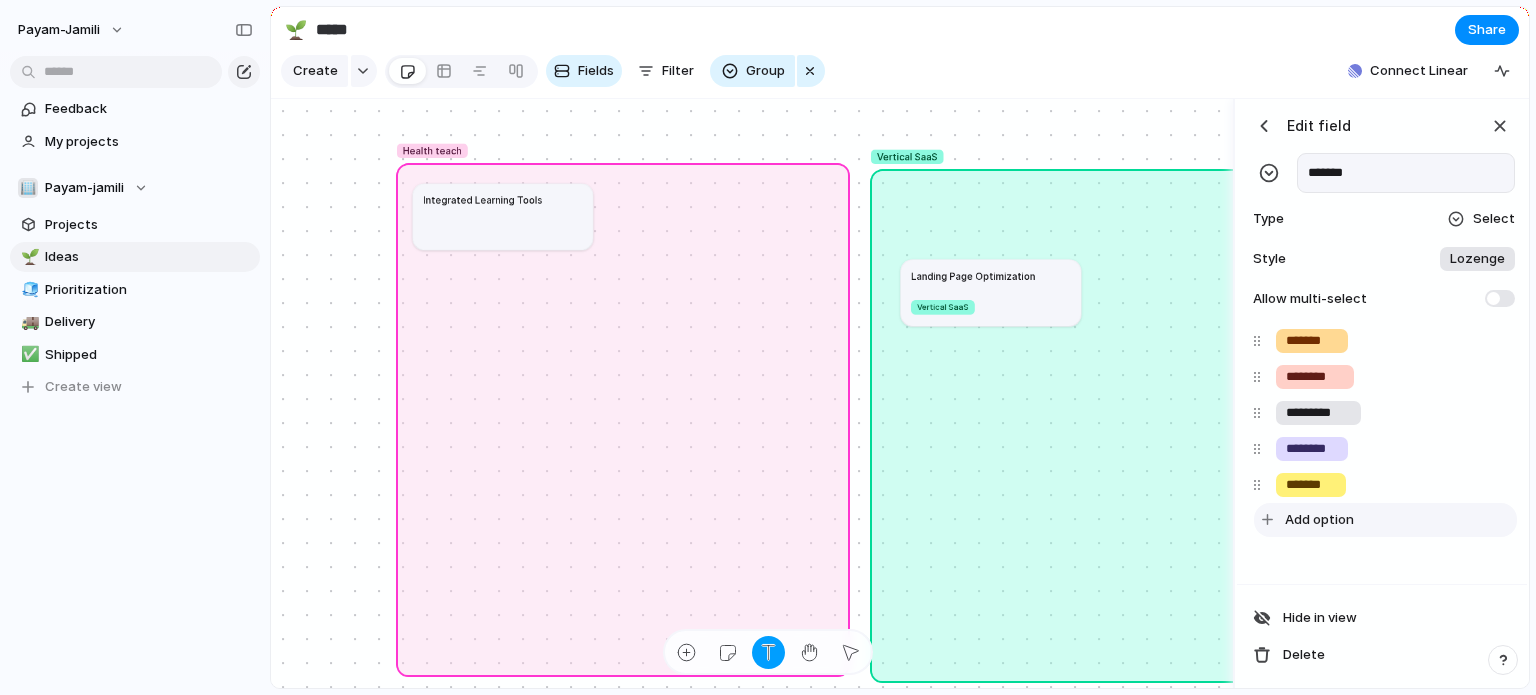 scroll, scrollTop: 93, scrollLeft: 0, axis: vertical 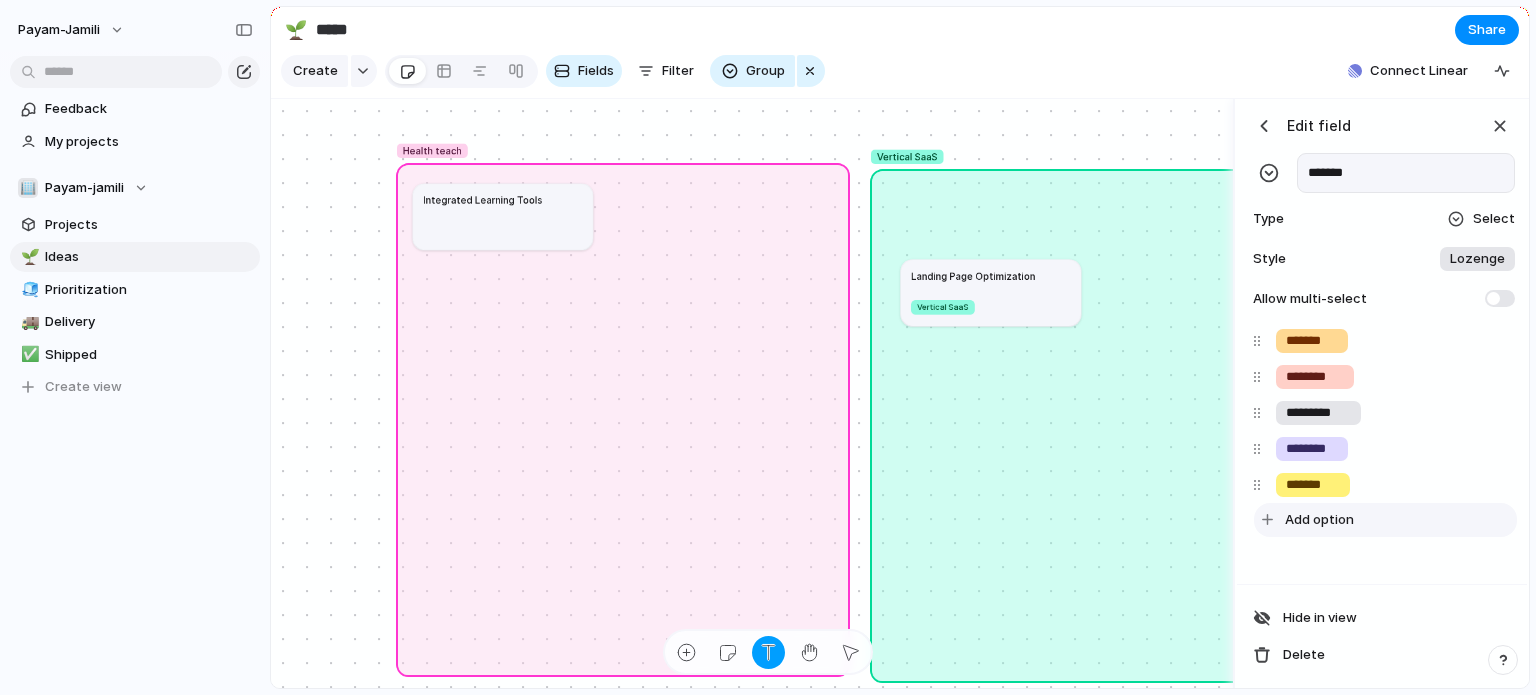 type on "******" 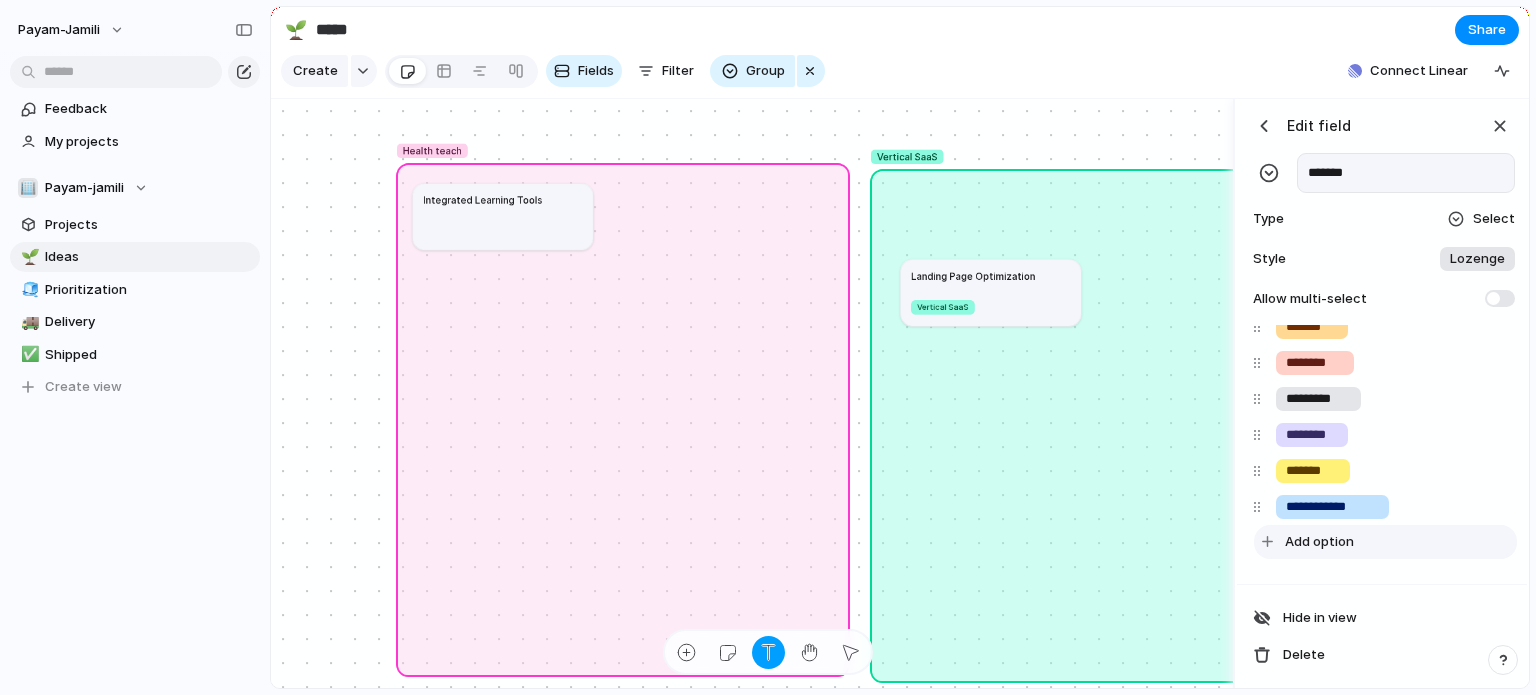 type on "**********" 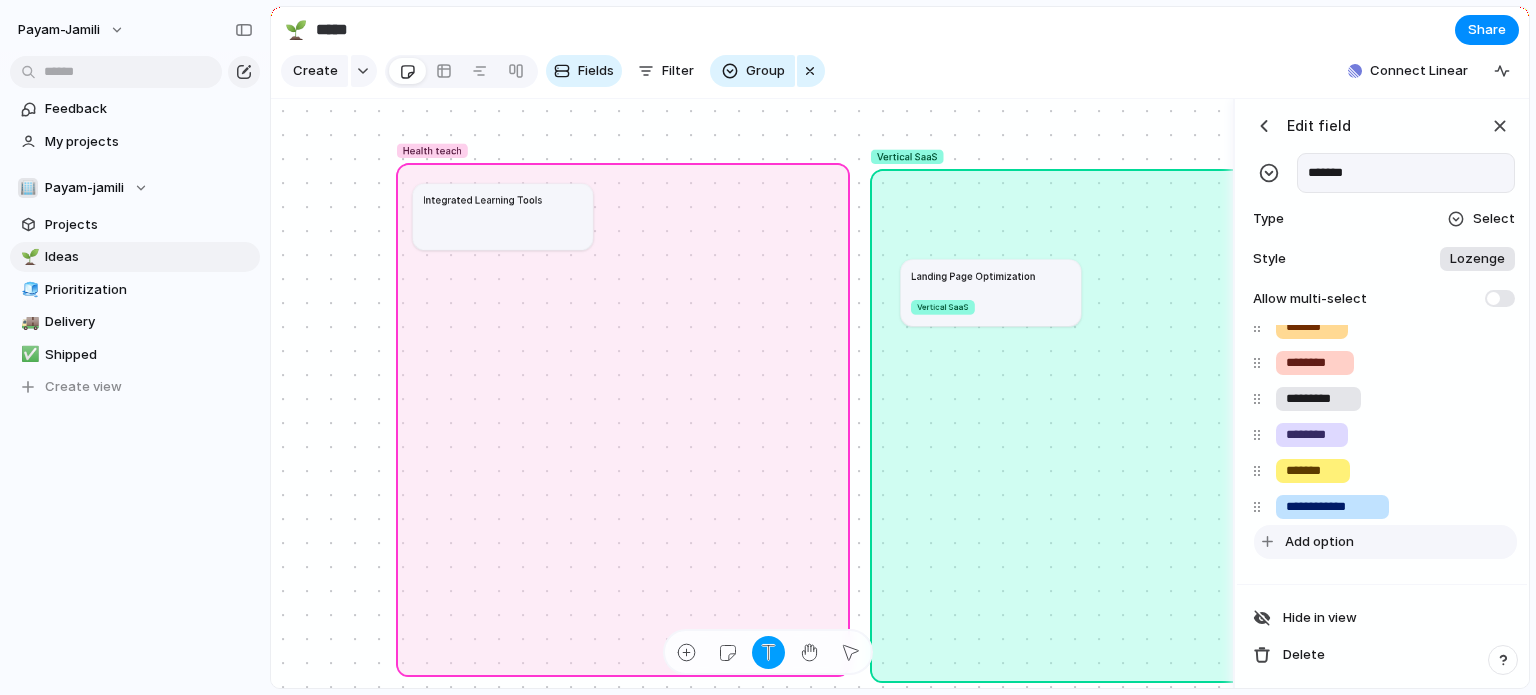 click on "Add option" at bounding box center [1319, 542] 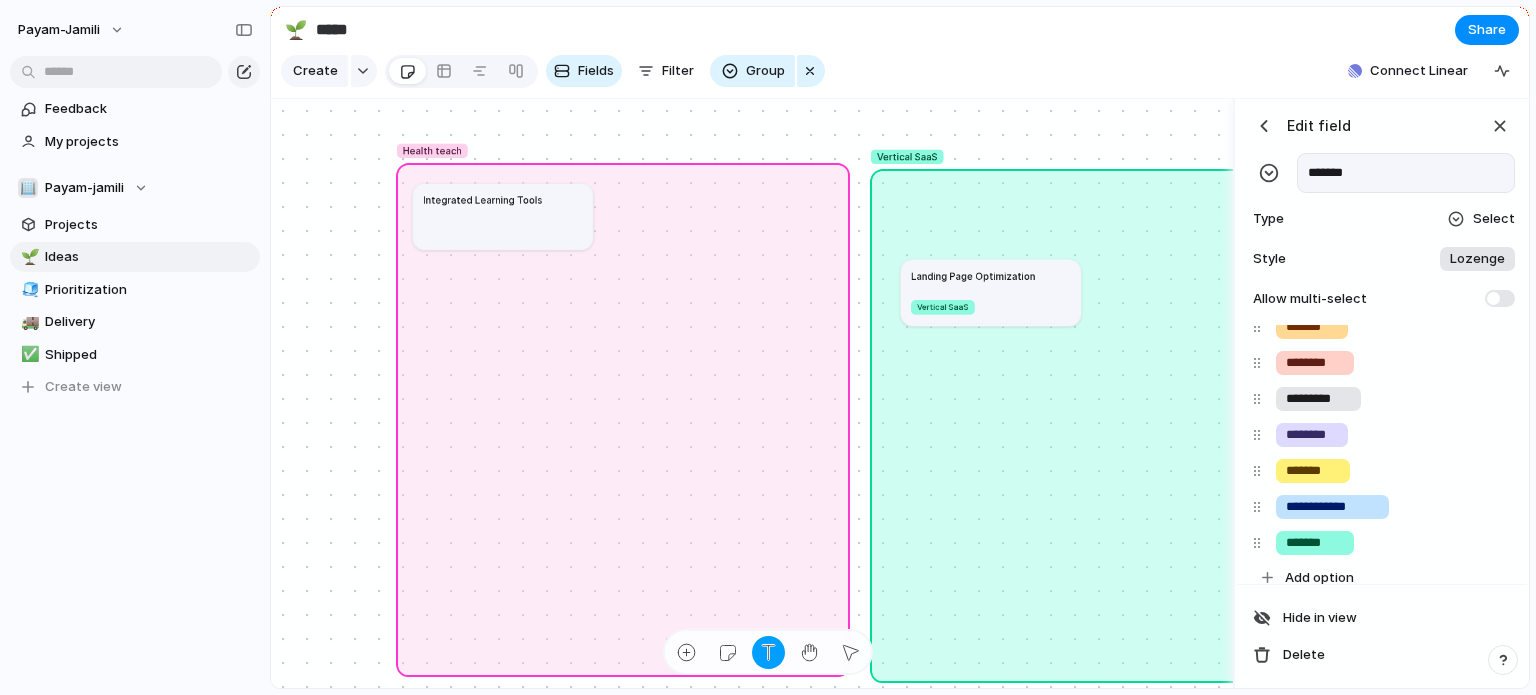type on "*******" 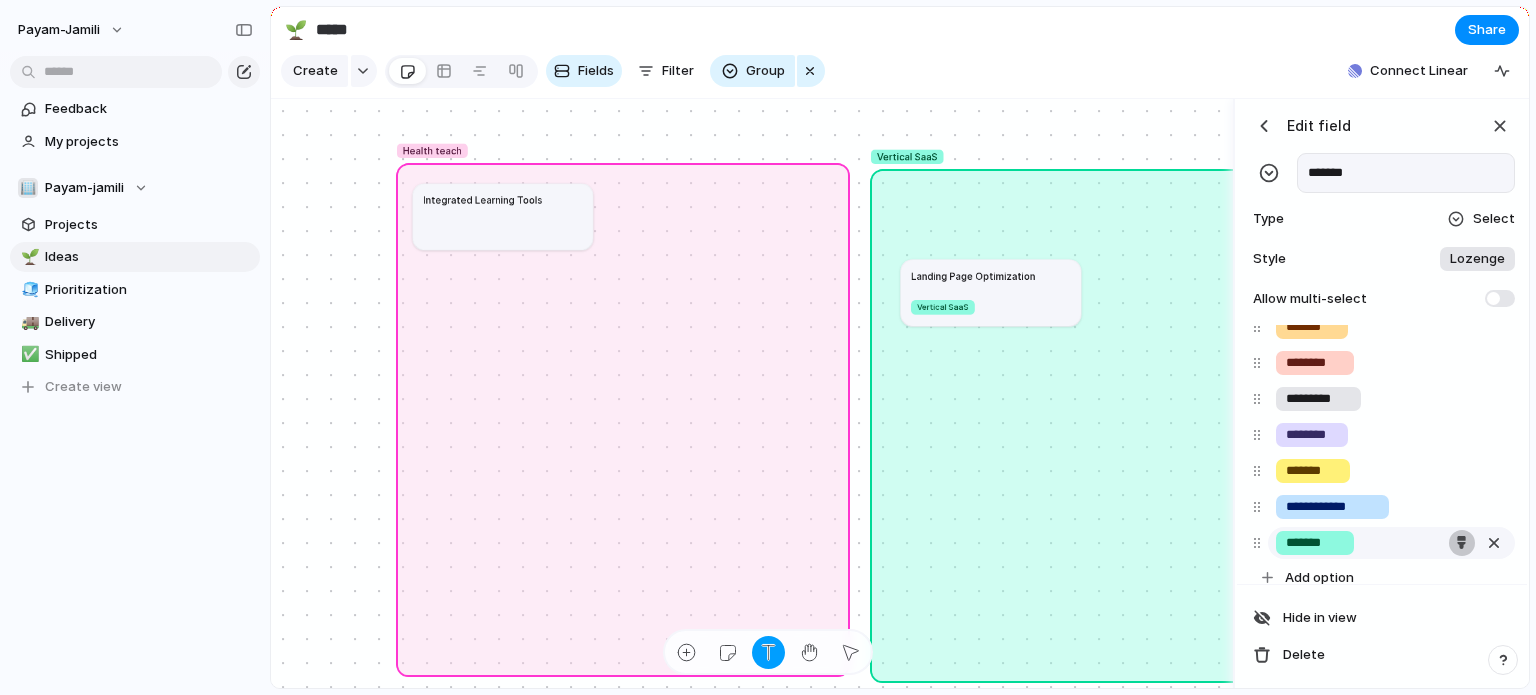 click at bounding box center [1461, 542] 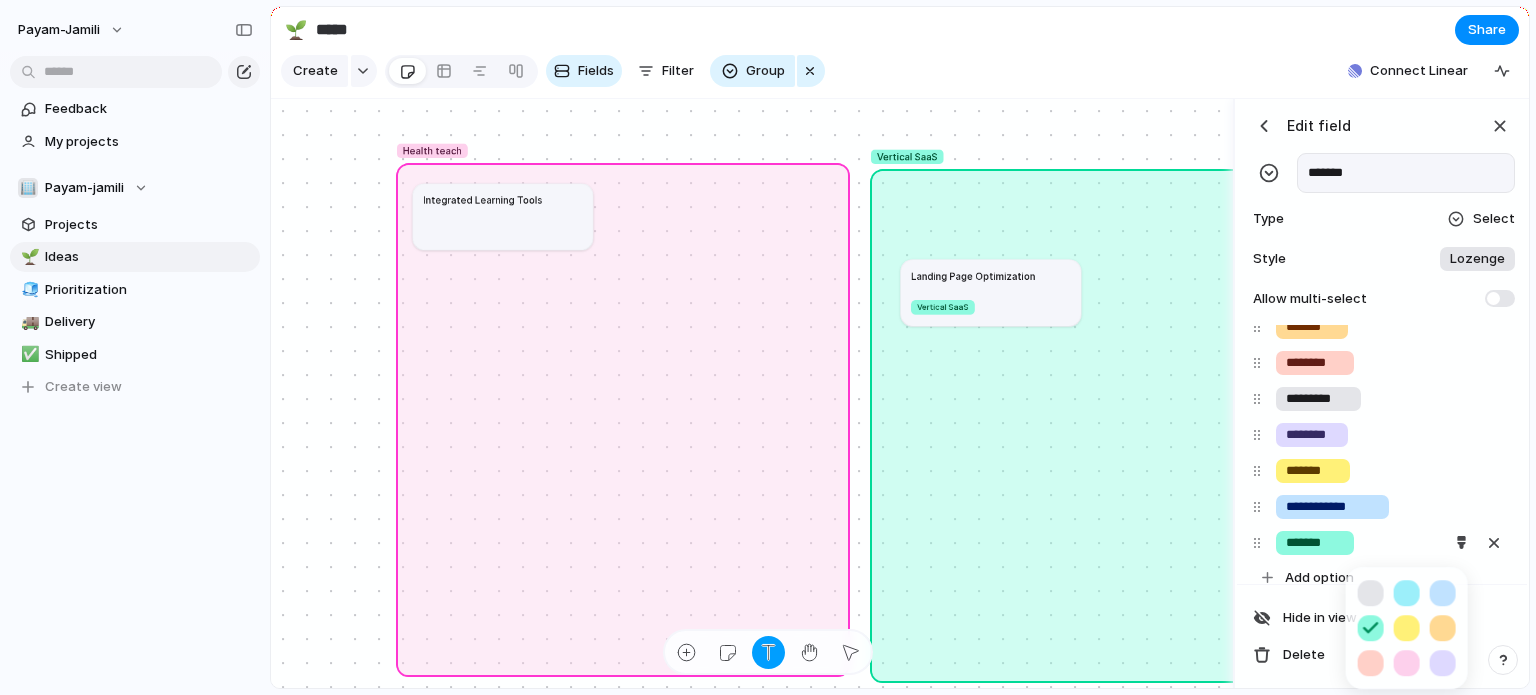 click at bounding box center [768, 347] 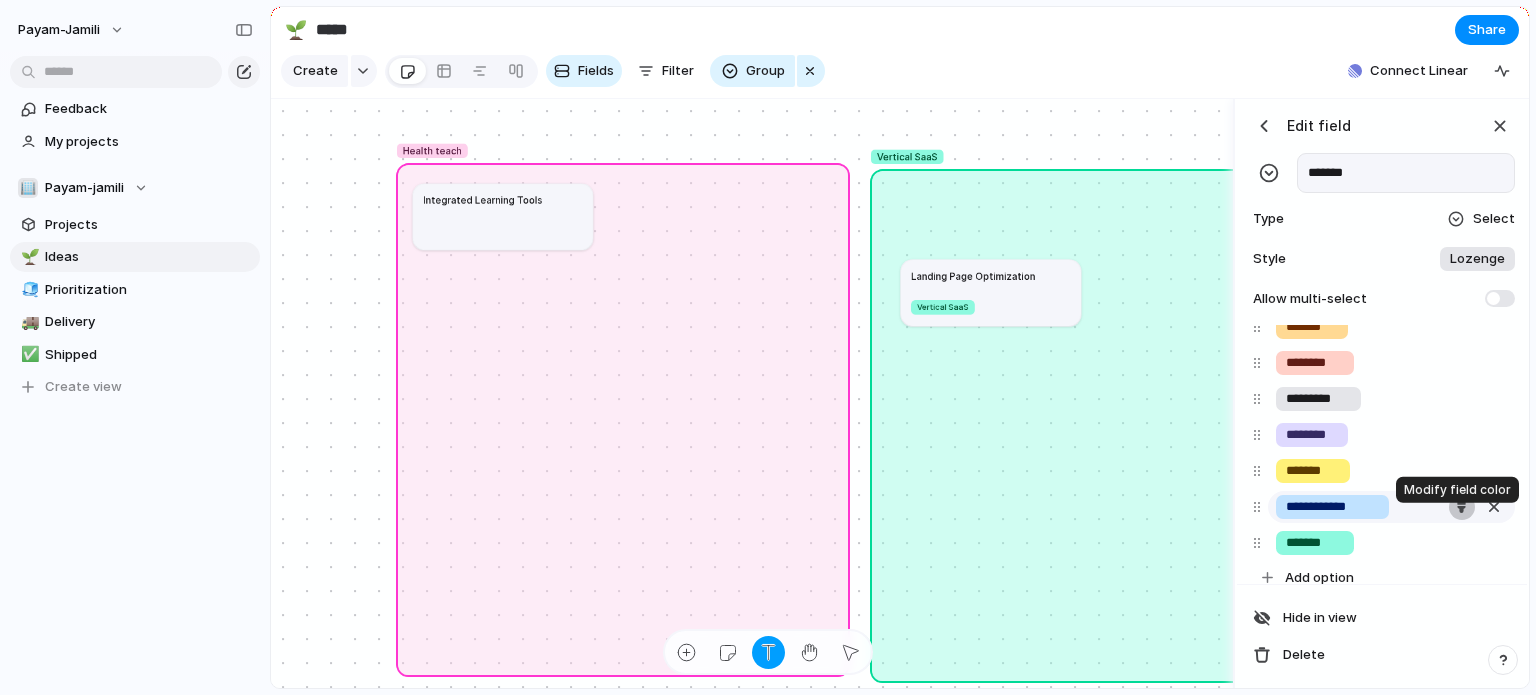 click at bounding box center (1461, 506) 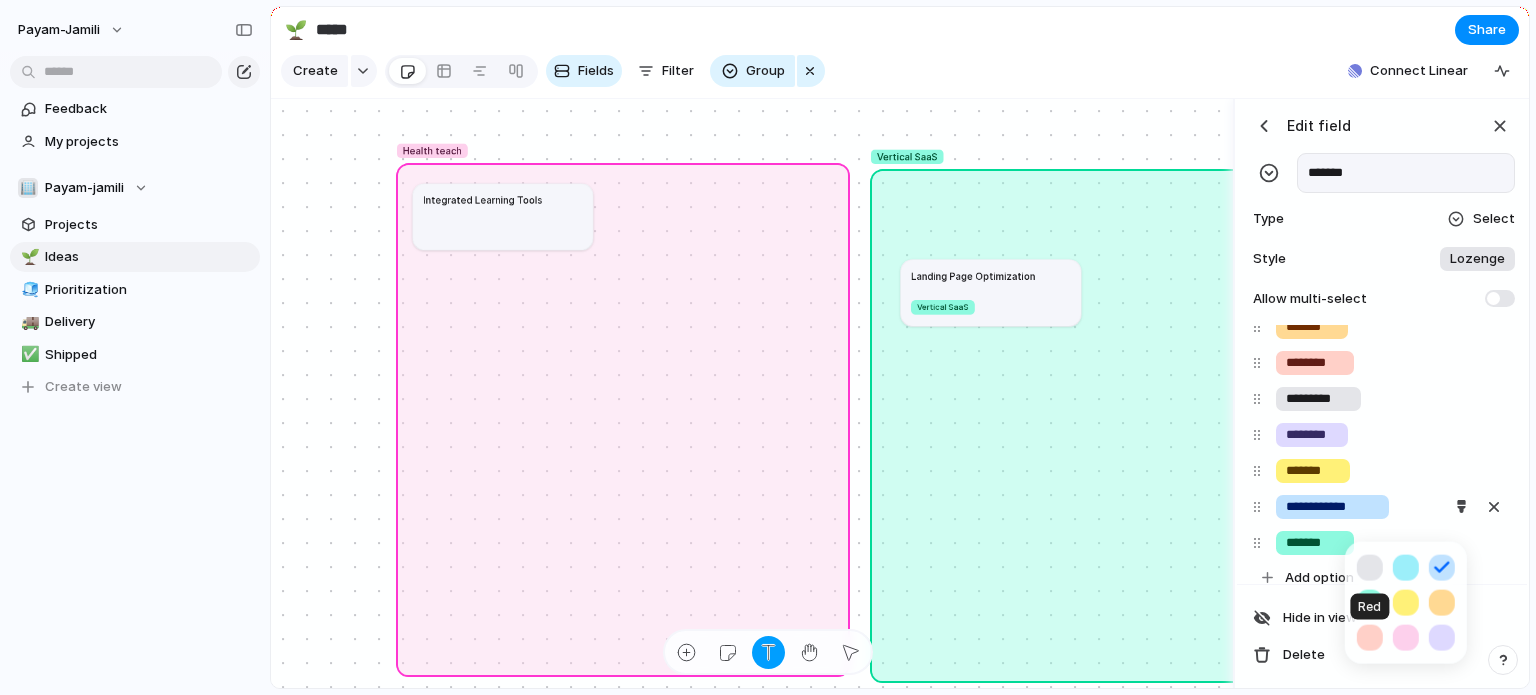 click at bounding box center (1370, 638) 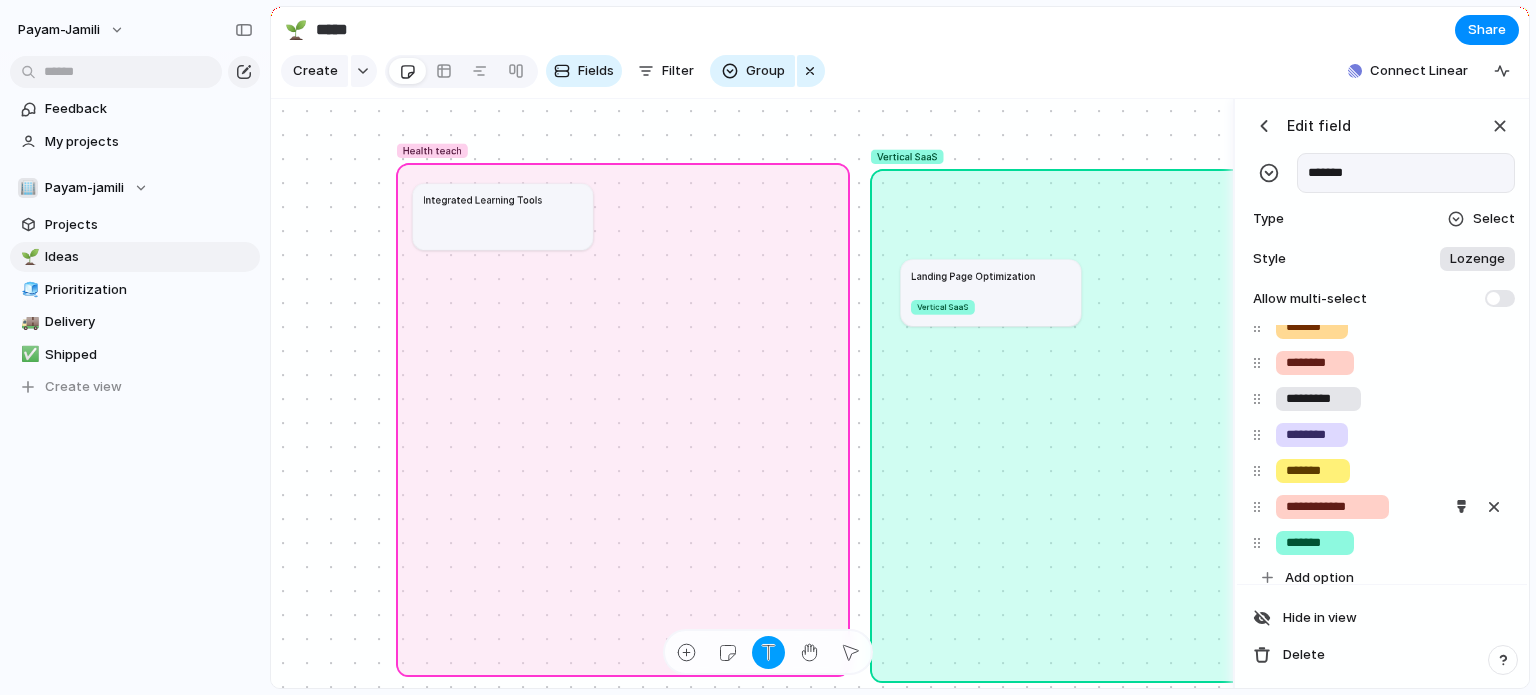 click at bounding box center [768, 347] 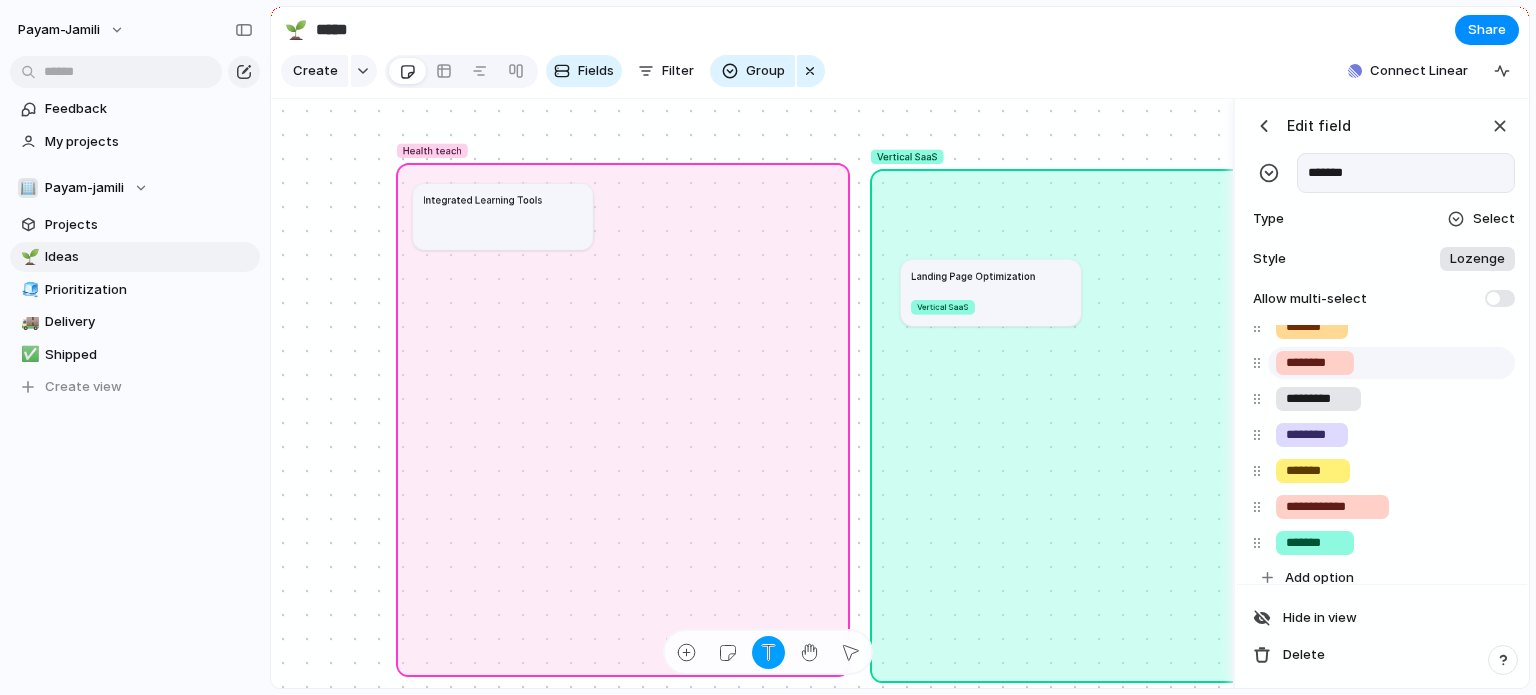 click at bounding box center [1260, 363] 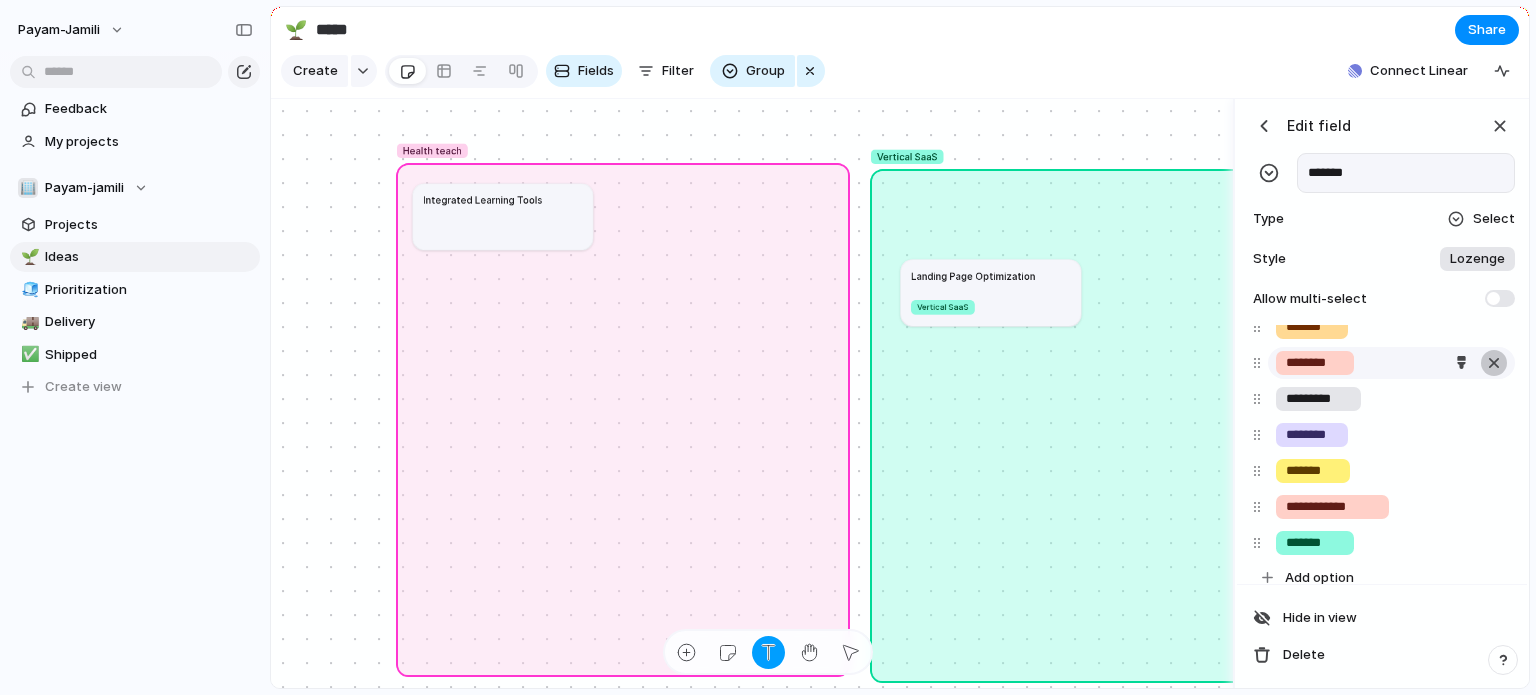 click at bounding box center [1494, 363] 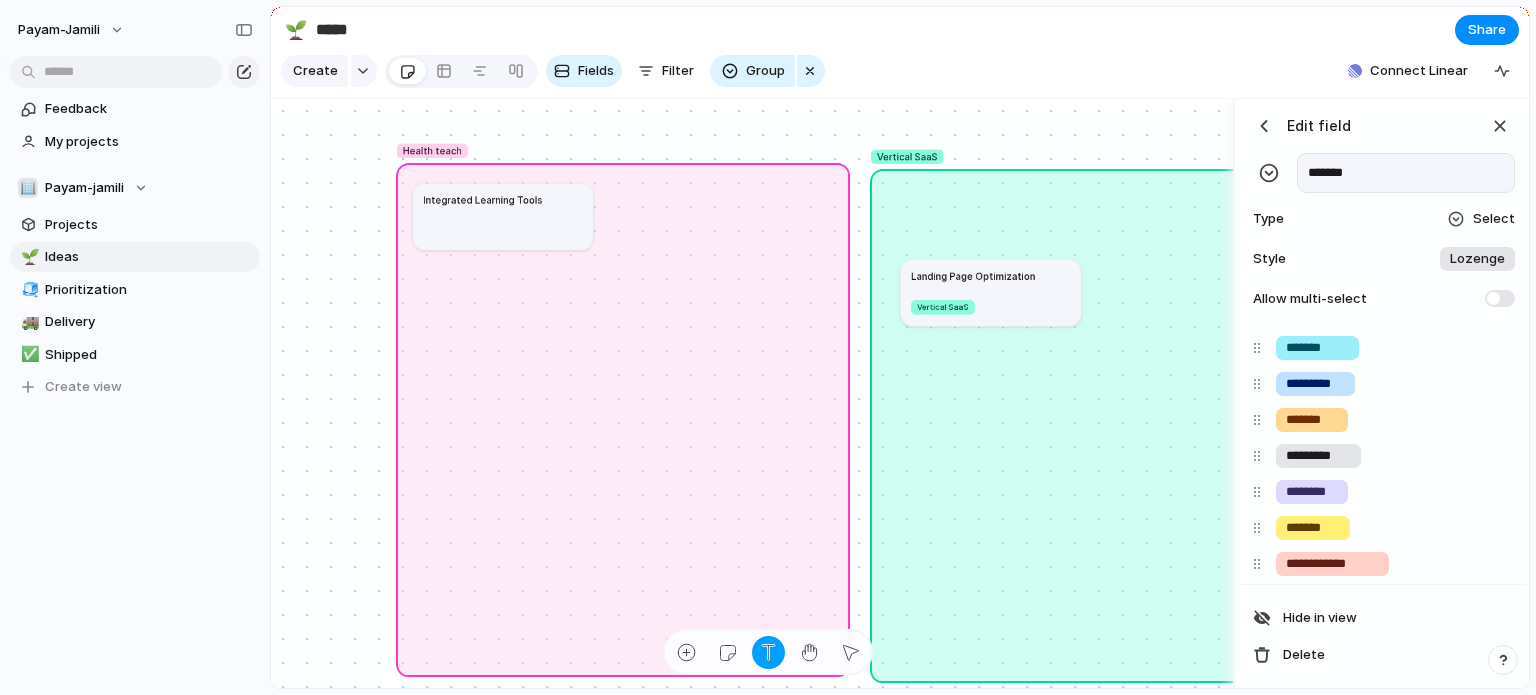 scroll, scrollTop: 0, scrollLeft: 0, axis: both 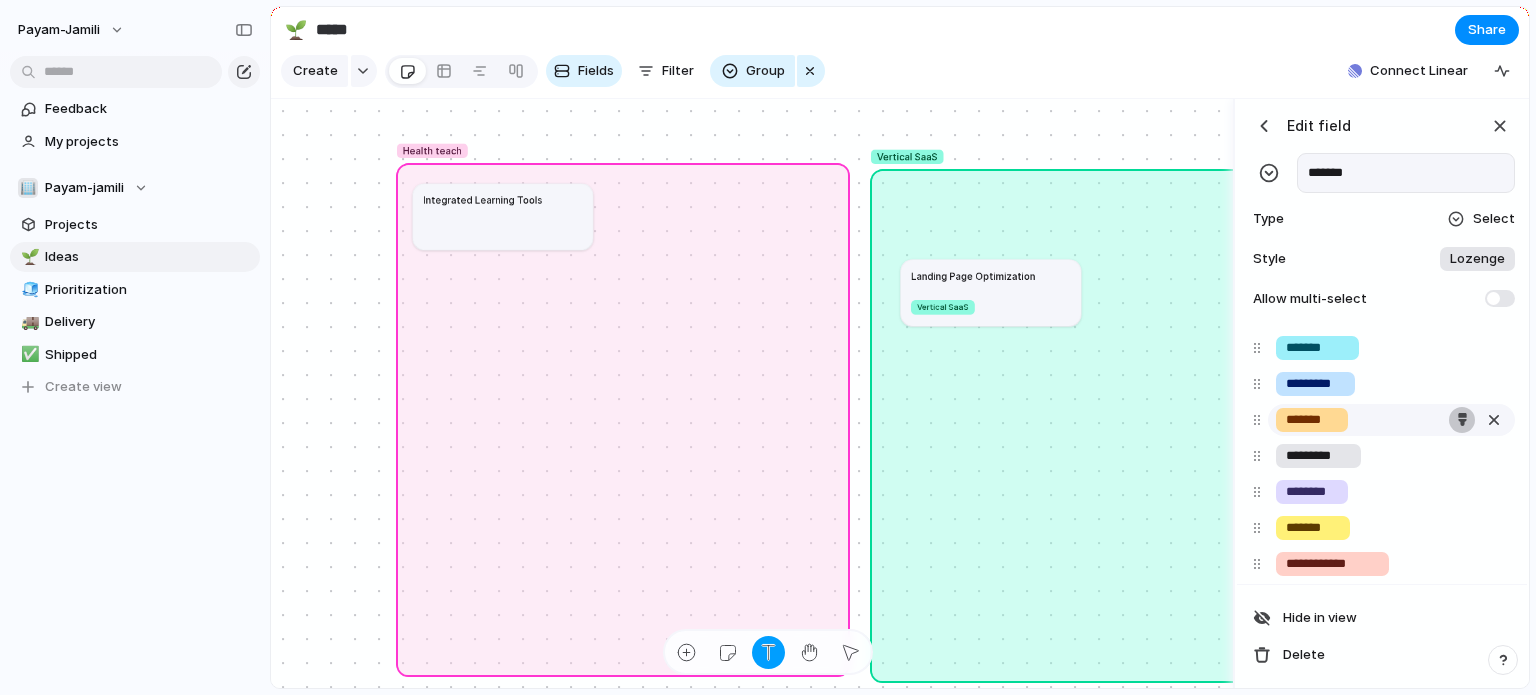 click at bounding box center [1462, 419] 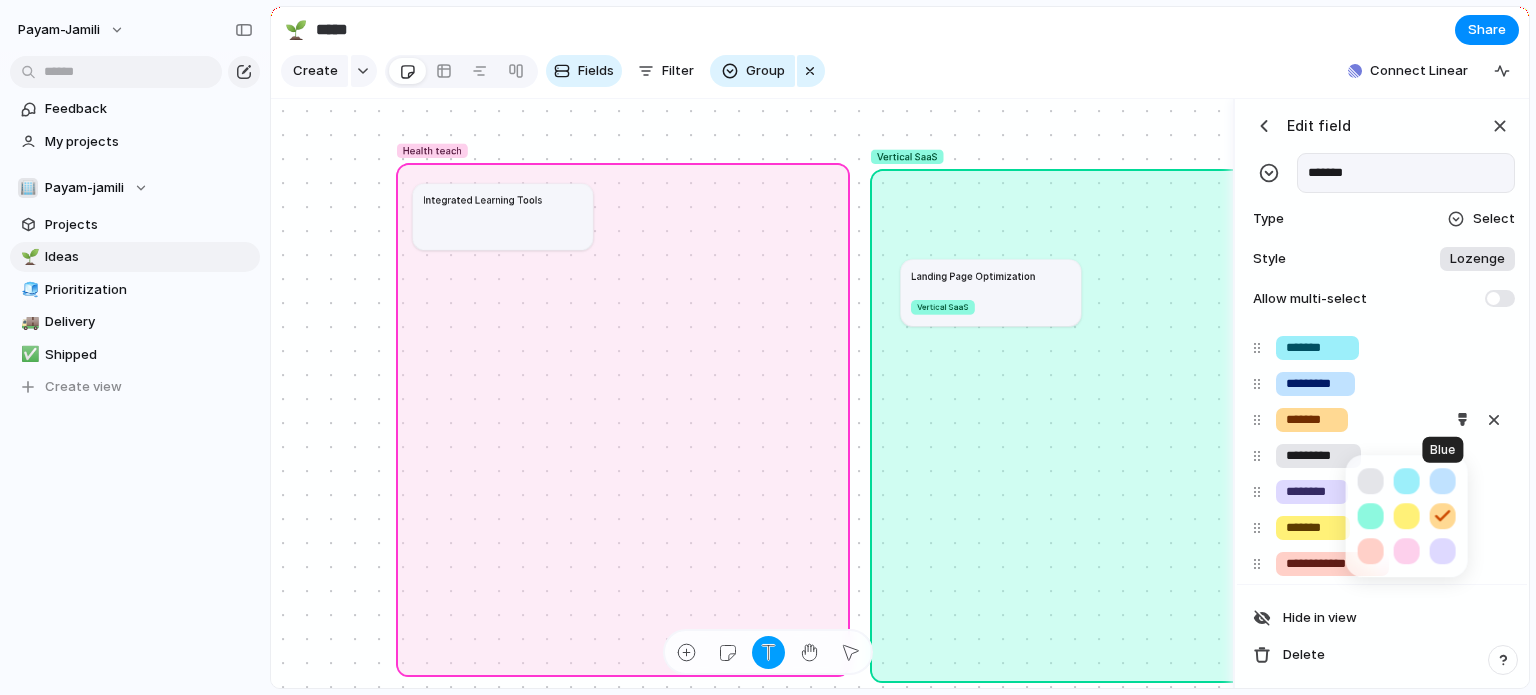 click at bounding box center [1443, 481] 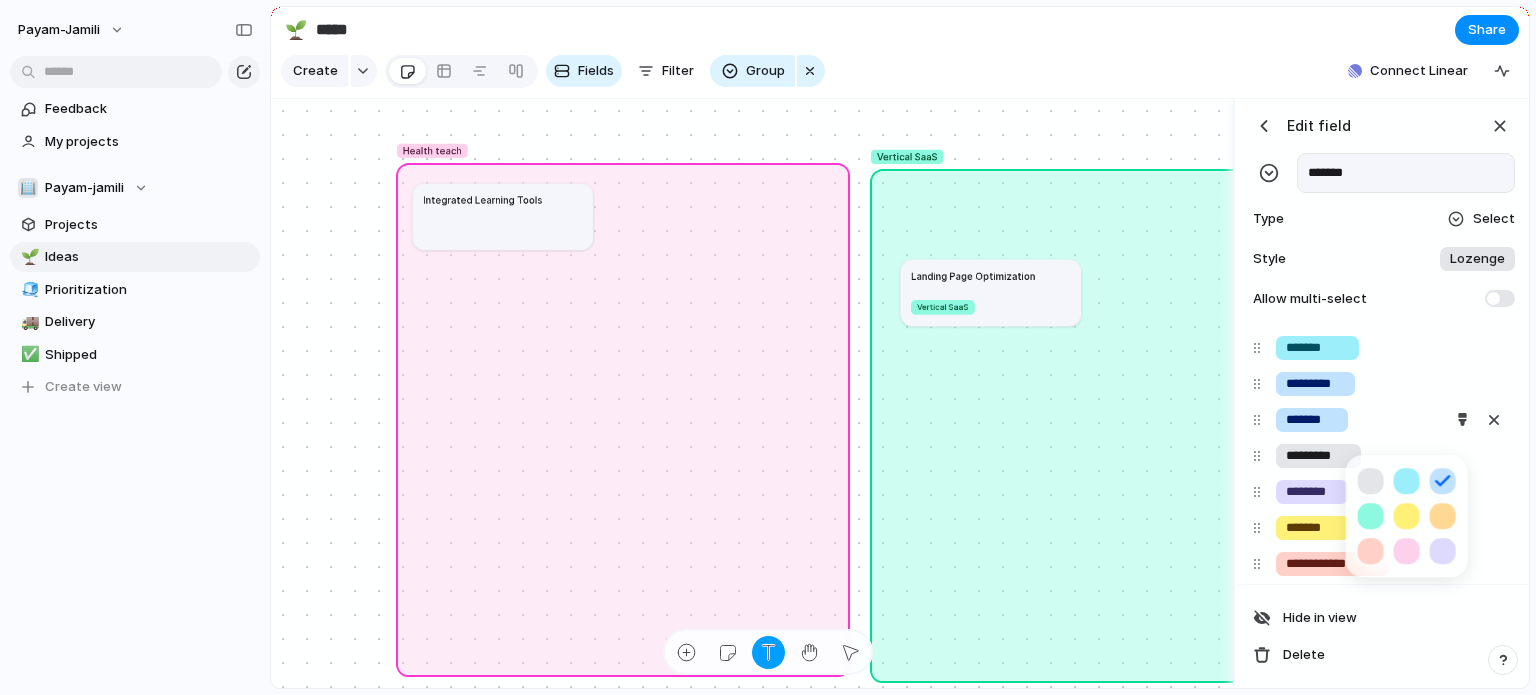 drag, startPoint x: 1367, startPoint y: 388, endPoint x: 1381, endPoint y: 391, distance: 14.3178215 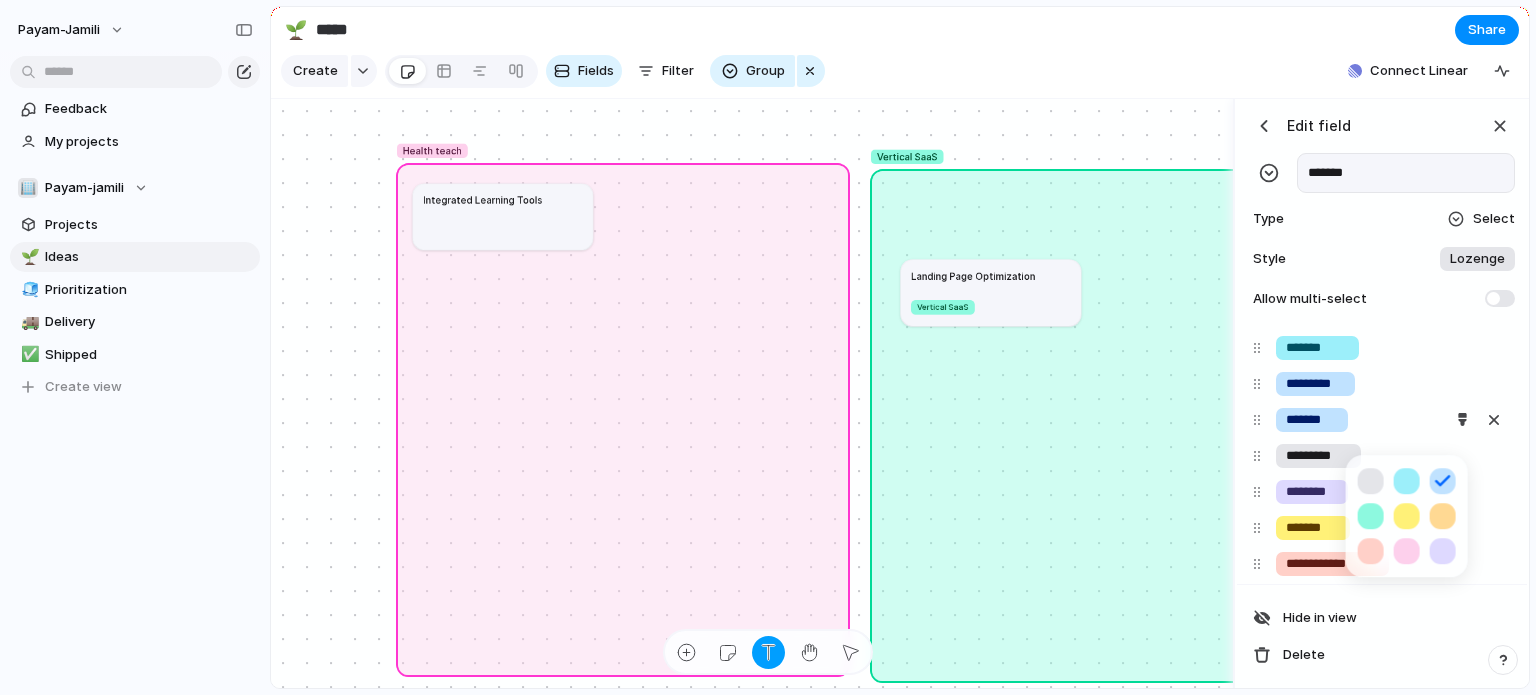 click at bounding box center (768, 347) 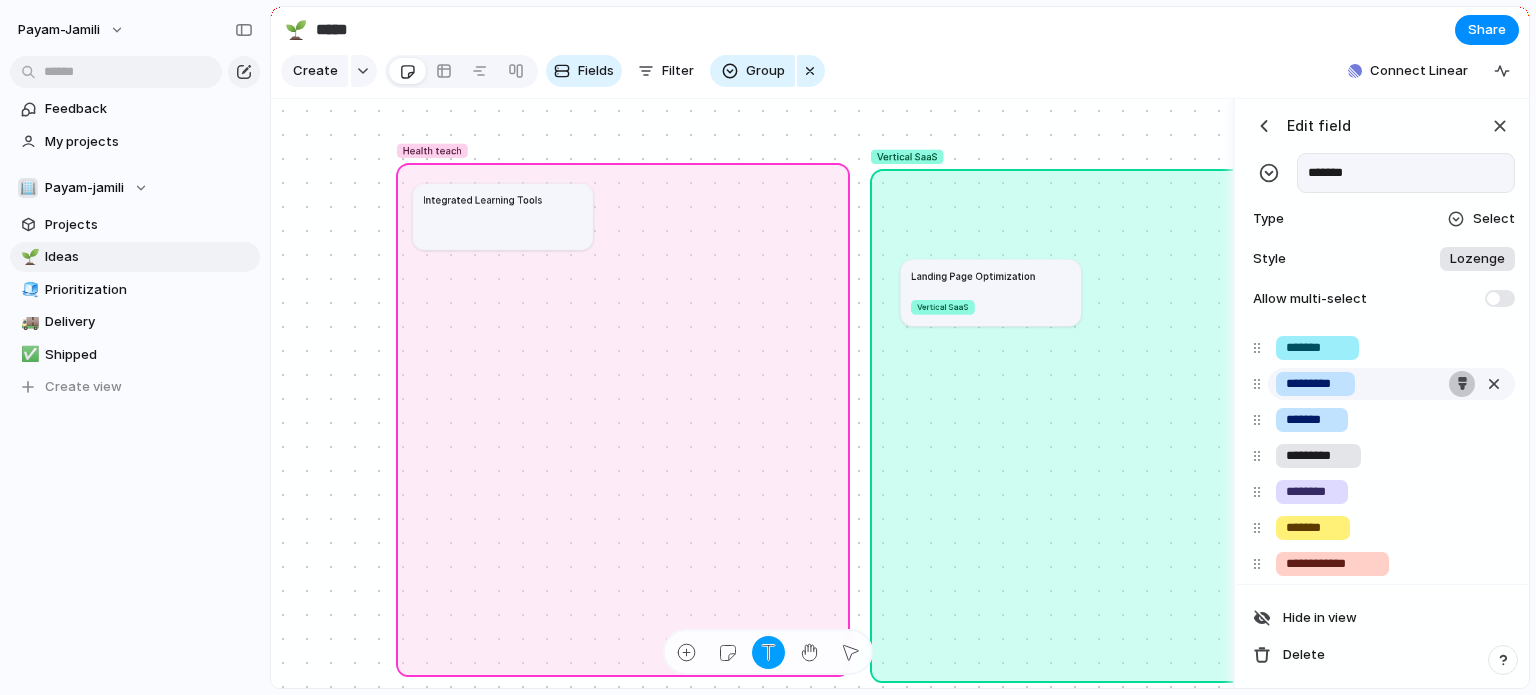 click at bounding box center (1462, 383) 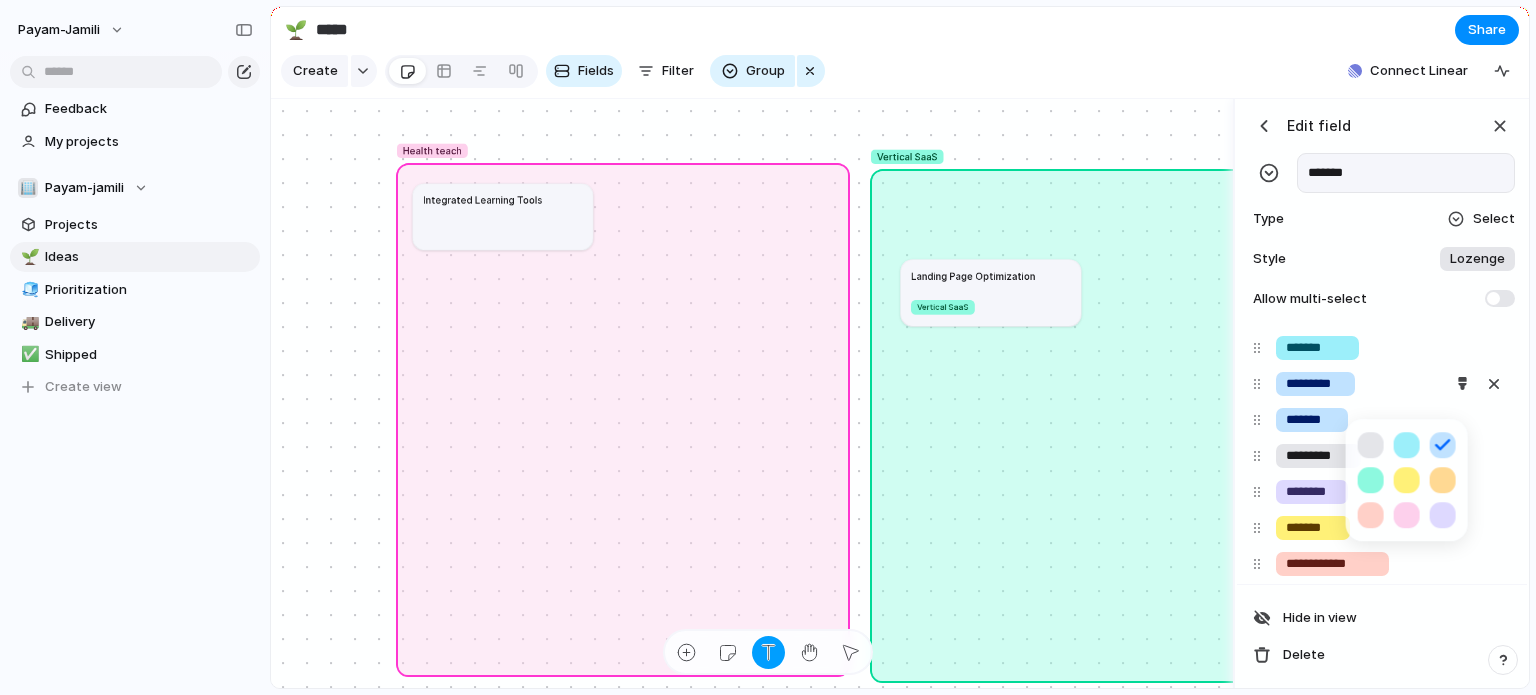 click at bounding box center [1407, 480] 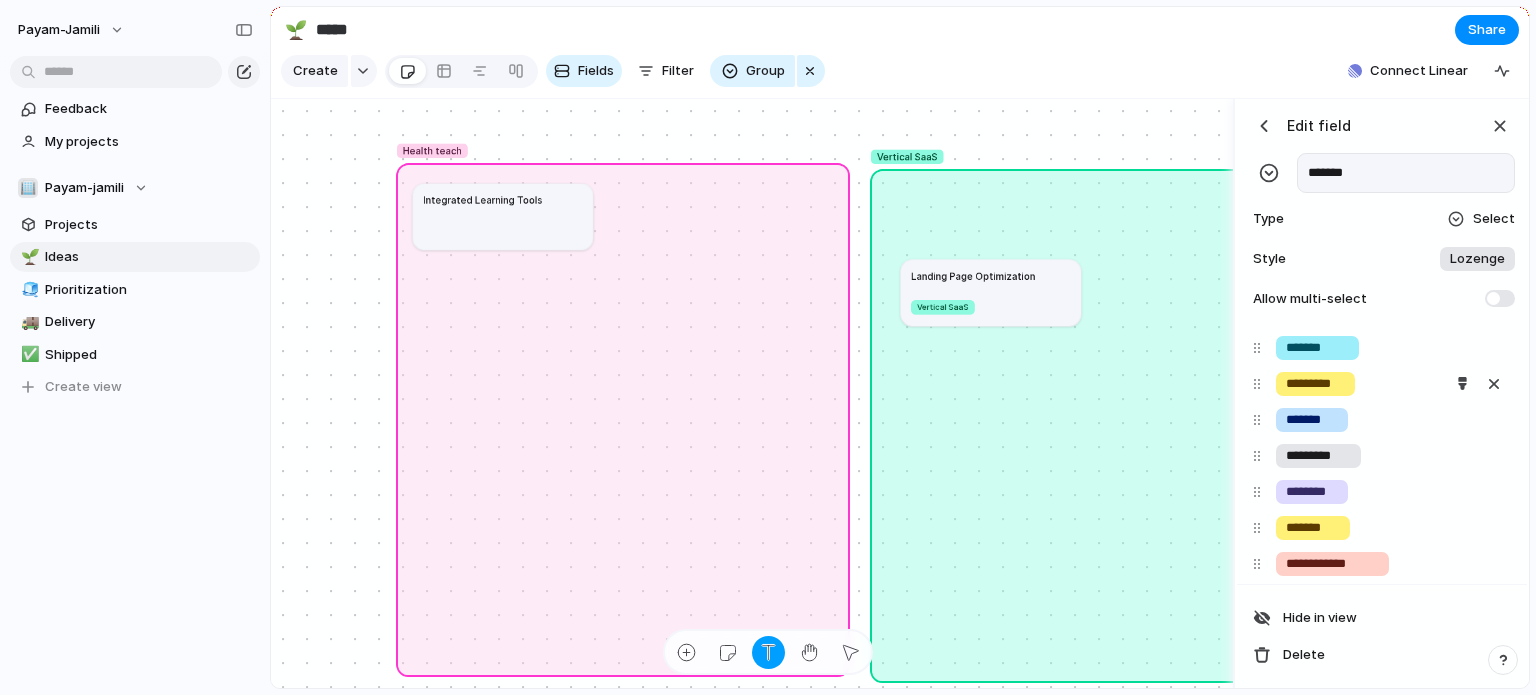click at bounding box center (768, 347) 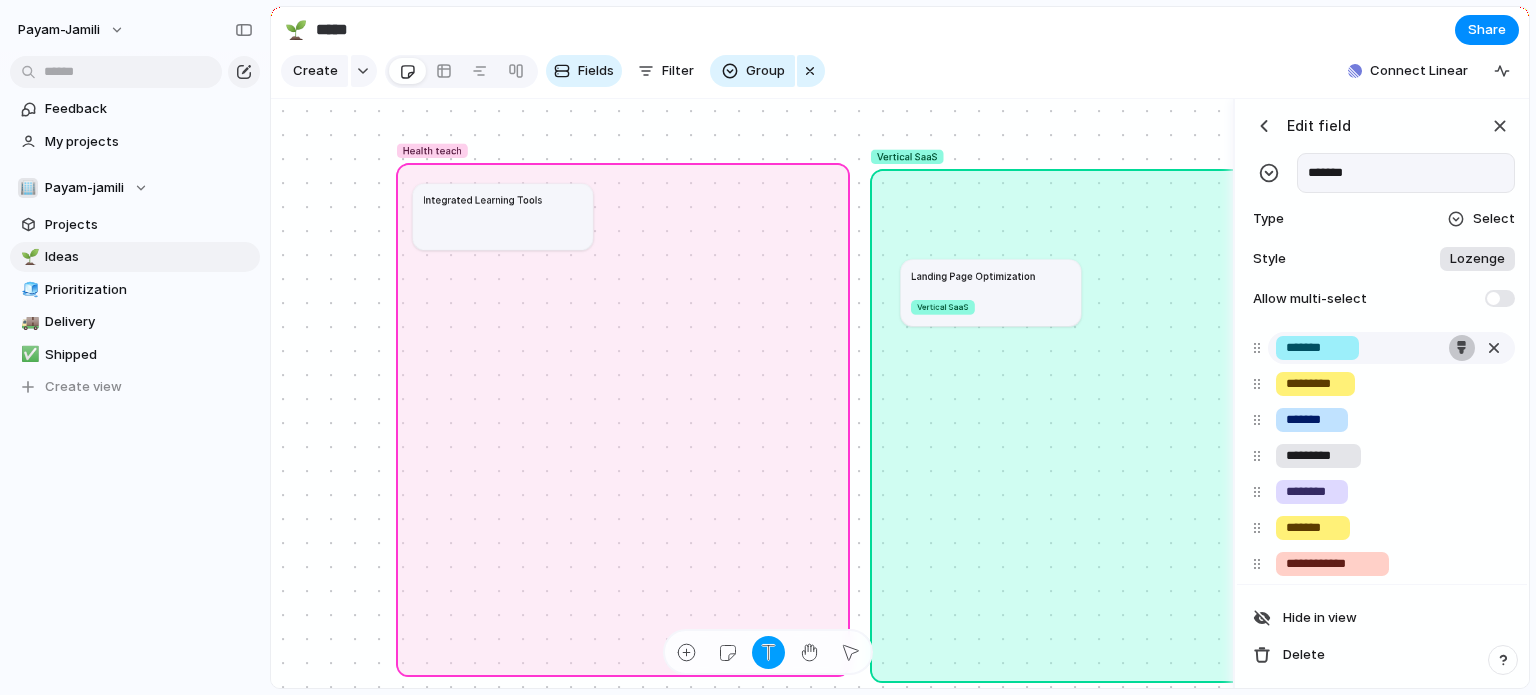 click at bounding box center (1461, 347) 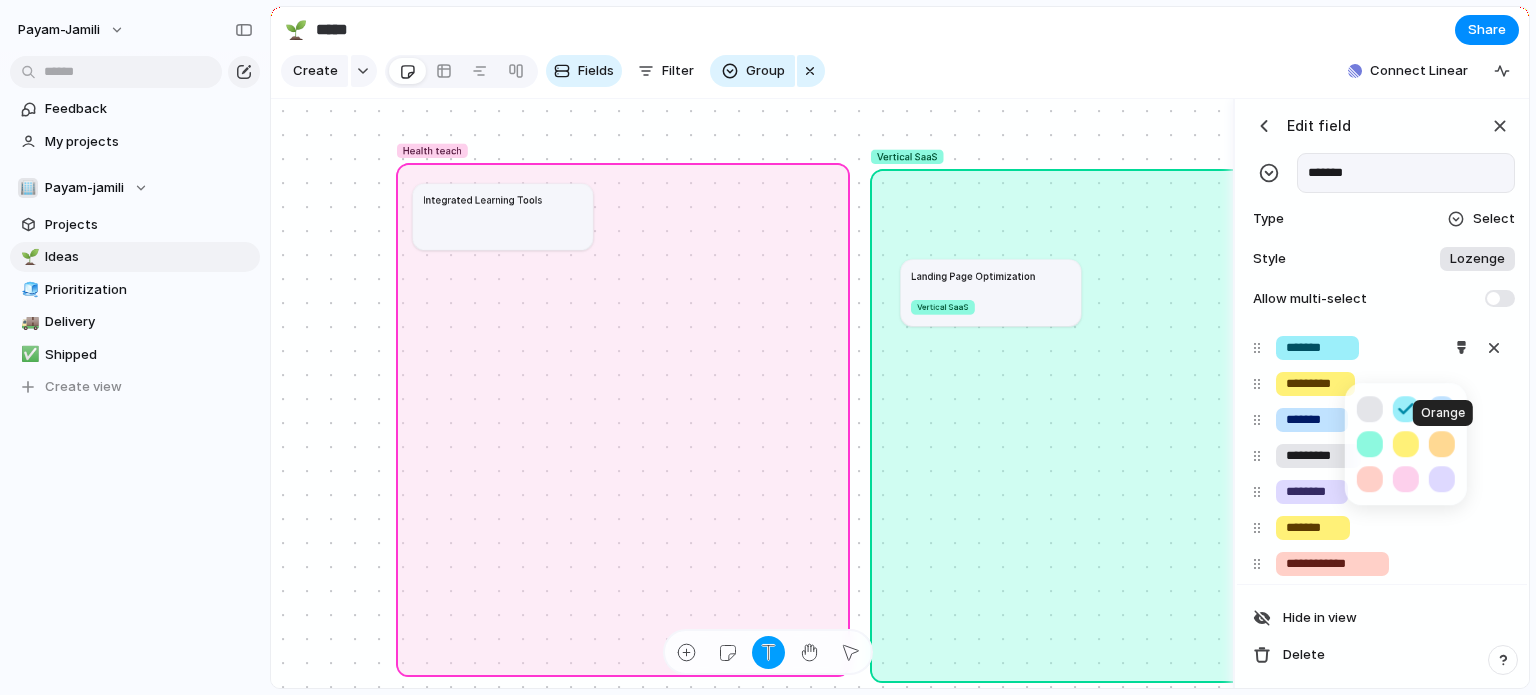 click at bounding box center (1442, 444) 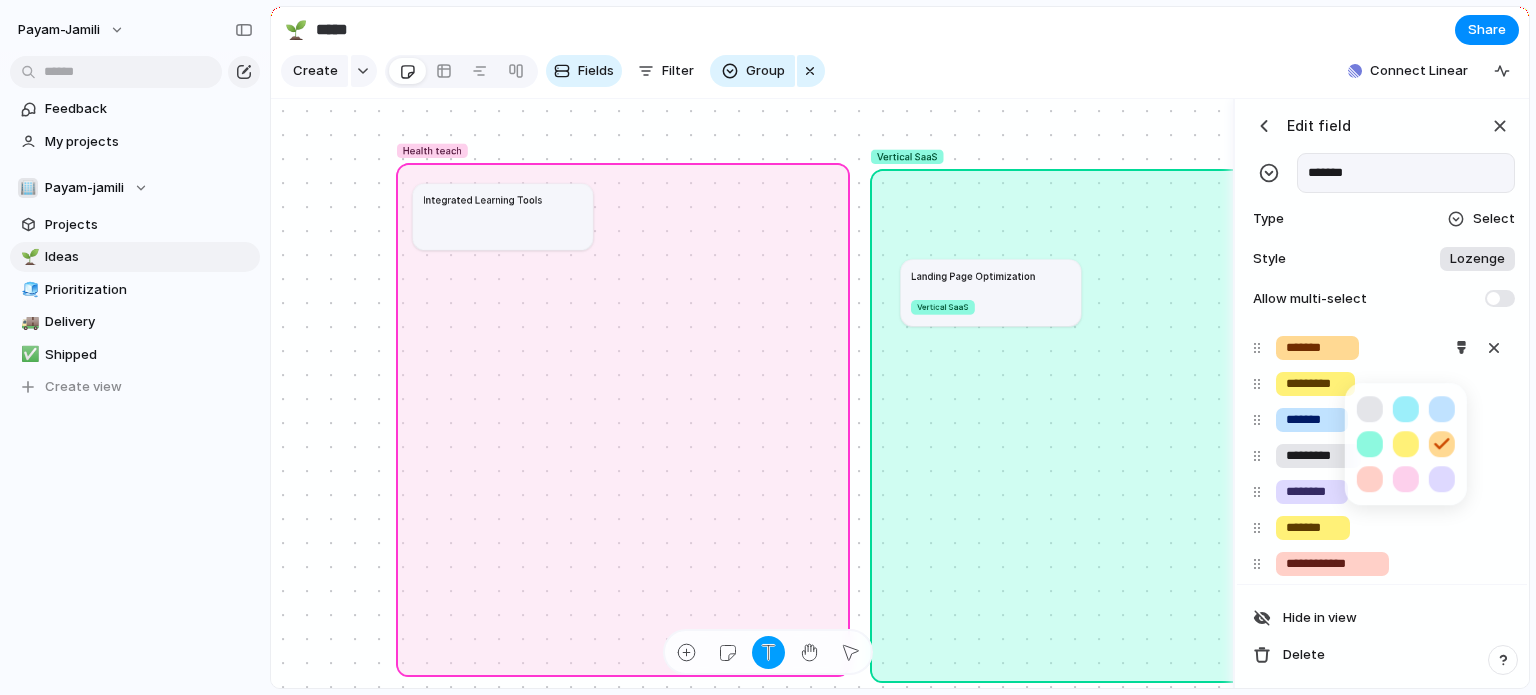 click at bounding box center [768, 347] 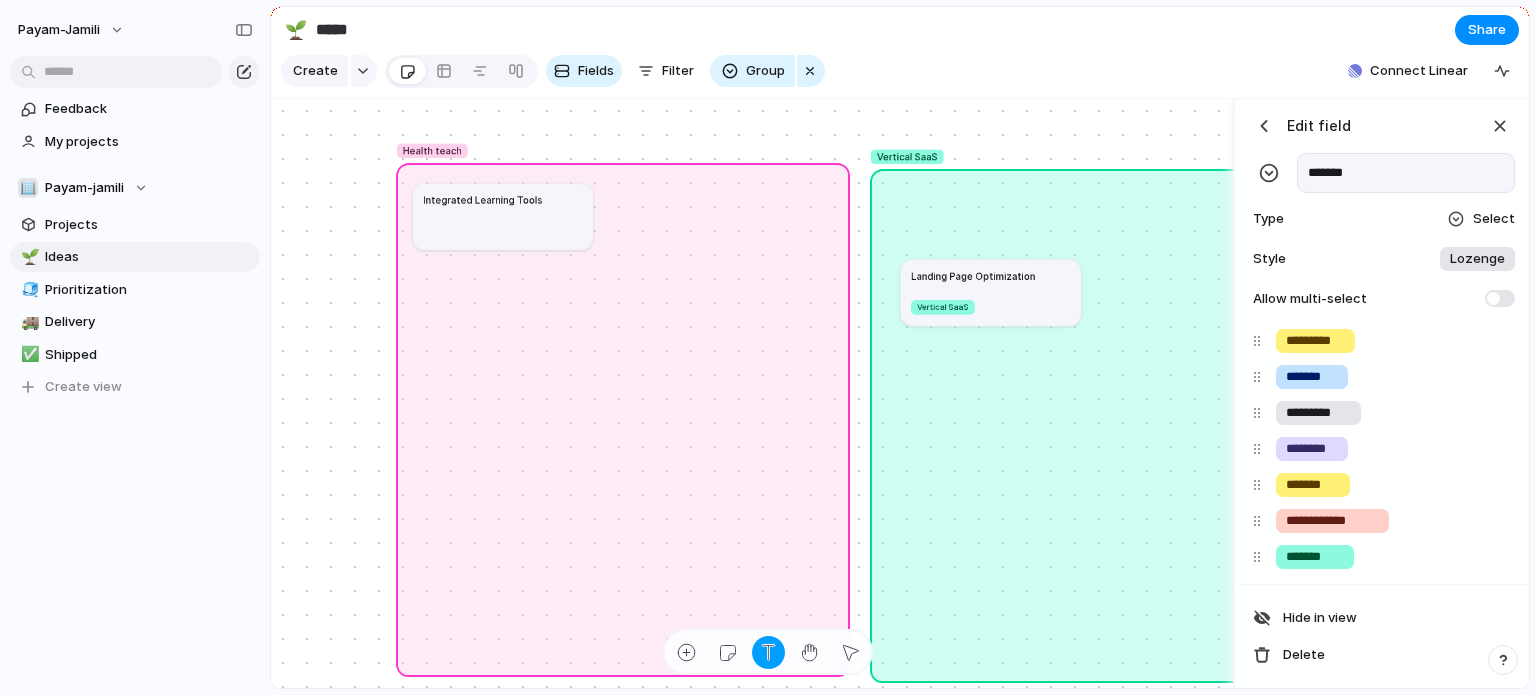 scroll, scrollTop: 0, scrollLeft: 0, axis: both 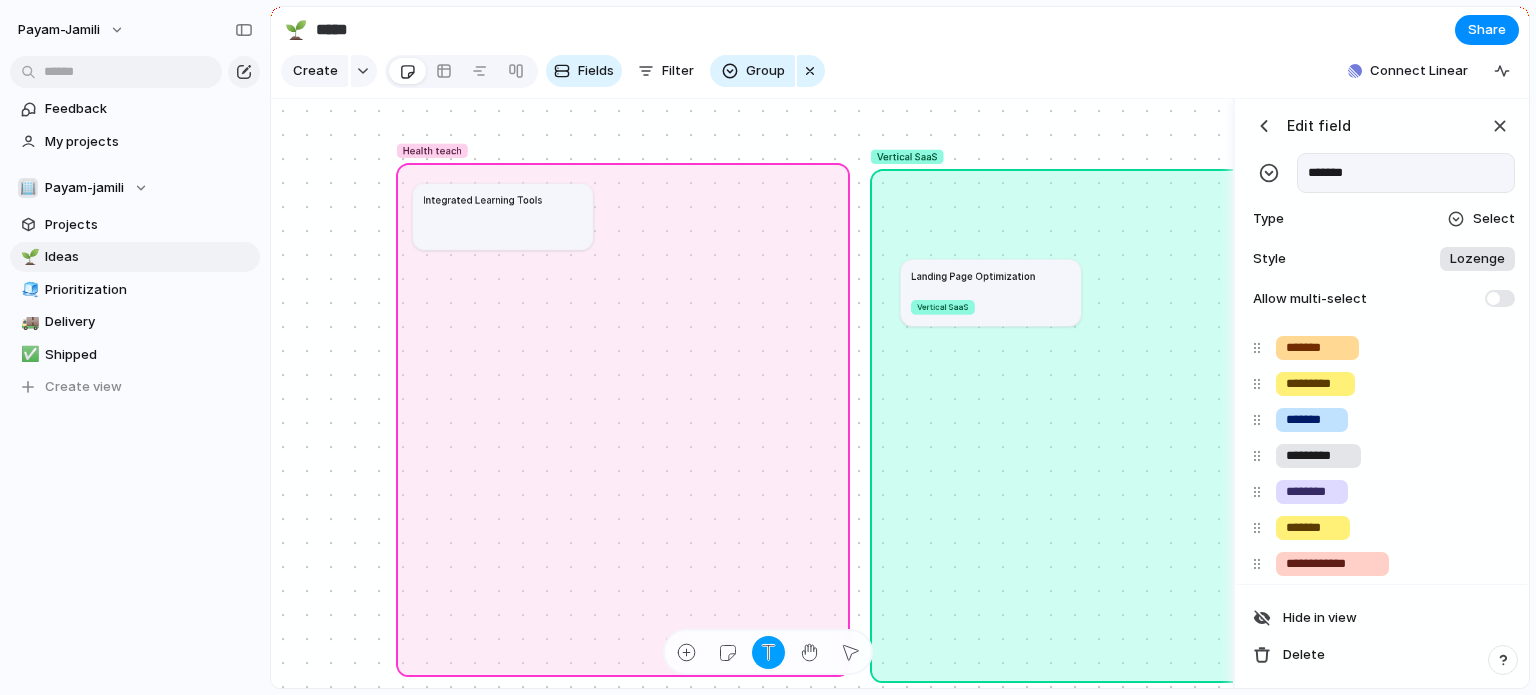click on "Lozenge" at bounding box center [1477, 259] 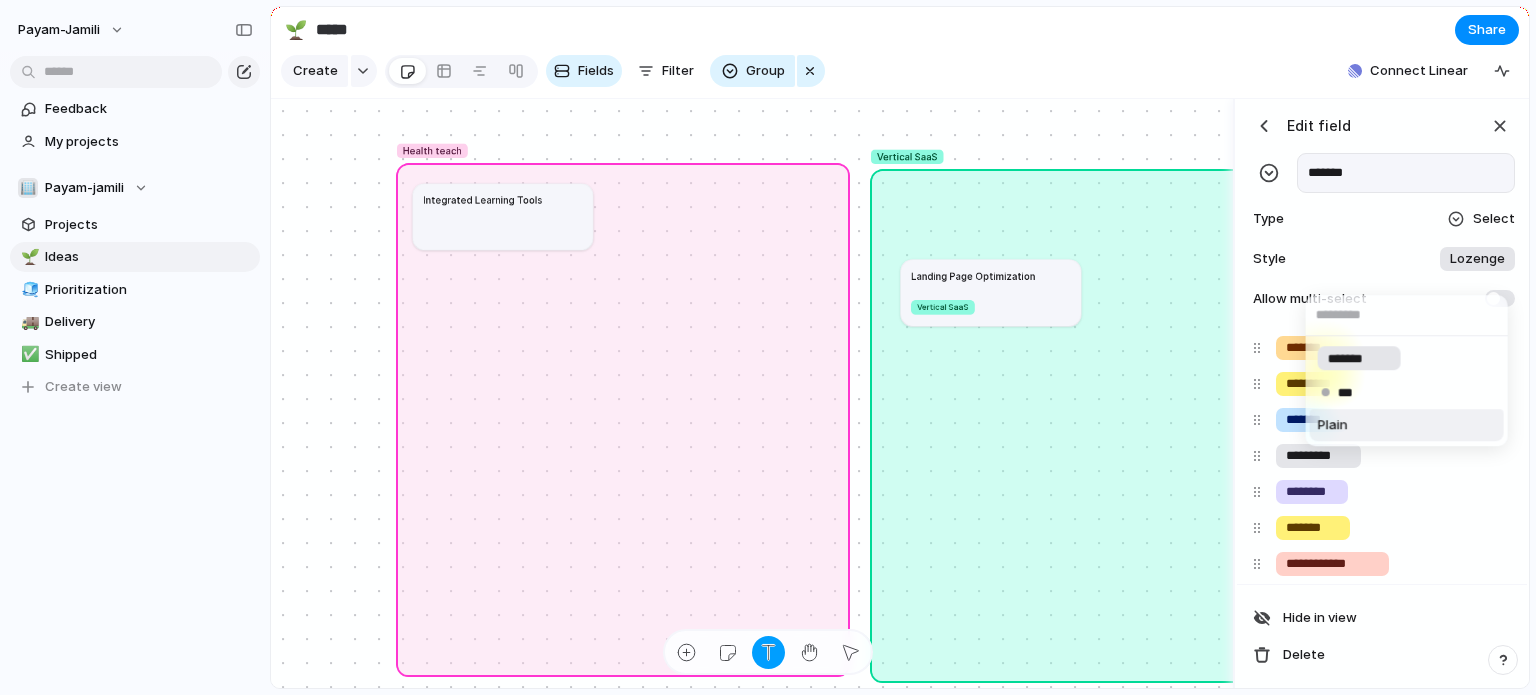 click on "Plain" at bounding box center (1407, 425) 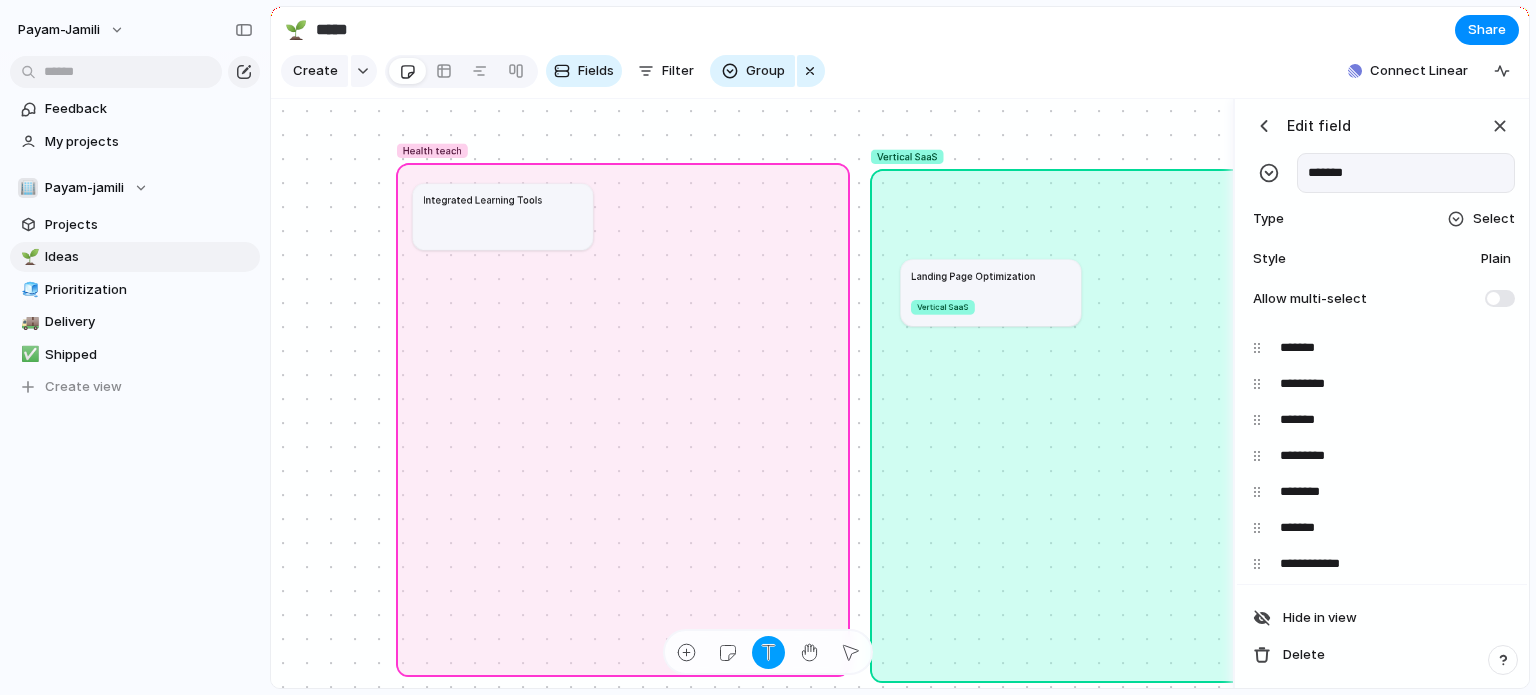 click on "Edit field ******* Type Select Style Plain Allow multi-select" at bounding box center [1382, 212] 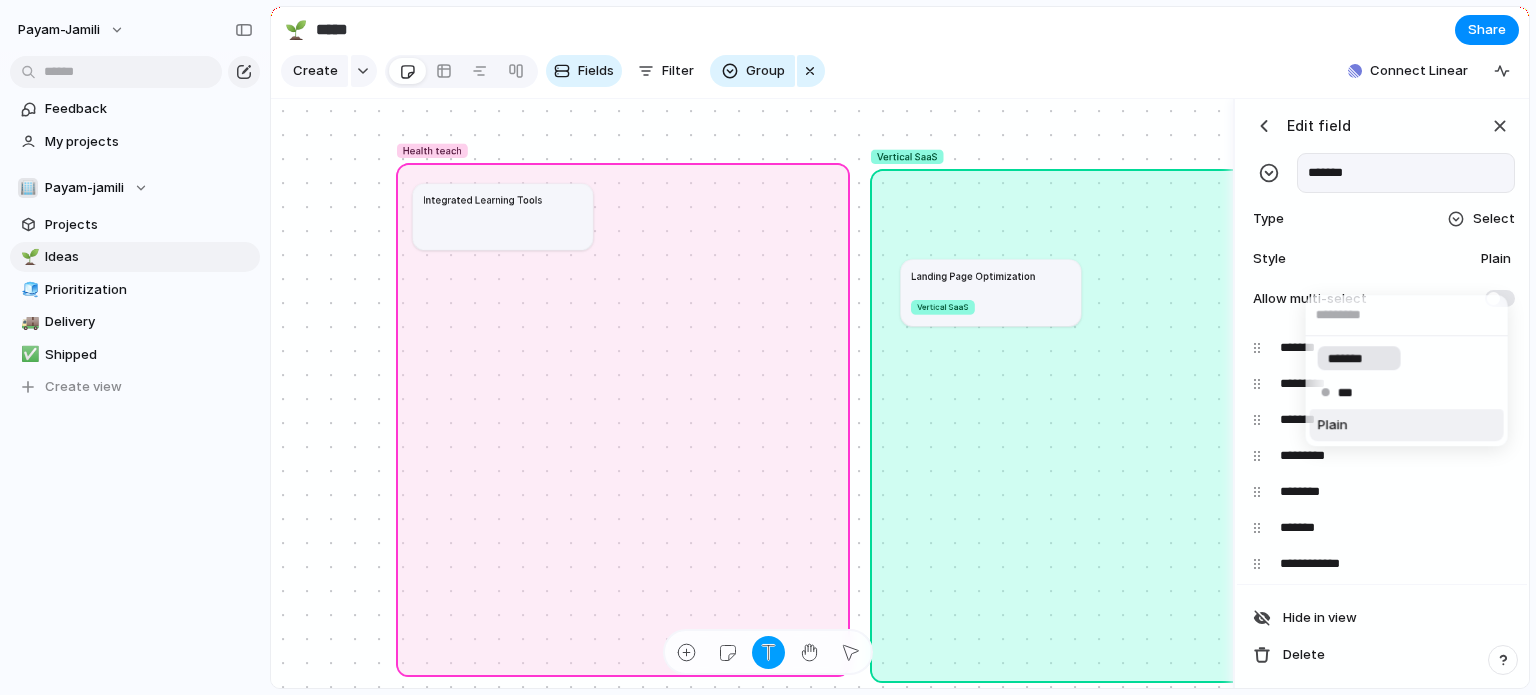 click on "Plain" at bounding box center [1407, 425] 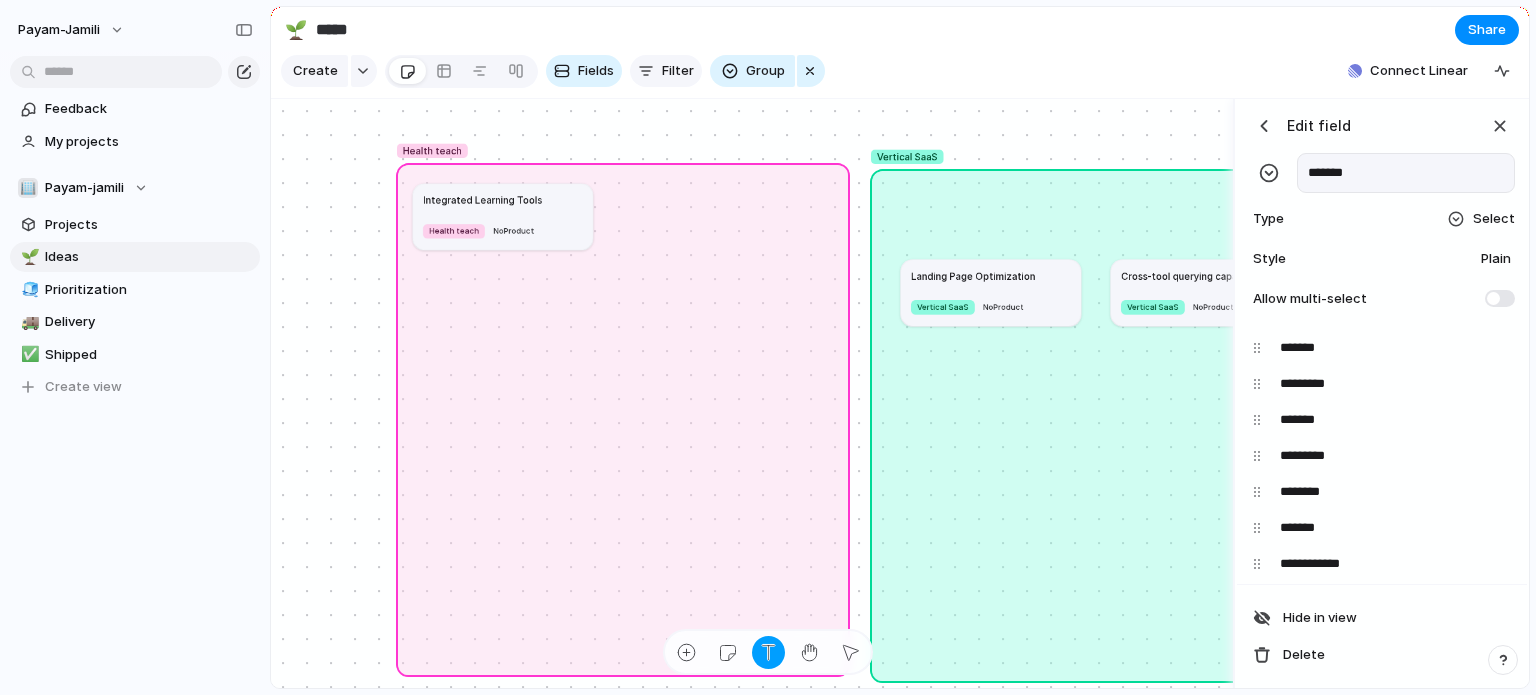 click on "Filter" at bounding box center (666, 71) 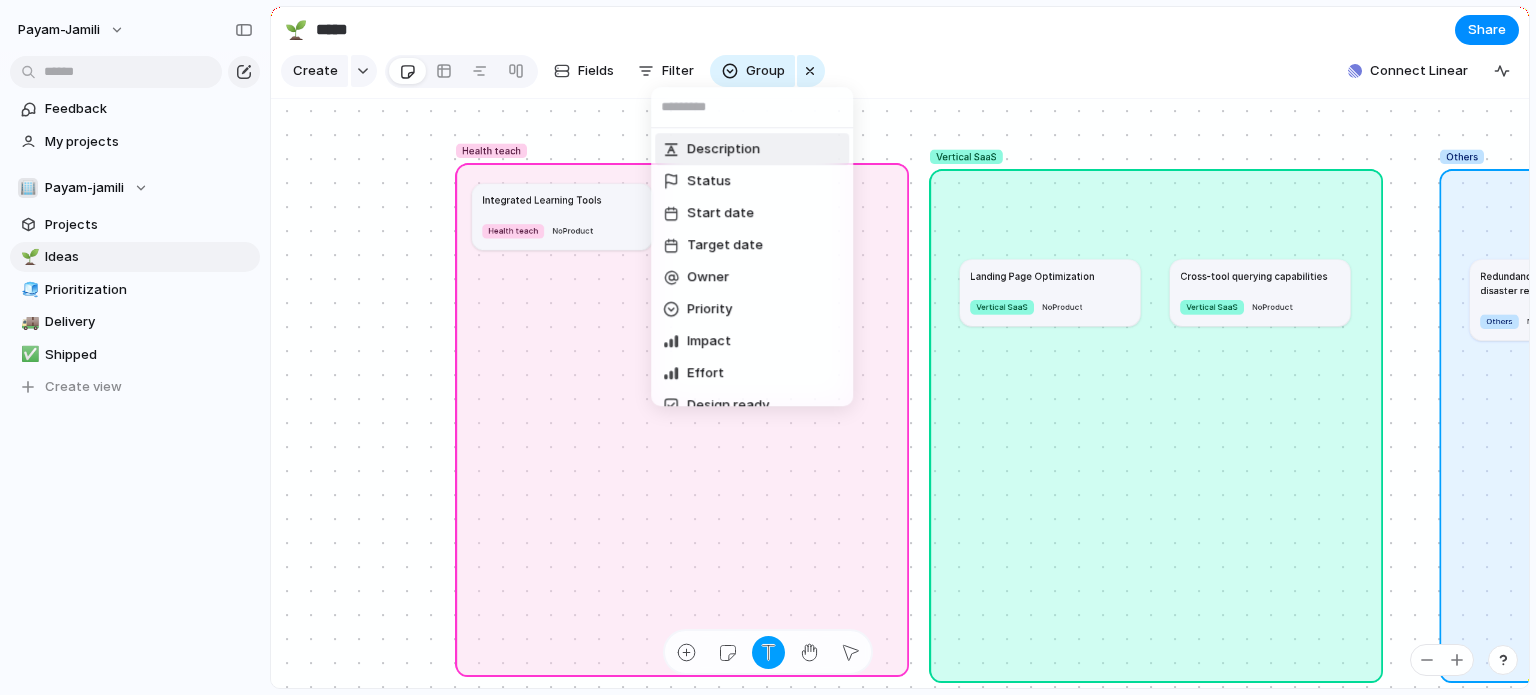 click on "Description   Status   Start date   Target date             Owner   Priority   Impact   Effort   Design ready   Theme   Customer   Product   Type   Parent             Created by   Created at   Last changed" at bounding box center (768, 347) 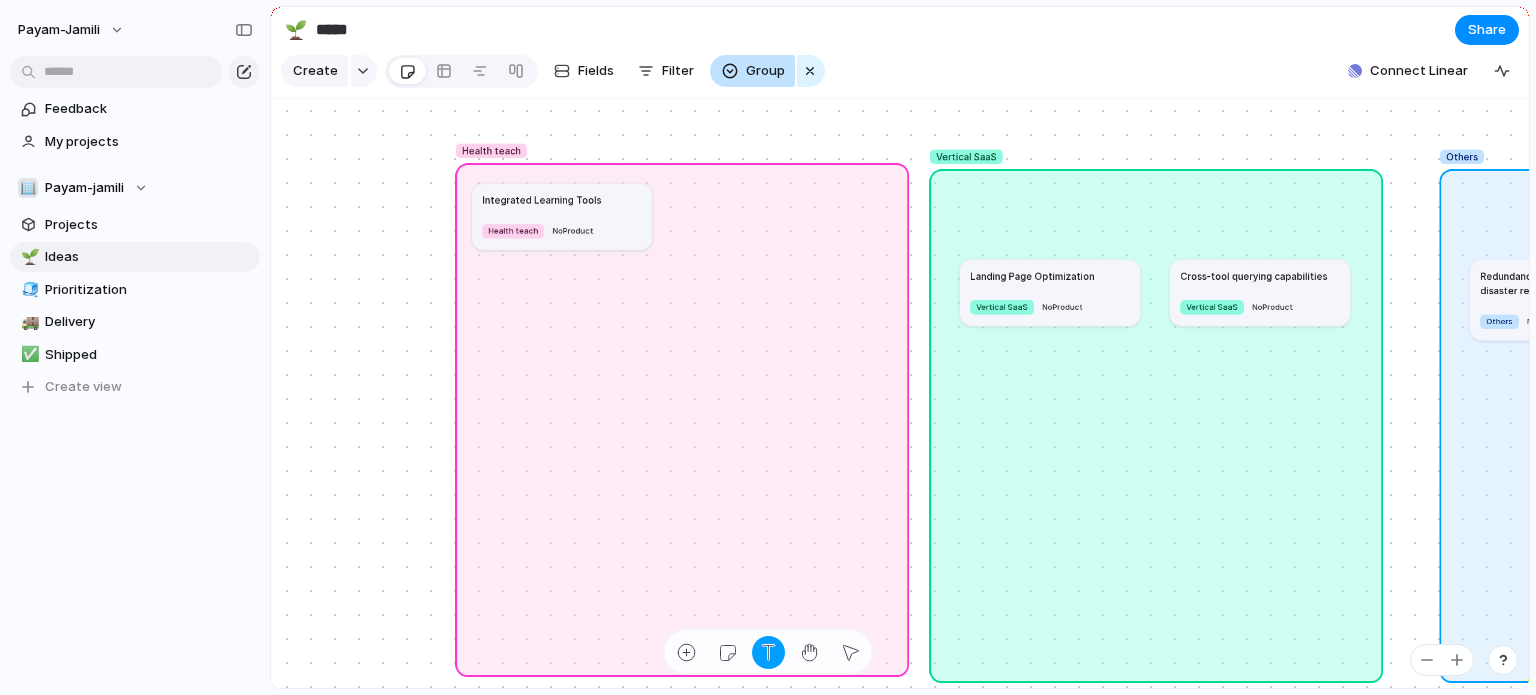 click on "Group" at bounding box center (752, 71) 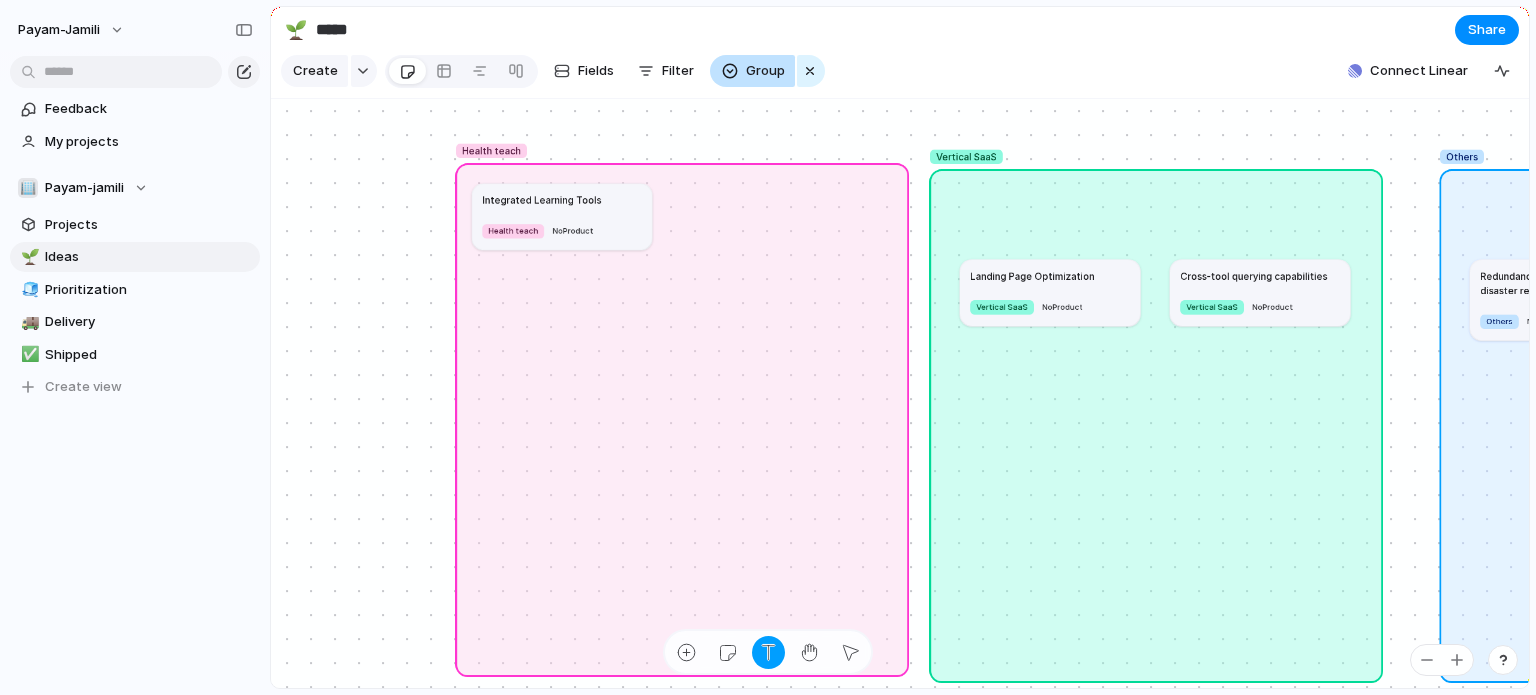 click on "Status             Owner   Priority   Impact   Effort   Design ready   Theme   Customer   Product             Created by" at bounding box center (768, 347) 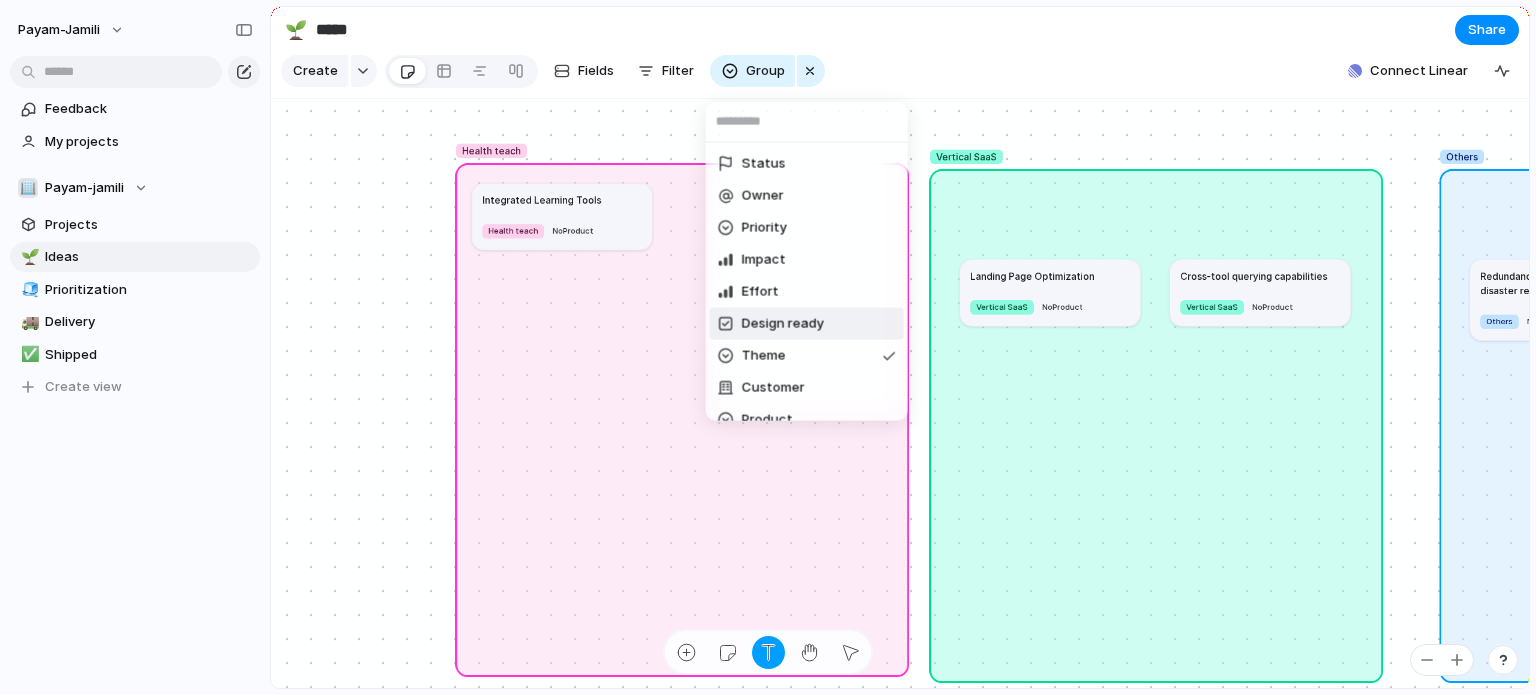 click on "Design ready" at bounding box center (783, 324) 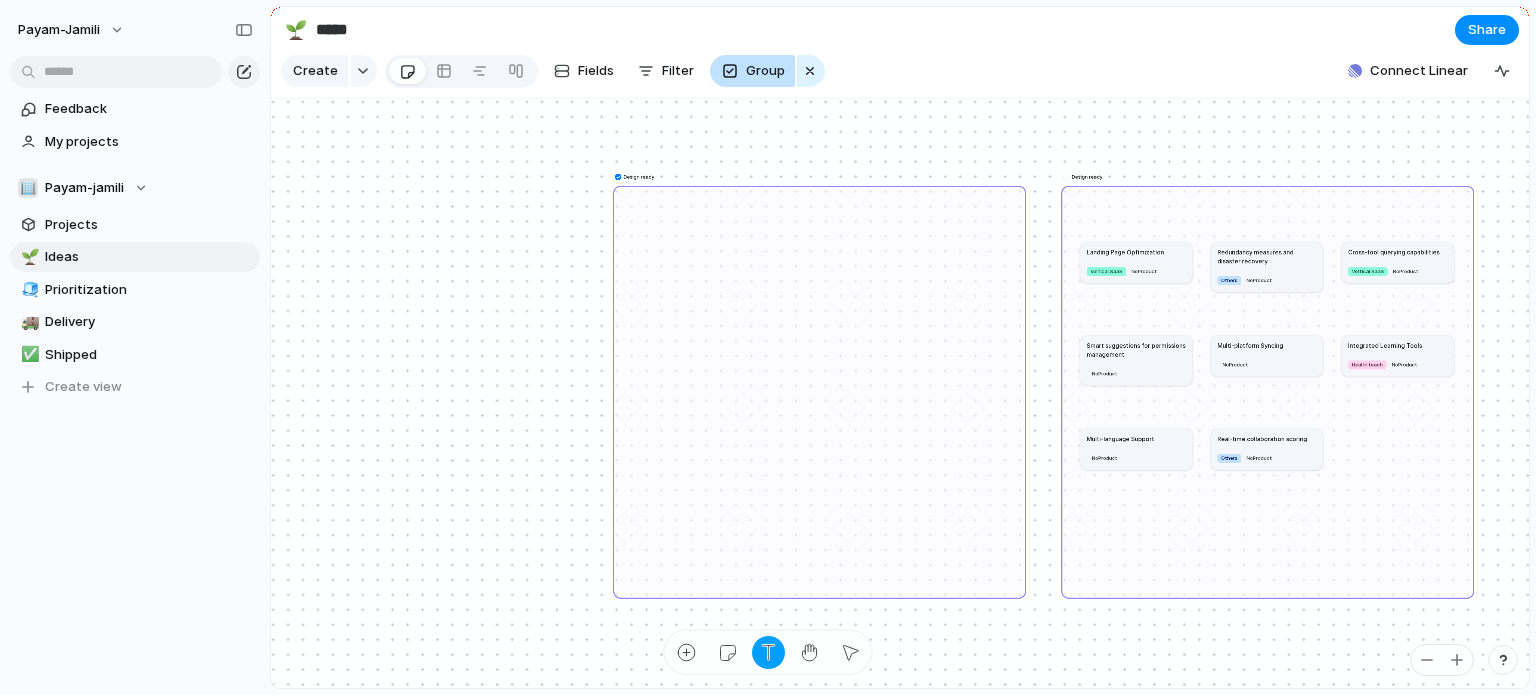 click on "Group" at bounding box center (765, 71) 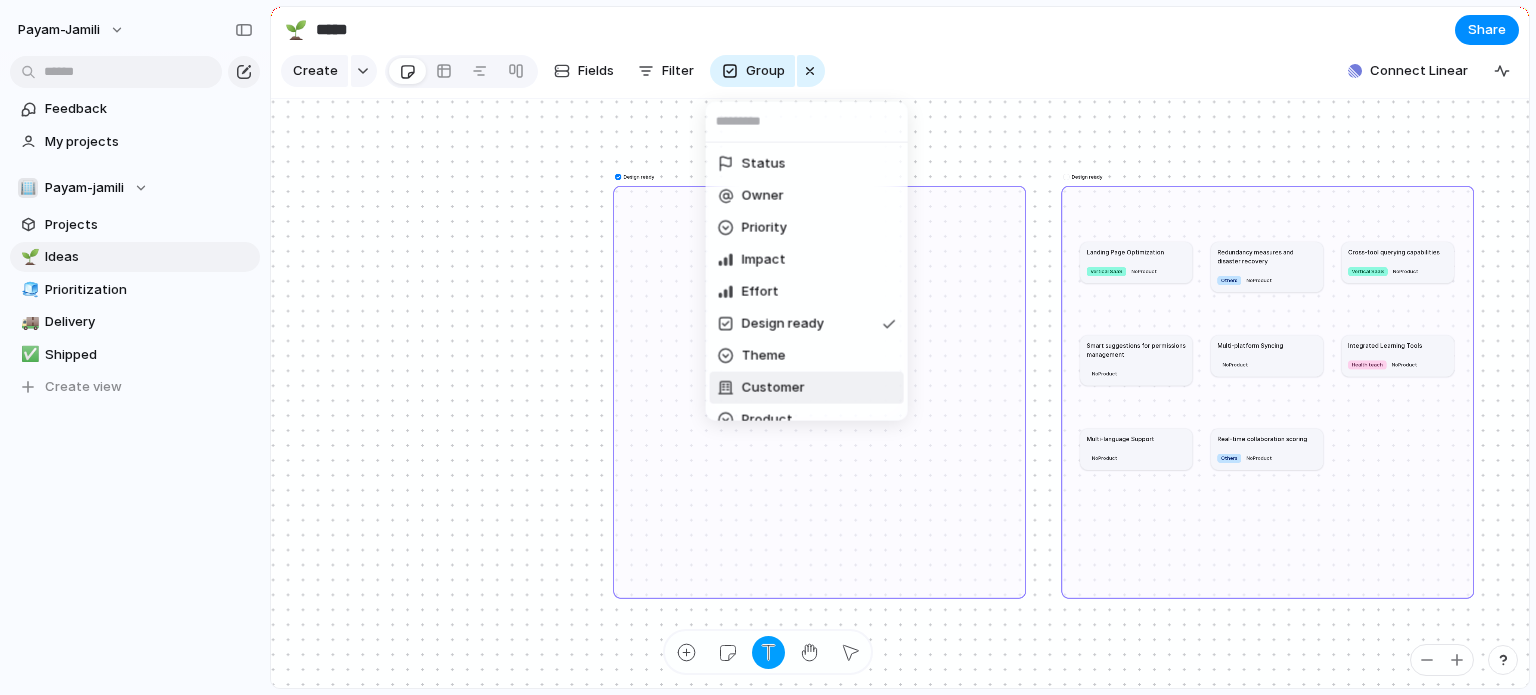 scroll, scrollTop: 52, scrollLeft: 0, axis: vertical 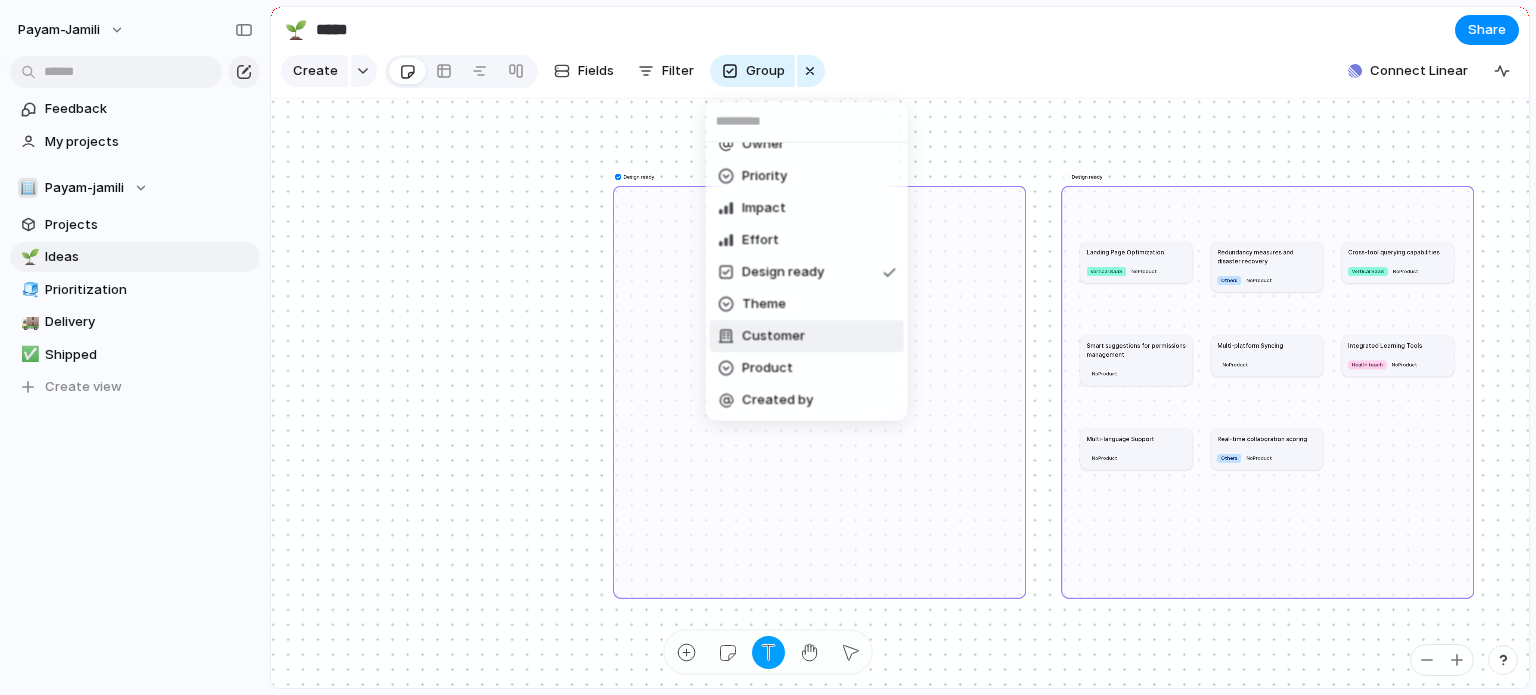 click on "Customer" at bounding box center [773, 336] 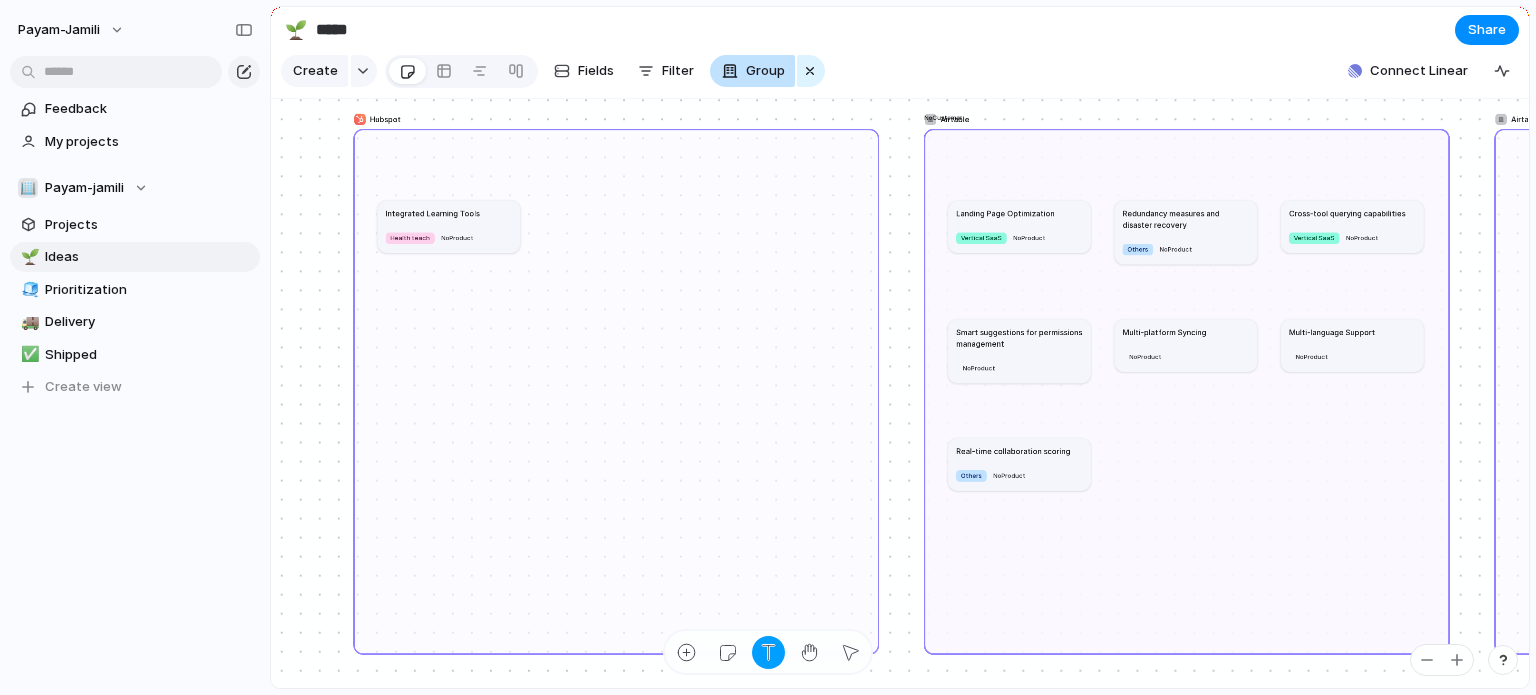 click on "Group" at bounding box center (752, 71) 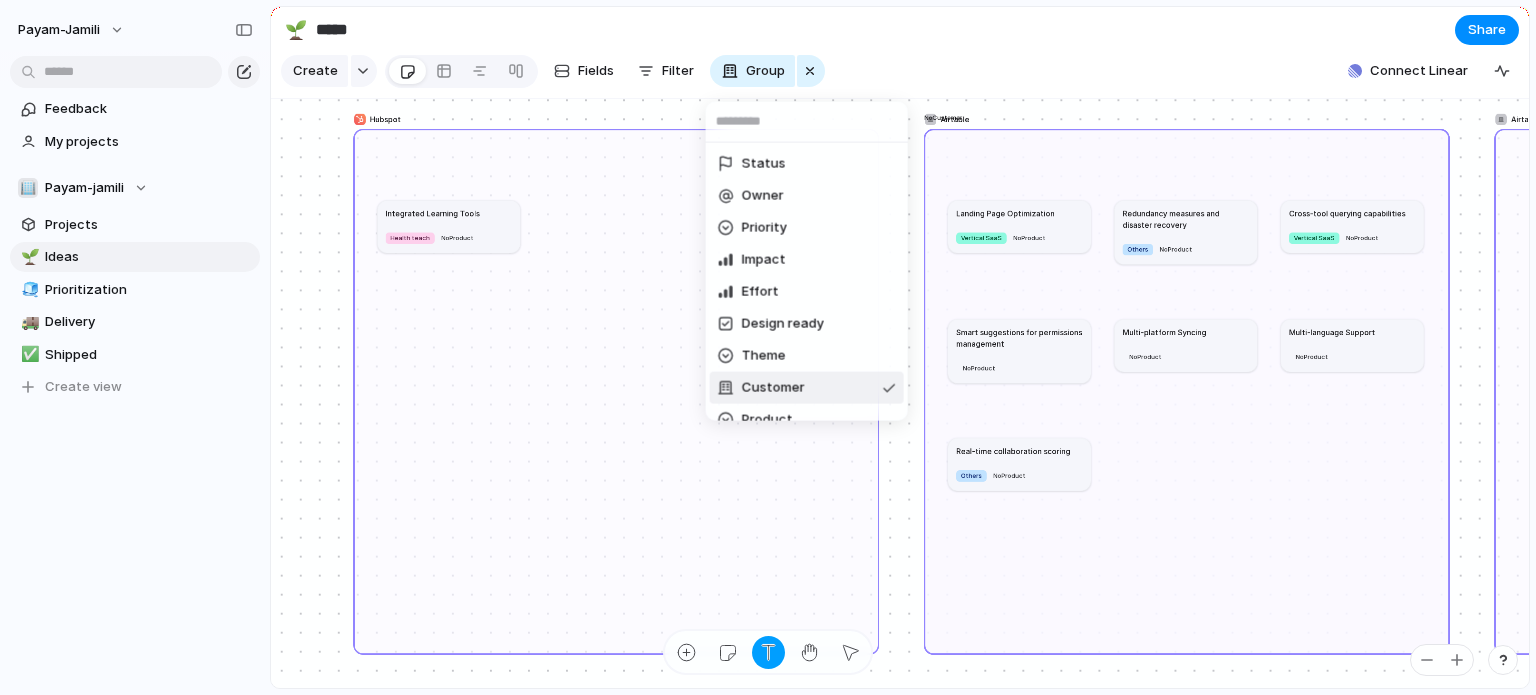 click on "Customer" at bounding box center [773, 388] 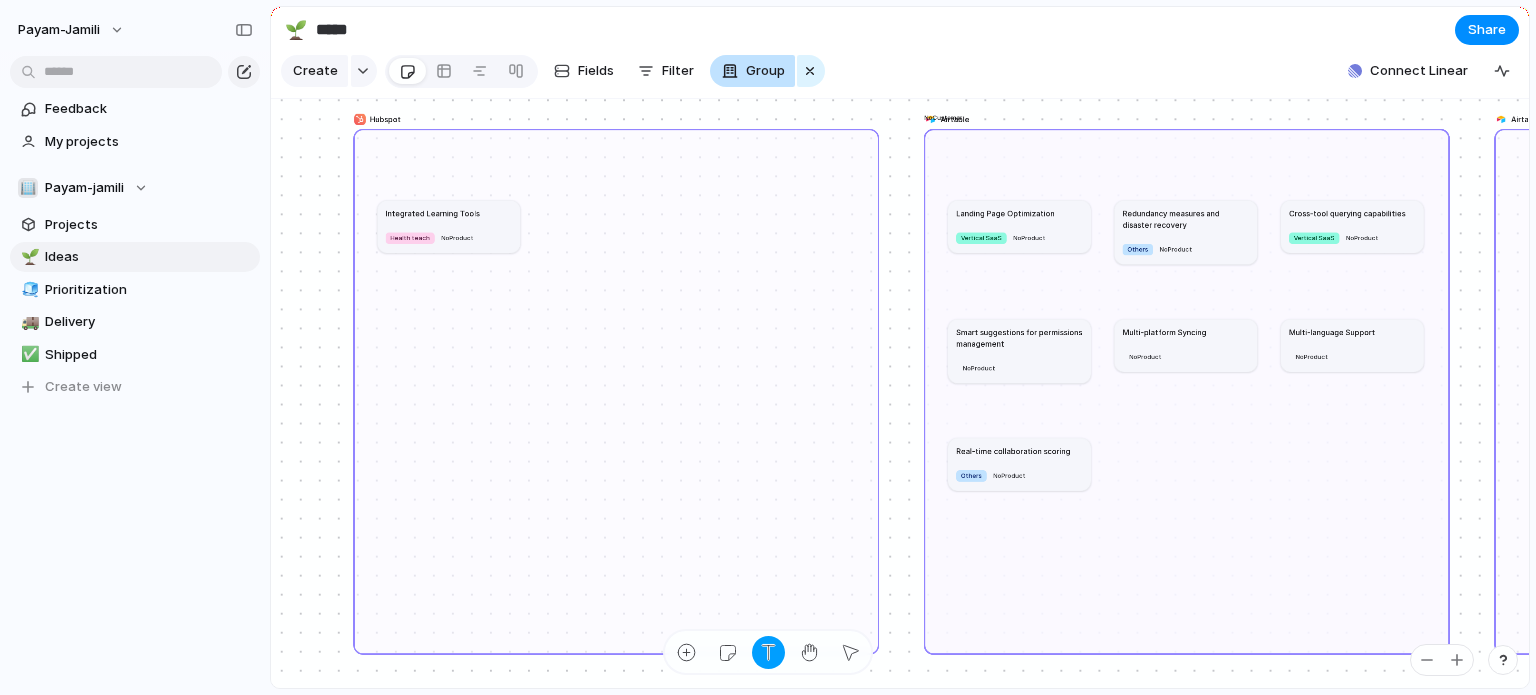 click on "Group" at bounding box center (765, 71) 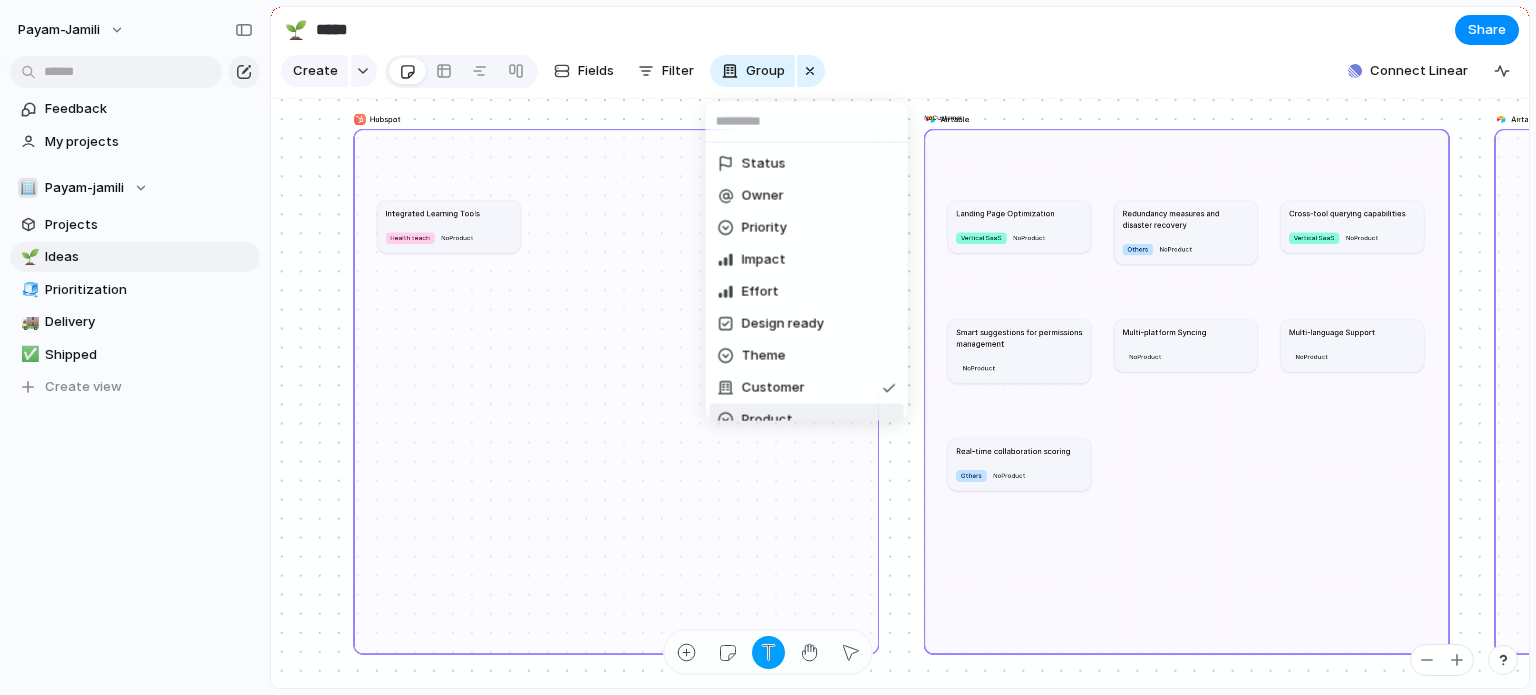 click on "Product" at bounding box center [807, 420] 